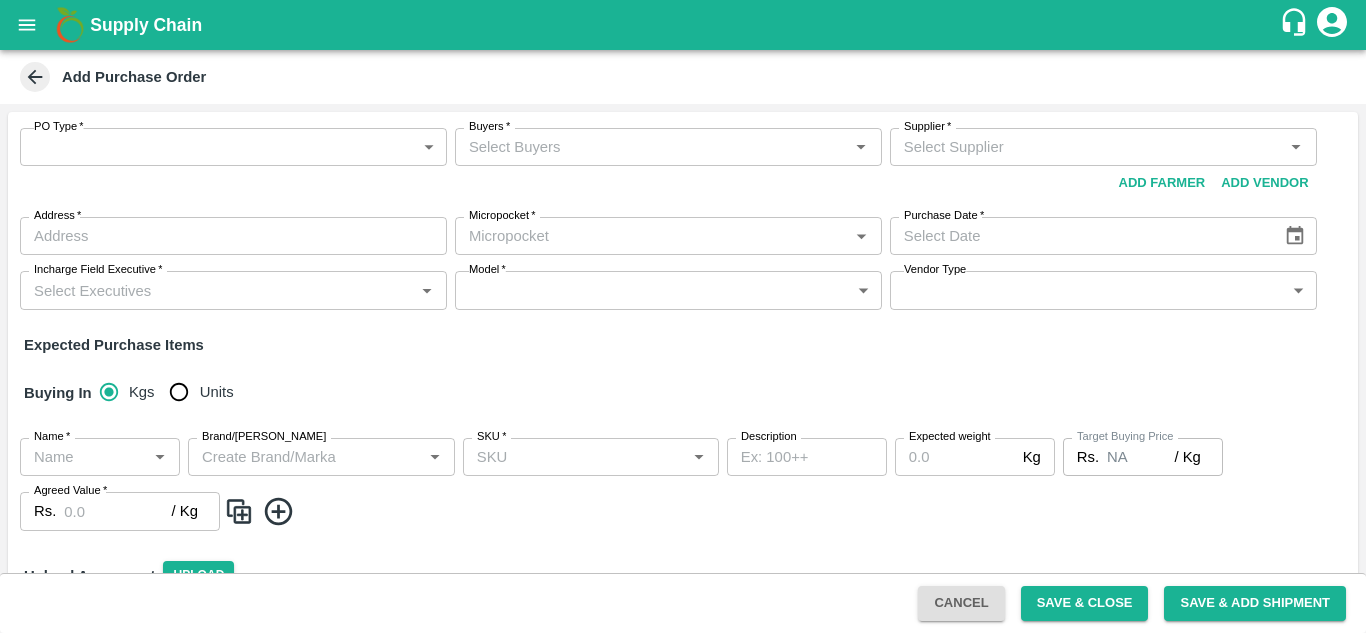 scroll, scrollTop: 0, scrollLeft: 0, axis: both 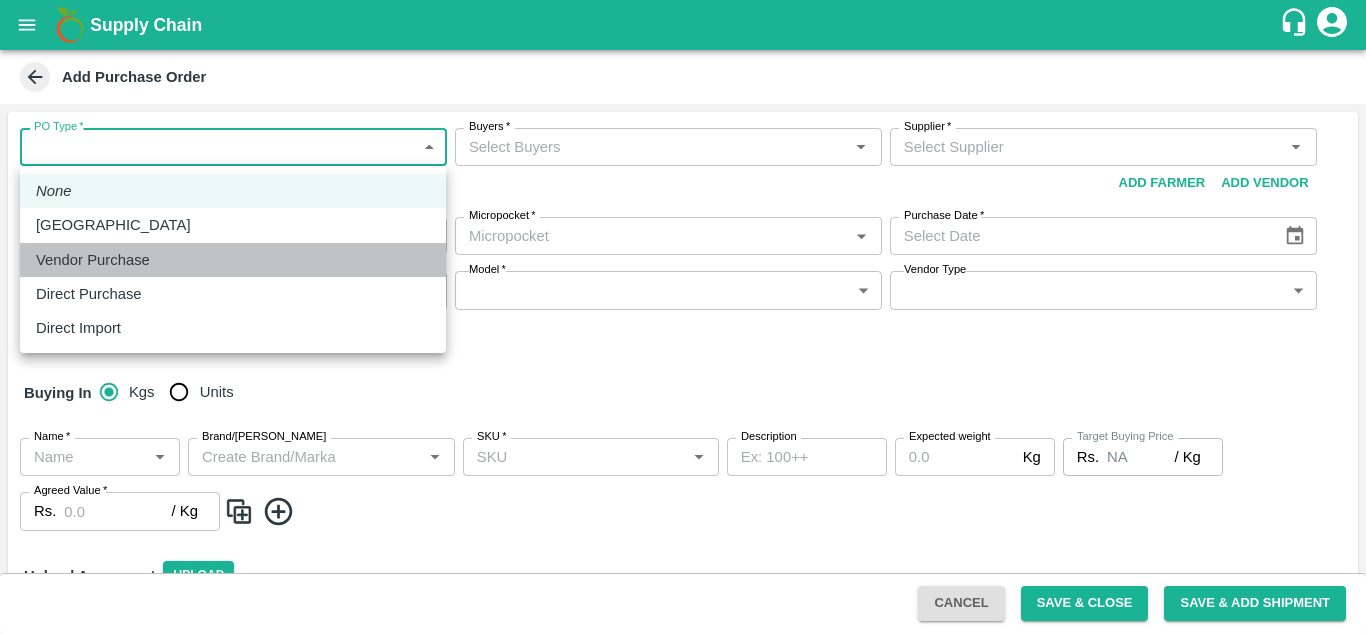 click on "Vendor Purchase" at bounding box center (233, 260) 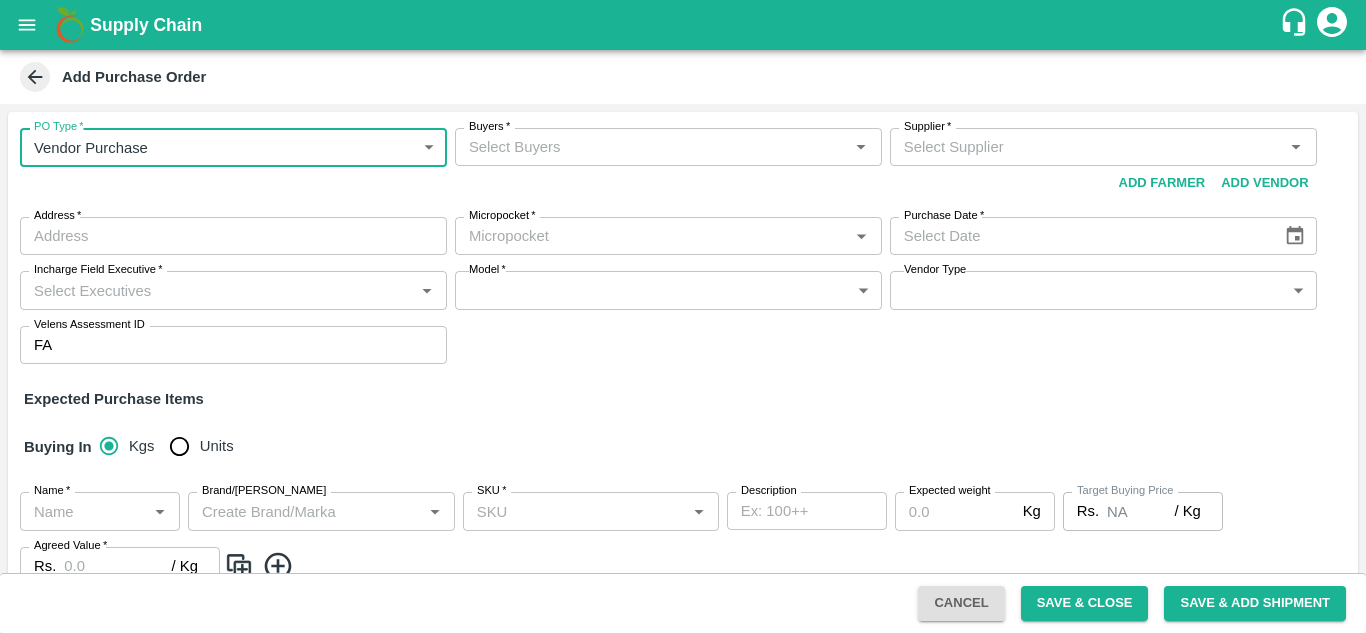 click on "Buyers   *" at bounding box center [652, 147] 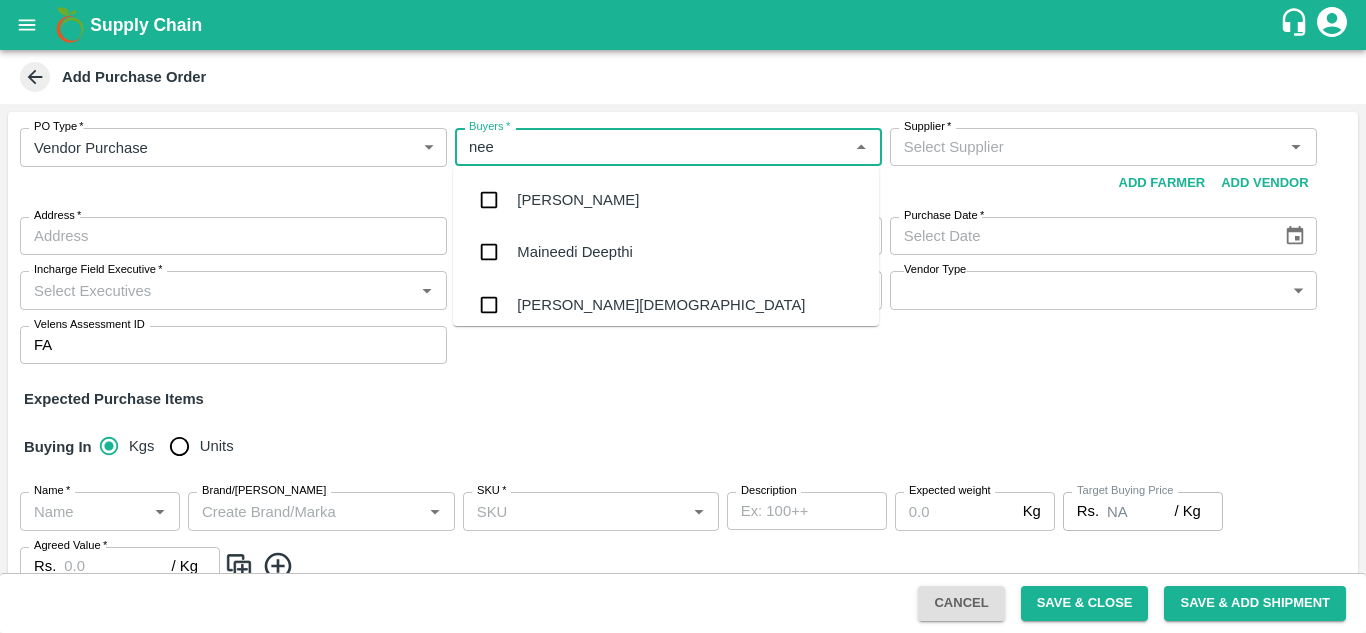 type on "neet" 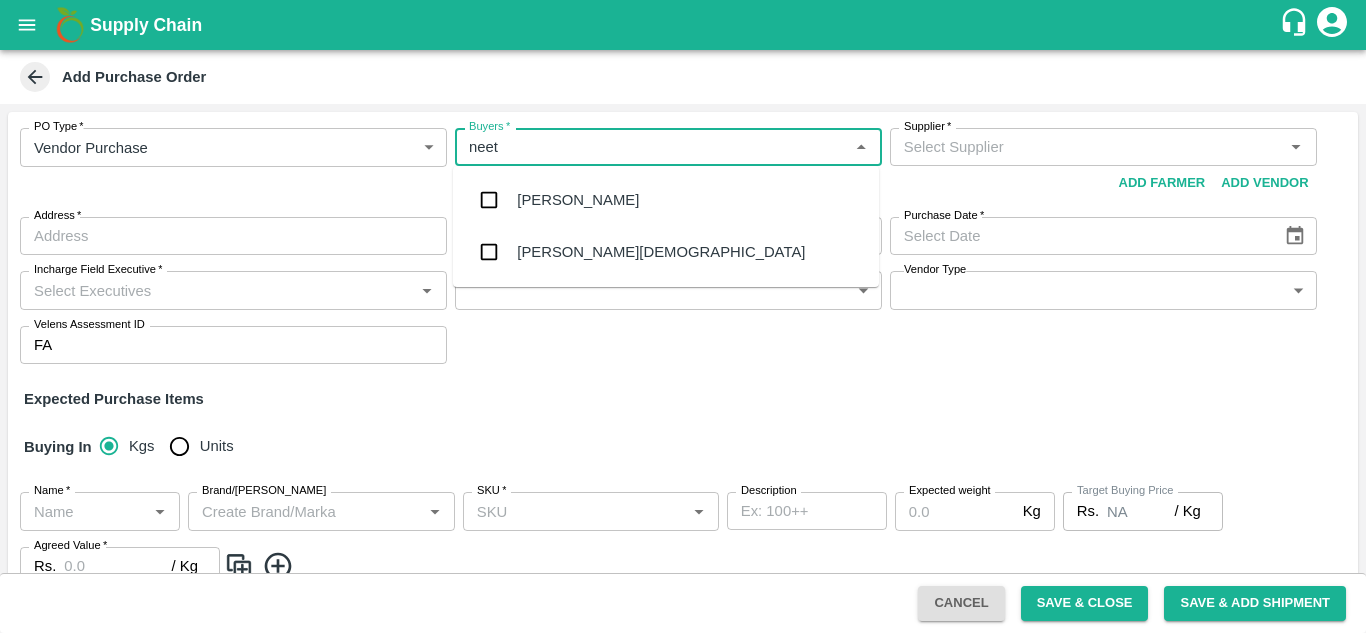 click on "[PERSON_NAME][DEMOGRAPHIC_DATA]" at bounding box center [666, 252] 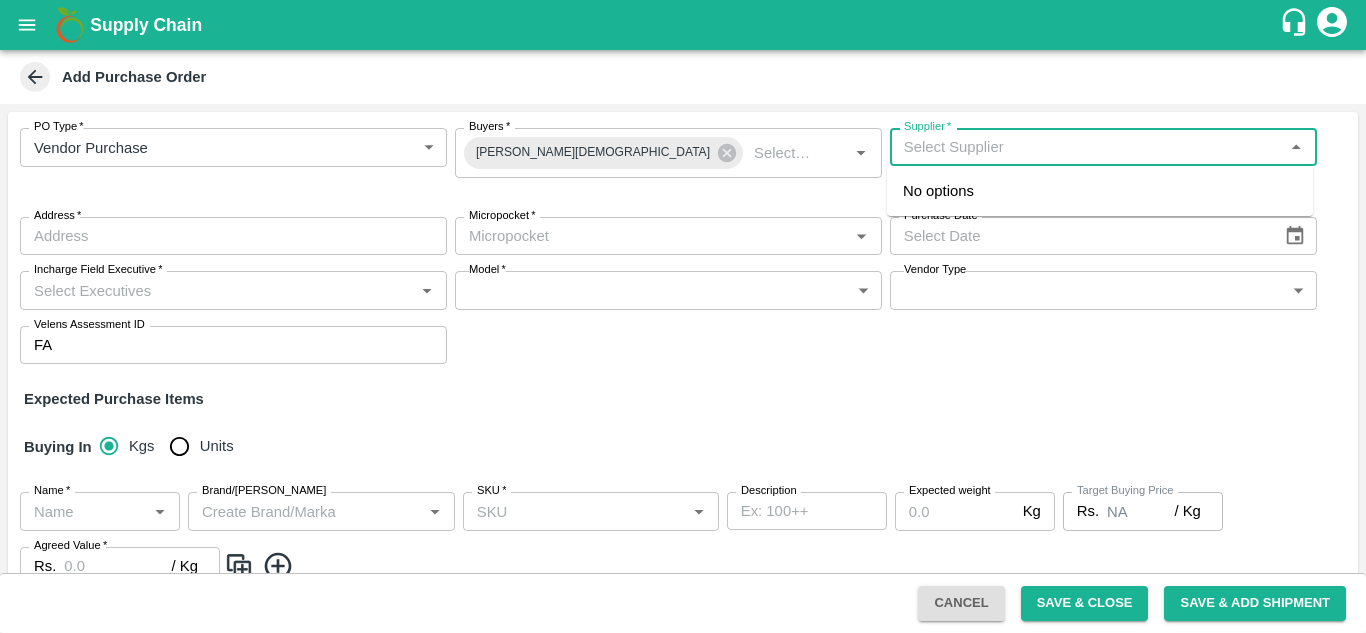 click on "Supplier   *" at bounding box center (1087, 147) 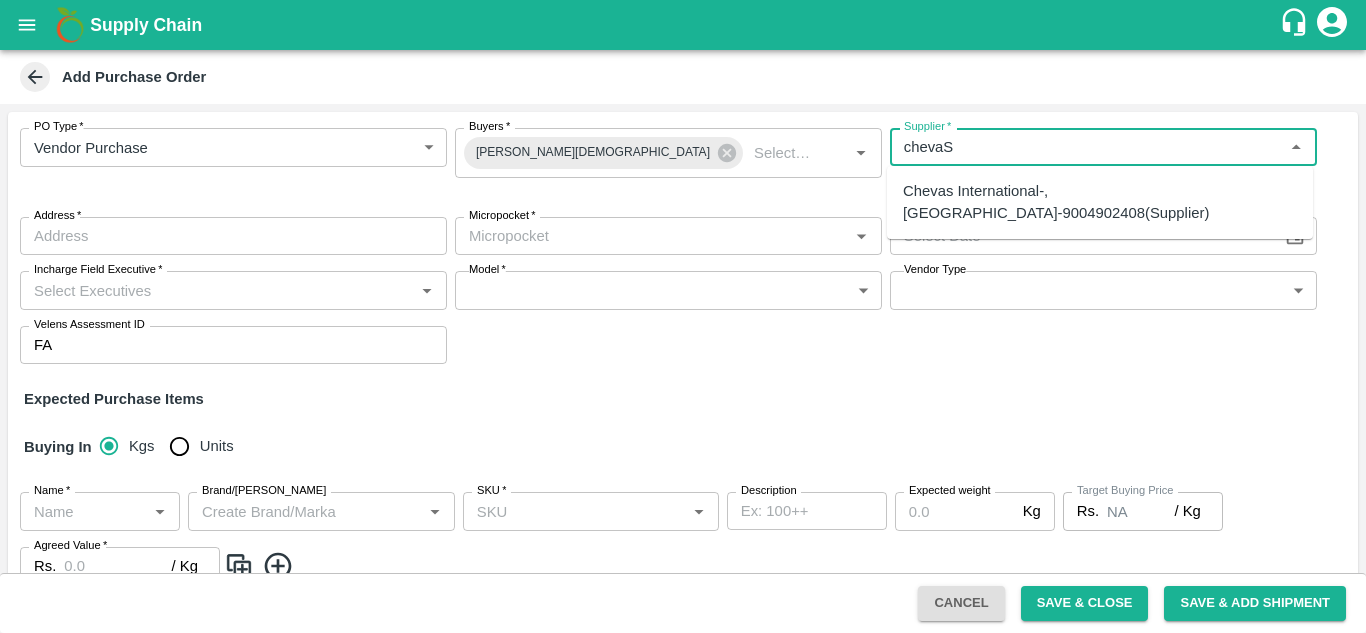 click on "Chevas International-, Mumbai-9004902408(Supplier)" at bounding box center [1100, 202] 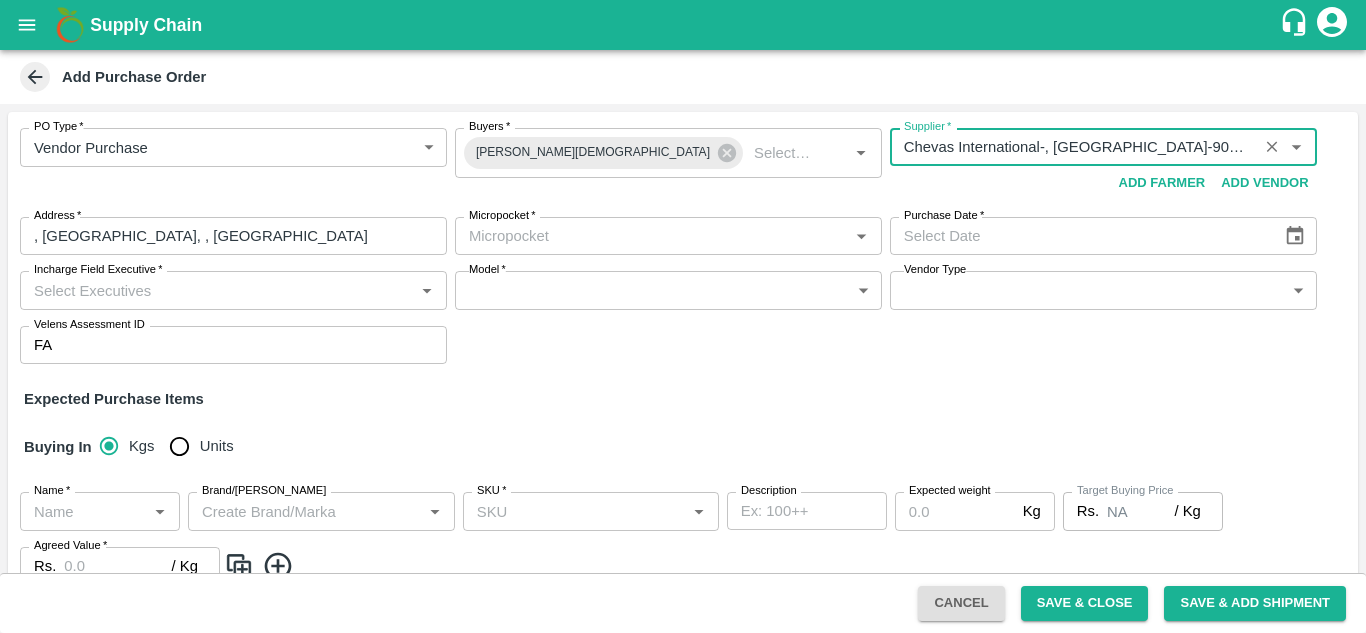 type on "Chevas International-, Mumbai-9004902408(Supplier)" 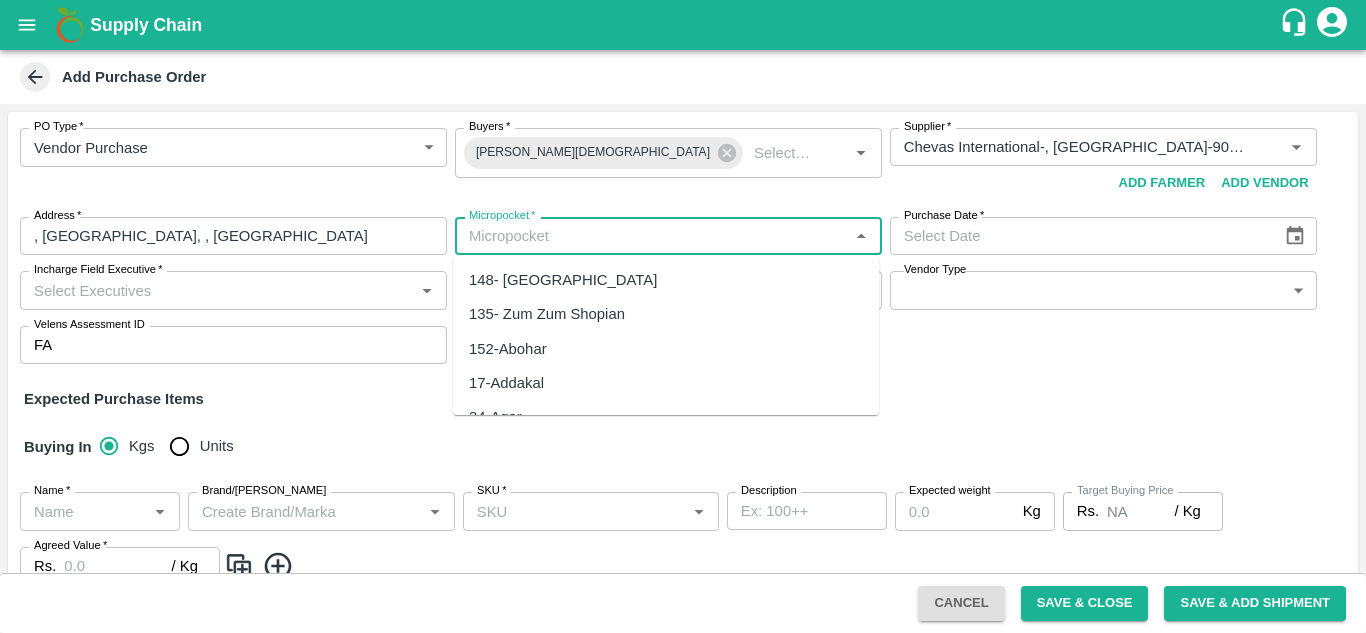 click on "Micropocket   *" at bounding box center [652, 236] 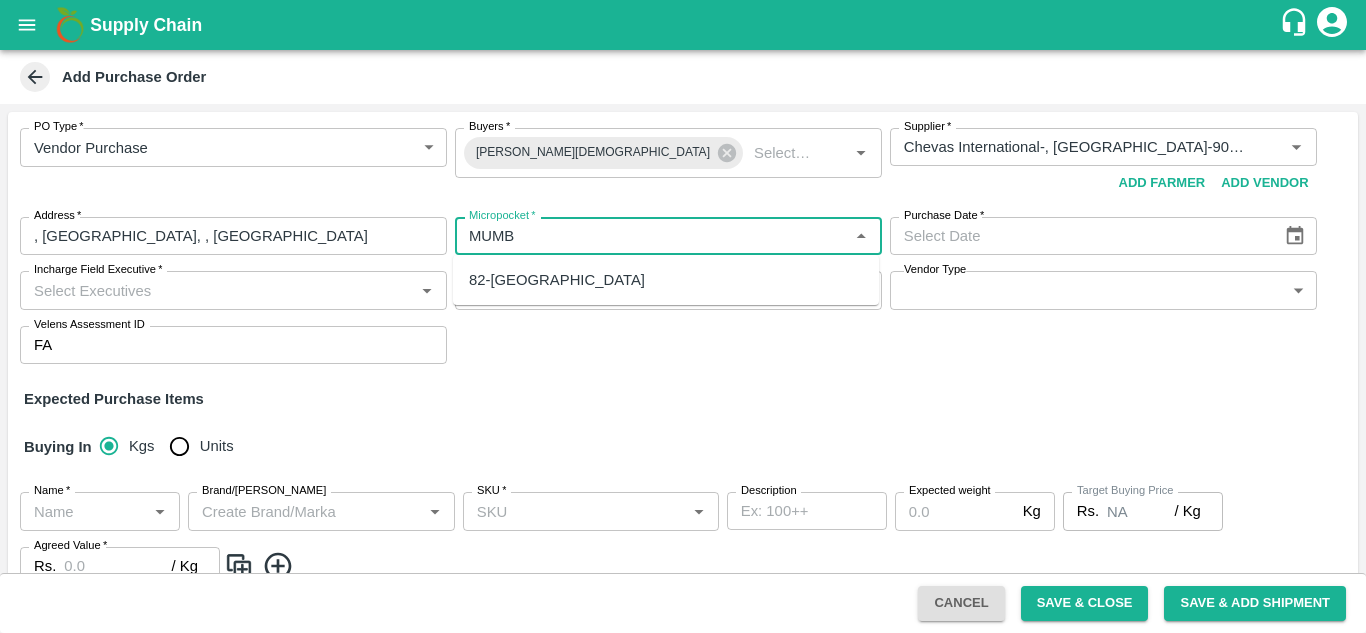 click on "82-Mumbai" at bounding box center (666, 280) 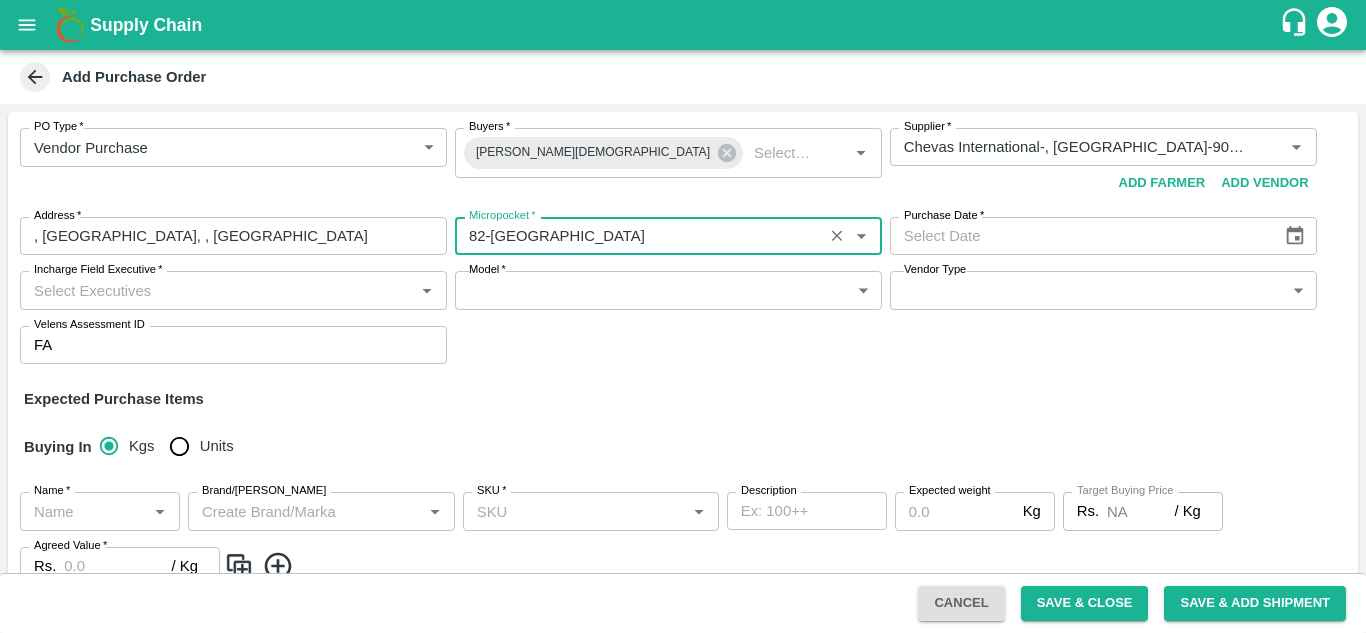 type on "82-Mumbai" 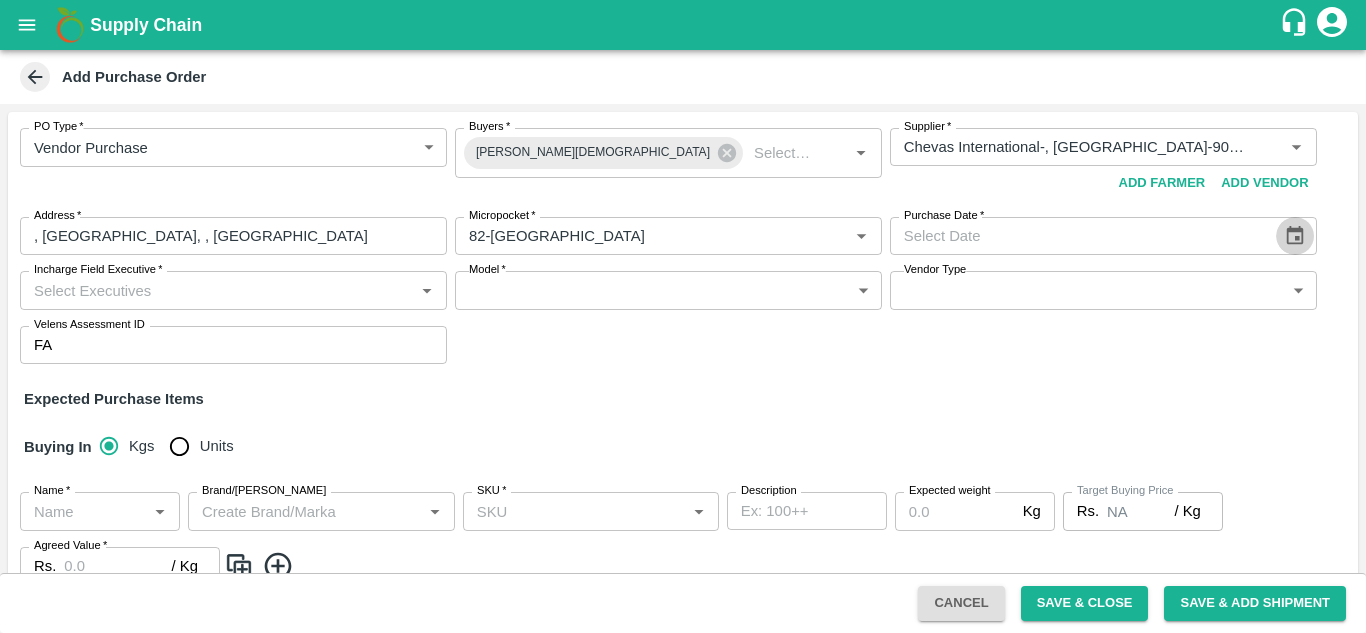 click 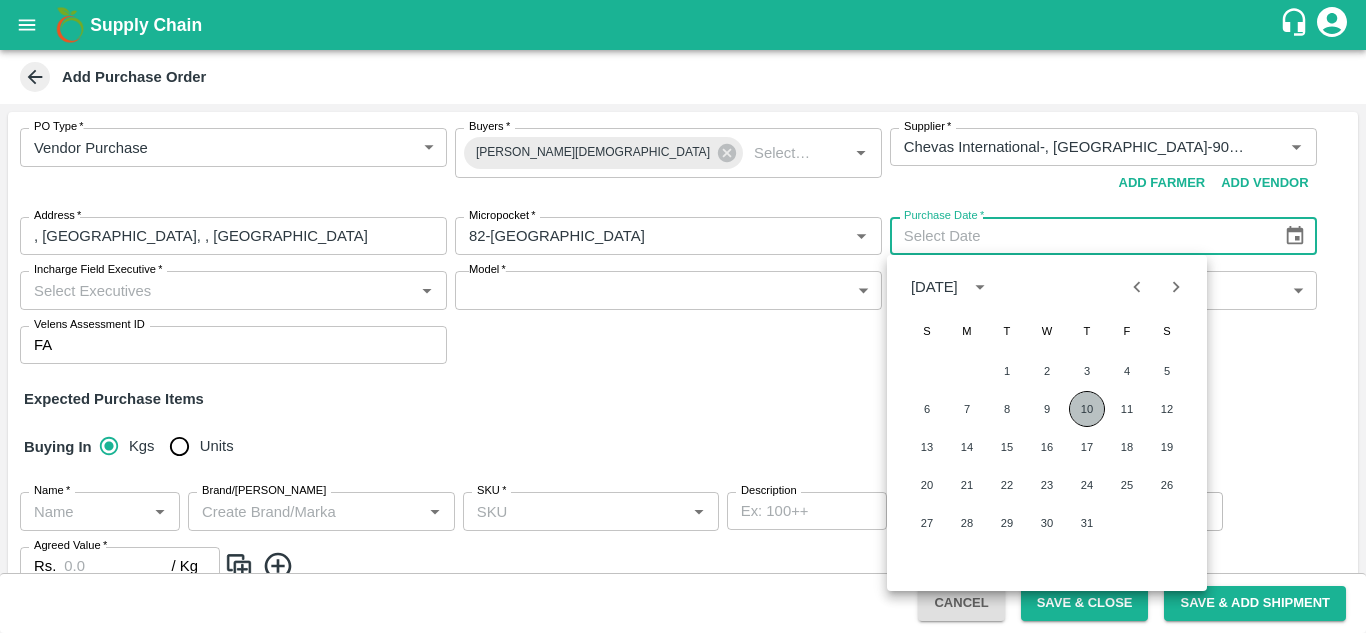 click on "10" at bounding box center (1087, 409) 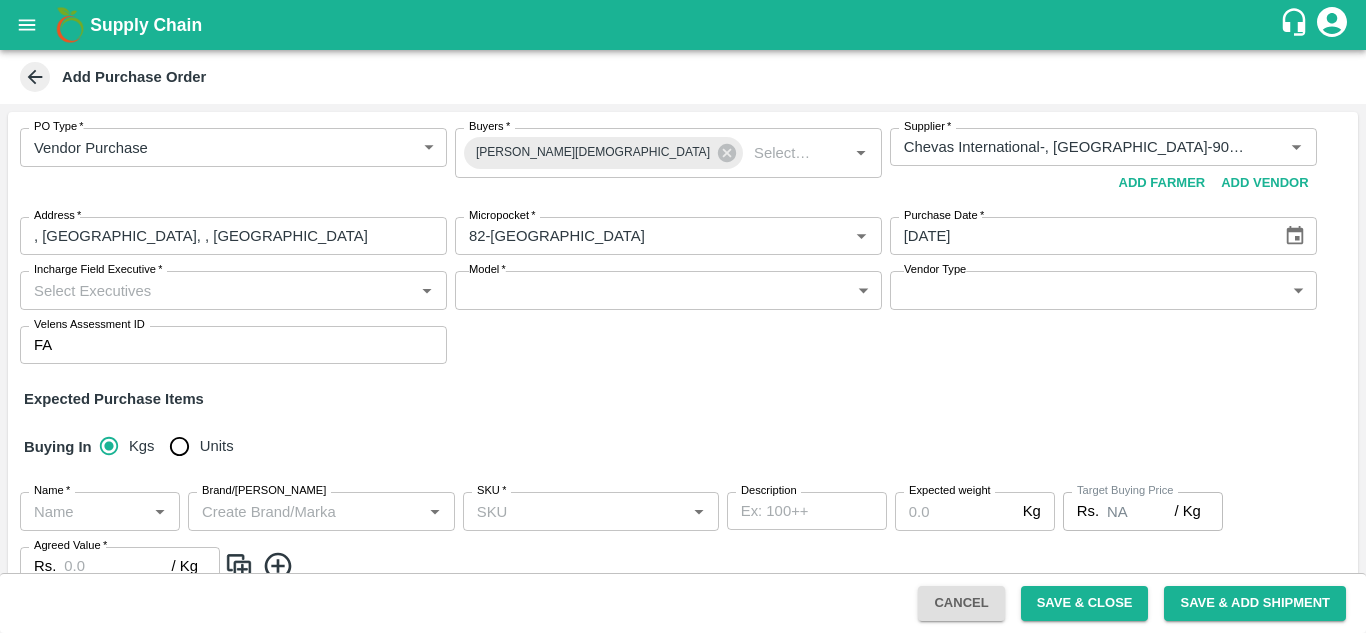 click on "Incharge Field Executive   *" at bounding box center [217, 290] 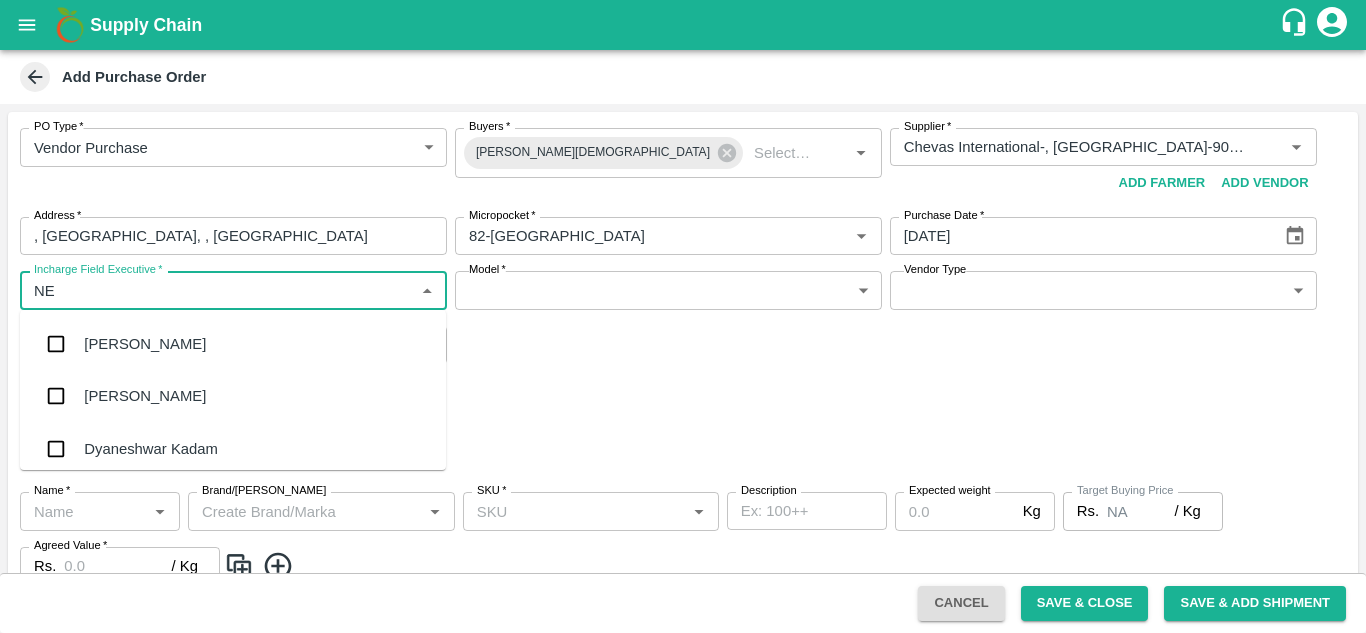 type on "N" 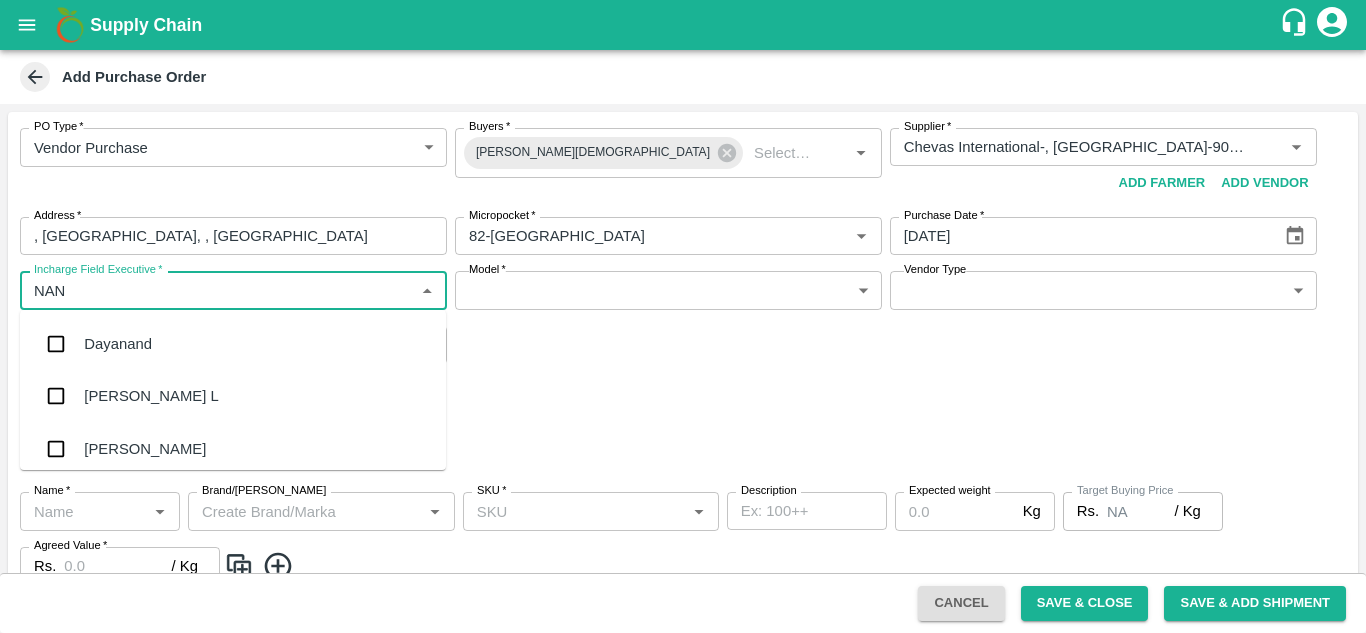 type on "NAND" 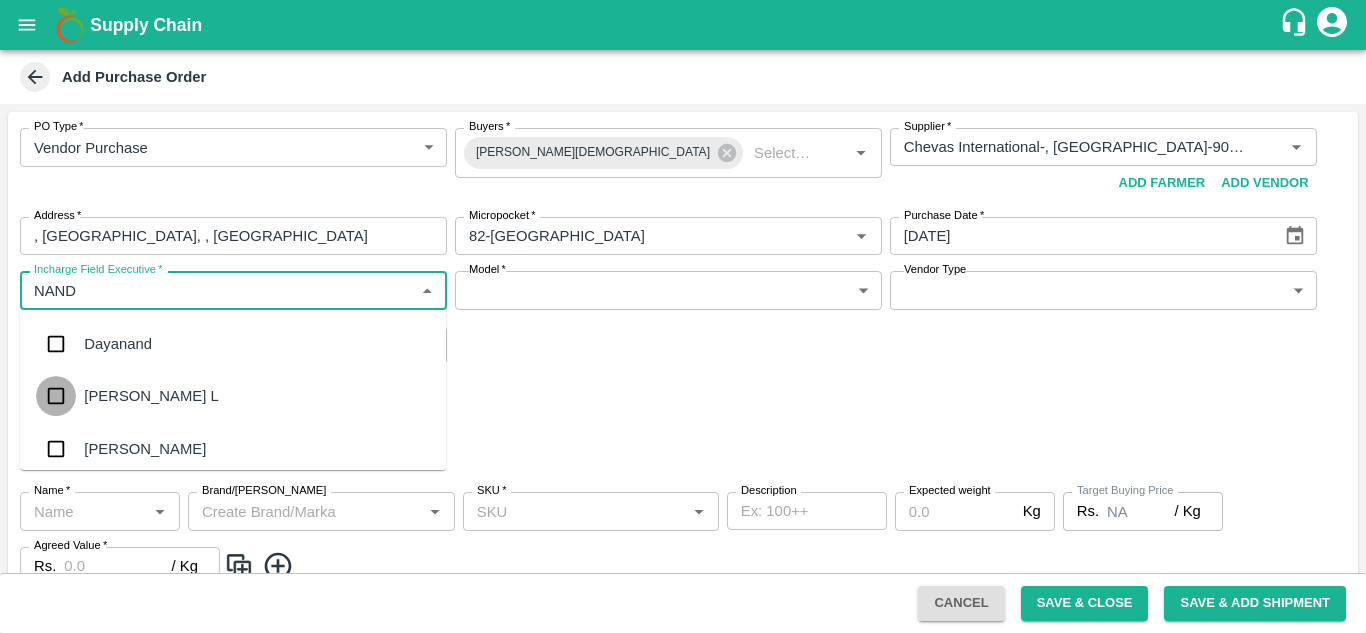 click at bounding box center [56, 396] 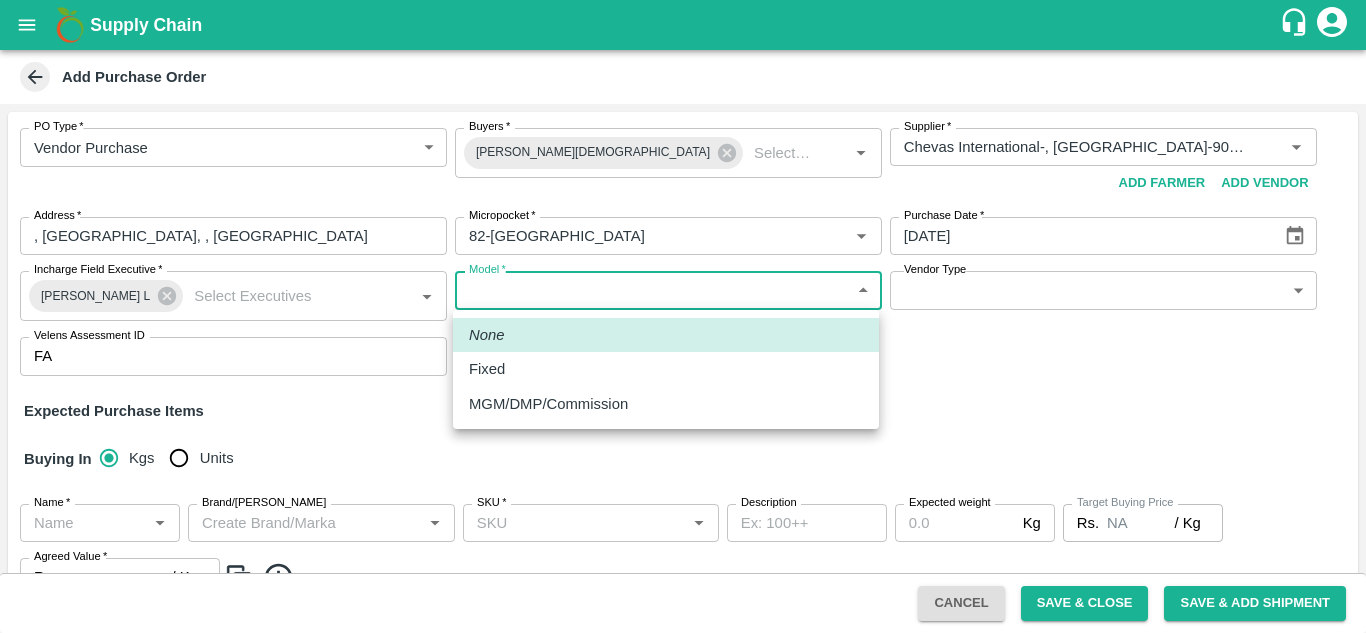 click on "Supply Chain Add Purchase Order PO Type   * Vendor Purchase 2 PO Type Buyers   * Neeti Jain  Buyers   * Supplier   * Supplier   * Add Vendor Add Farmer Address   * , Mumbai, , Maharashtra Address Micropocket   * Micropocket   * Purchase Date   * 10/07/2025 Purchase Date Incharge Field Executive   * Nanda Kumar L Incharge Field Executive   * Model   * ​ Model Vendor Type ​ Vendor Type Velens Assessment ID FA Velens Assessment ID Expected Purchase Items Buying In Kgs Units Name   * Name   * Brand/Marka Brand/Marka SKU   * SKU   * Description x Description Expected weight Kg Expected weight Target Buying Price Rs. NA / Kg Target Buying Price Agreed Value   * Rs. / Kg Agreed Value Upload Agreement Upload Chute Percentage % Chute Percentage Cancel Save & Close Save & Add Shipment Mumbai Imported DC Bangalore Imported DC - Safal Market Delhi Imported DC MDC Bhubaneswar Bangalore DC MDC Cochin Modern Trade Bangalore DC Ahmedabad virtual imported DC Chennai DC Hyderabad DC Logout" at bounding box center [683, 316] 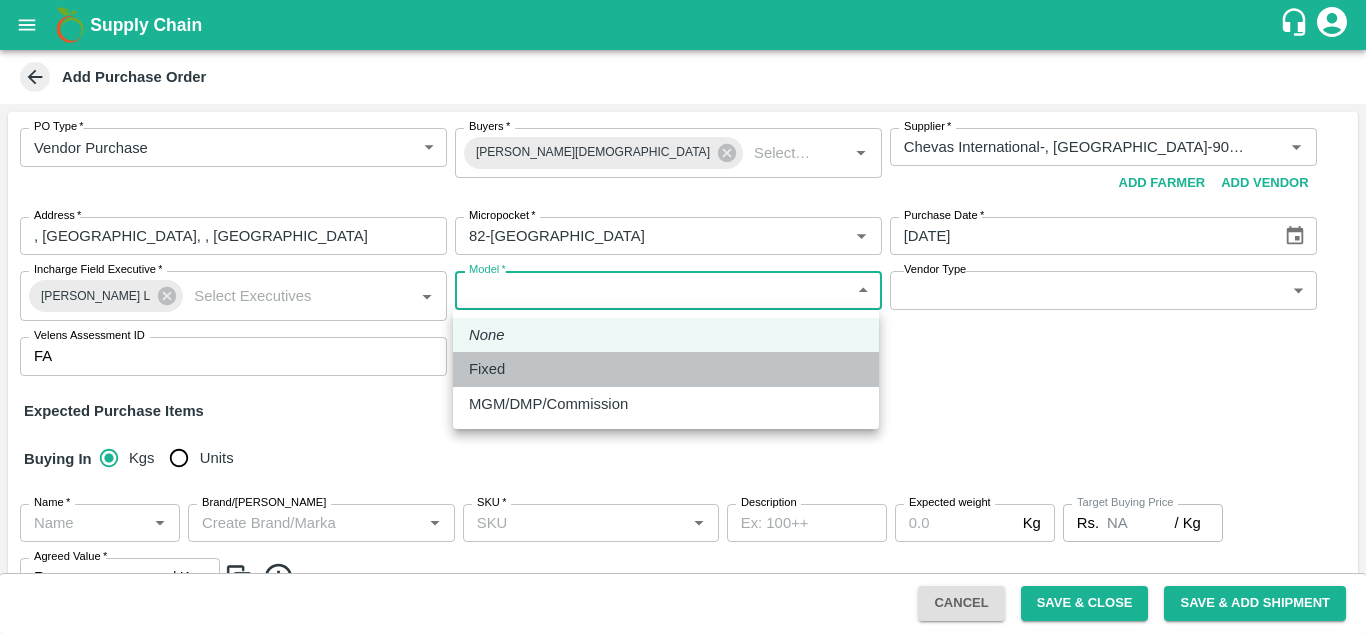 click on "Fixed" at bounding box center [666, 369] 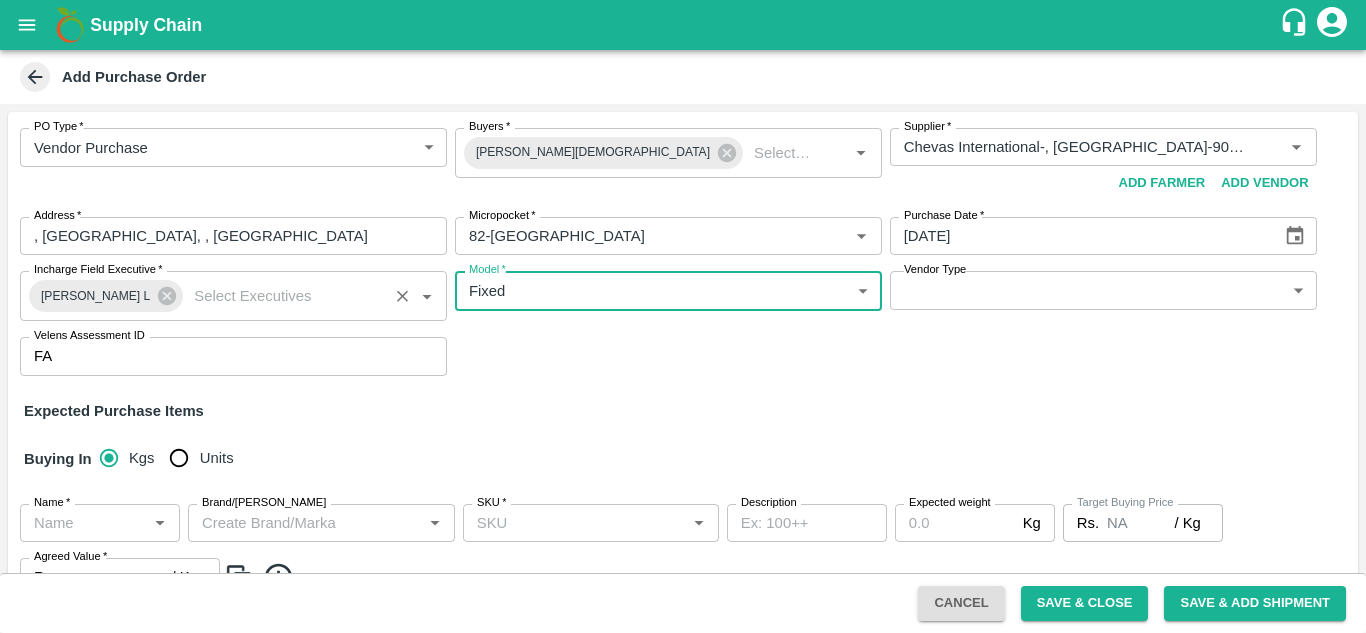 scroll, scrollTop: 176, scrollLeft: 0, axis: vertical 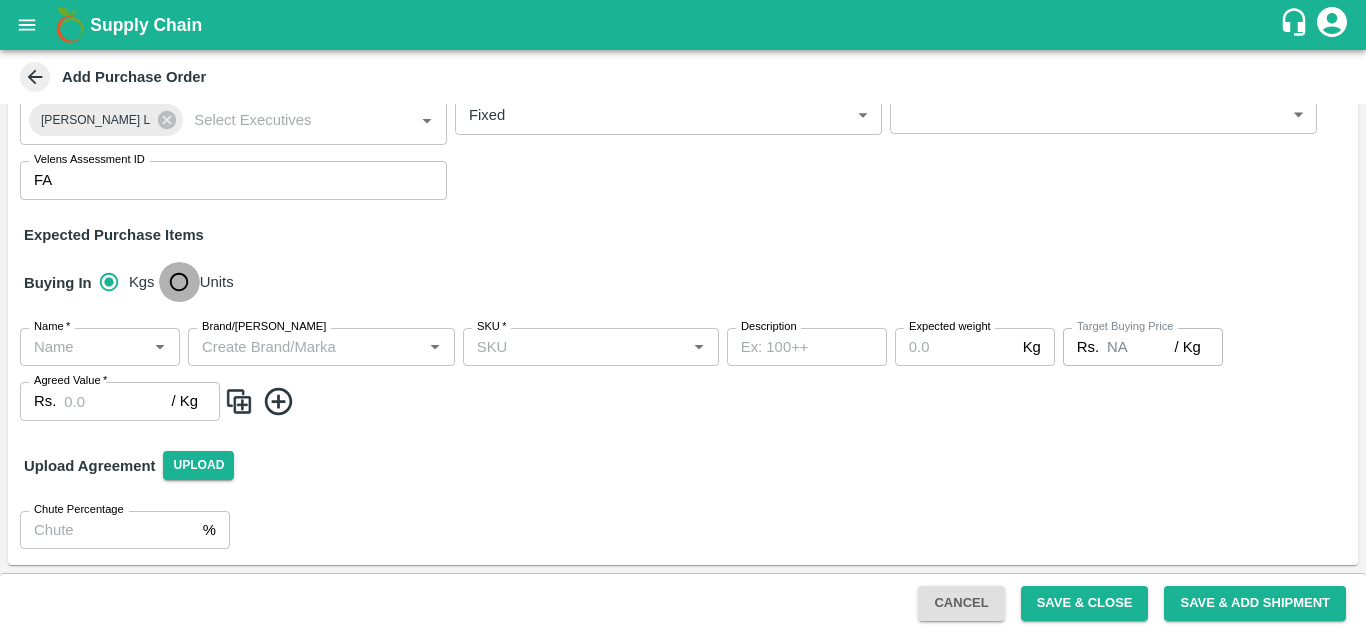 click on "Units" at bounding box center [179, 282] 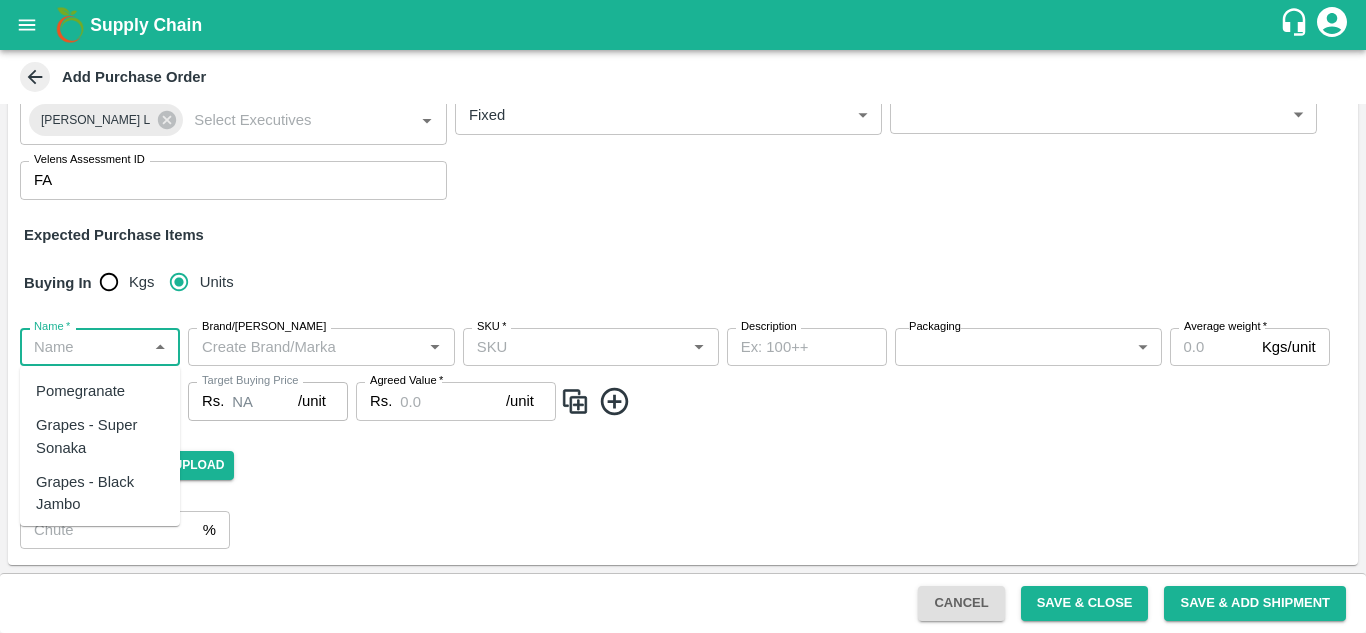 click on "Name   *" at bounding box center [83, 347] 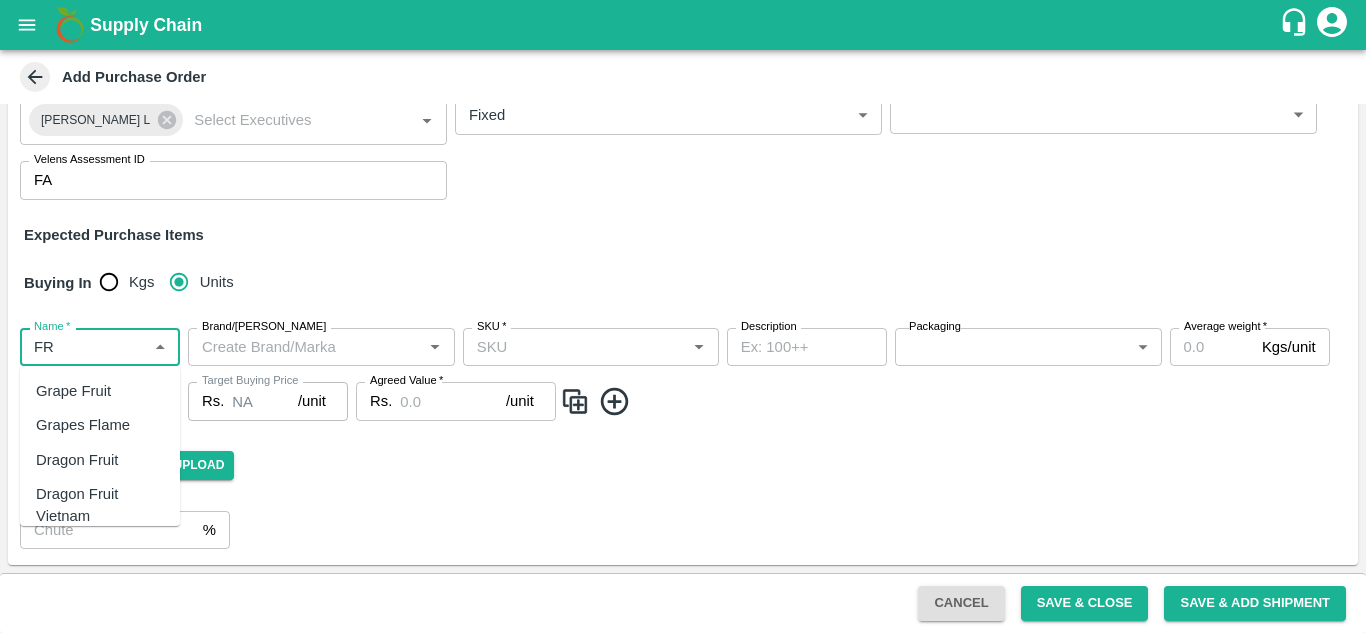 type on "F" 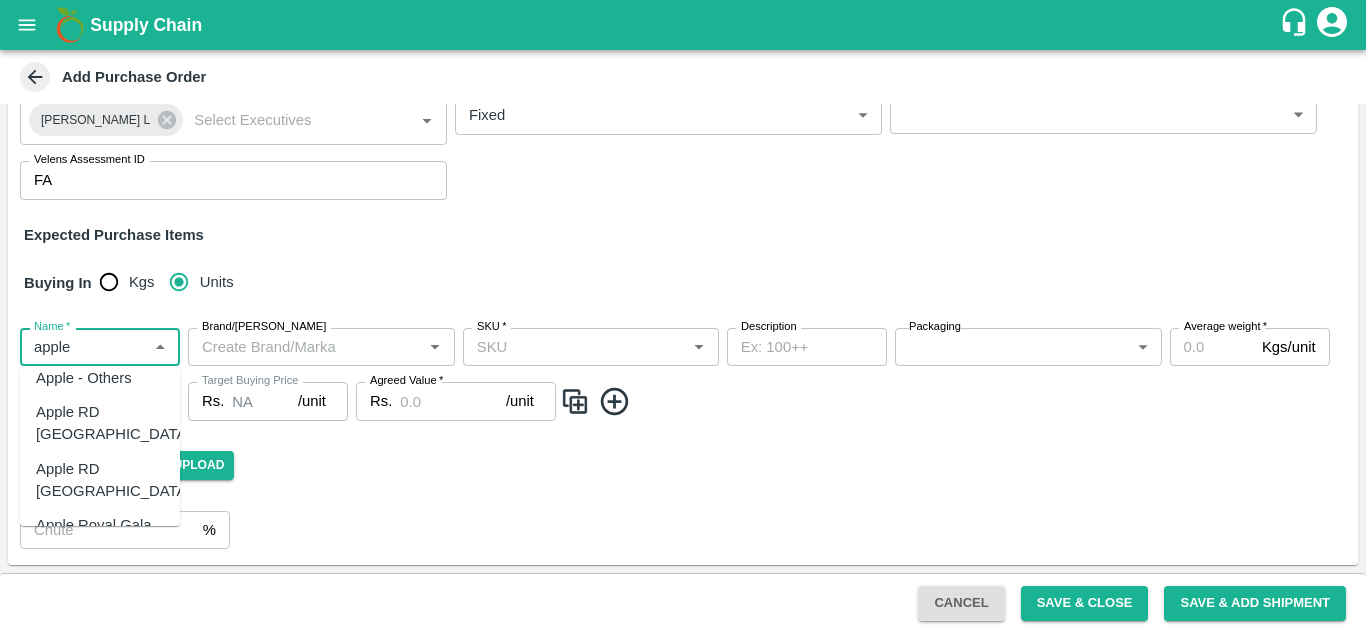 scroll, scrollTop: 309, scrollLeft: 0, axis: vertical 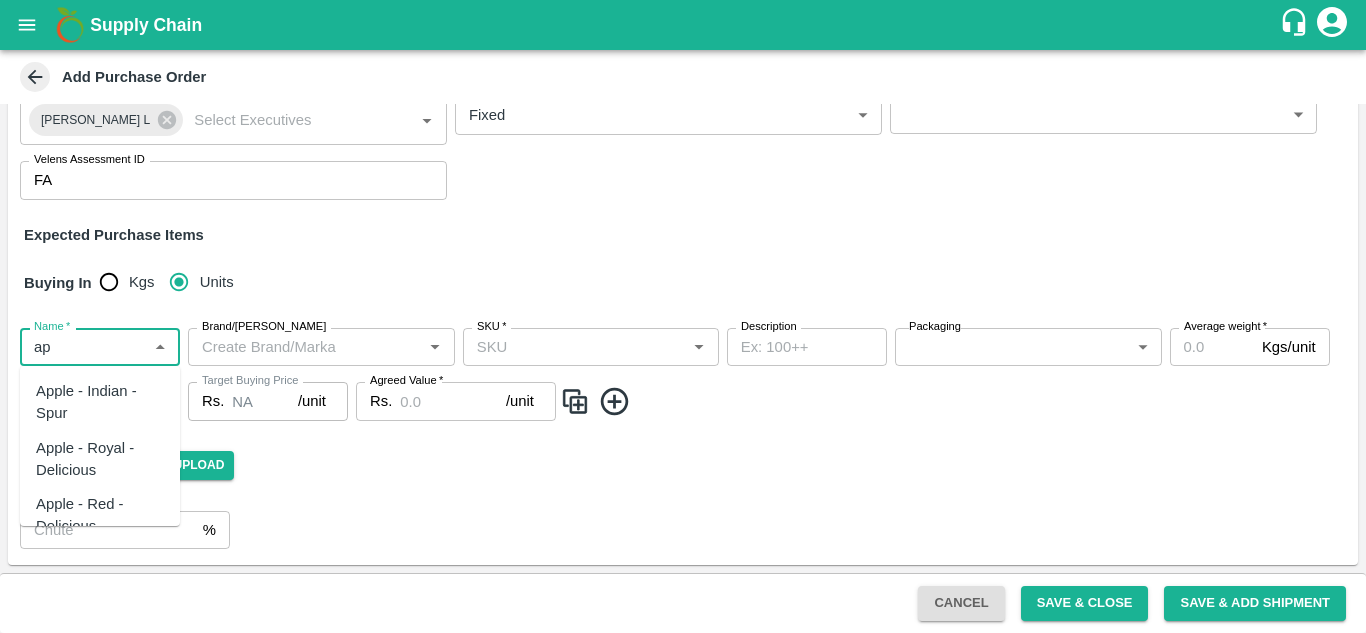 type on "a" 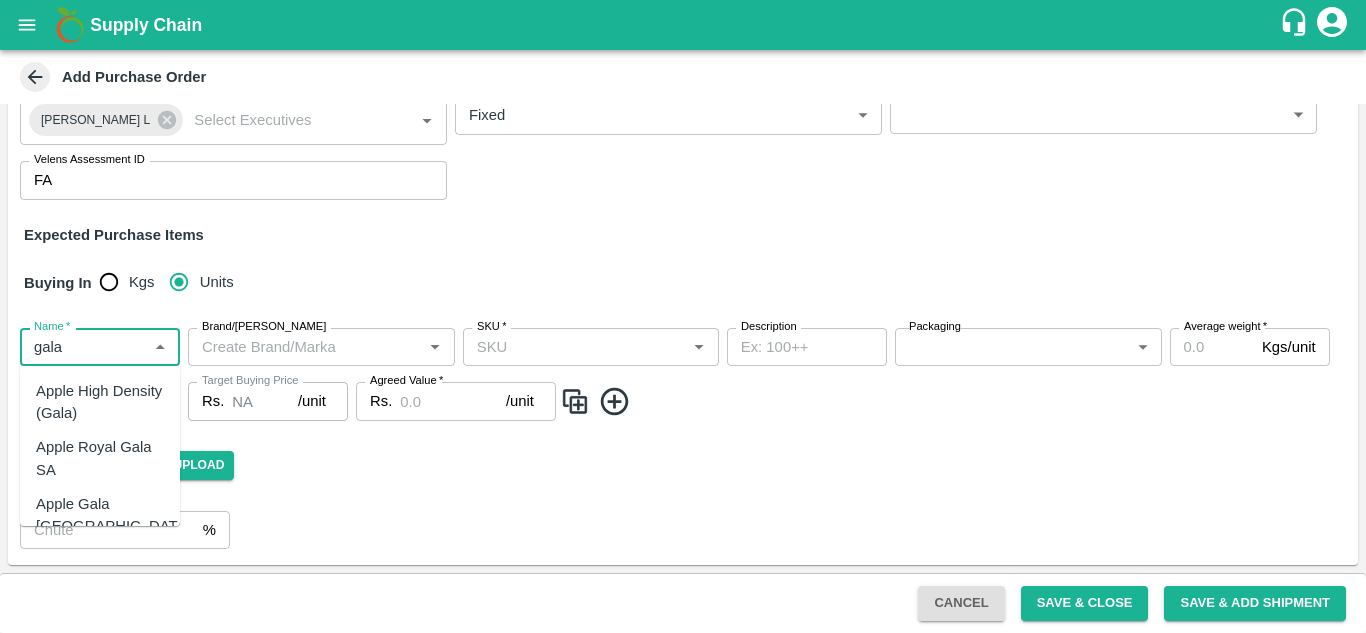 scroll, scrollTop: 293, scrollLeft: 0, axis: vertical 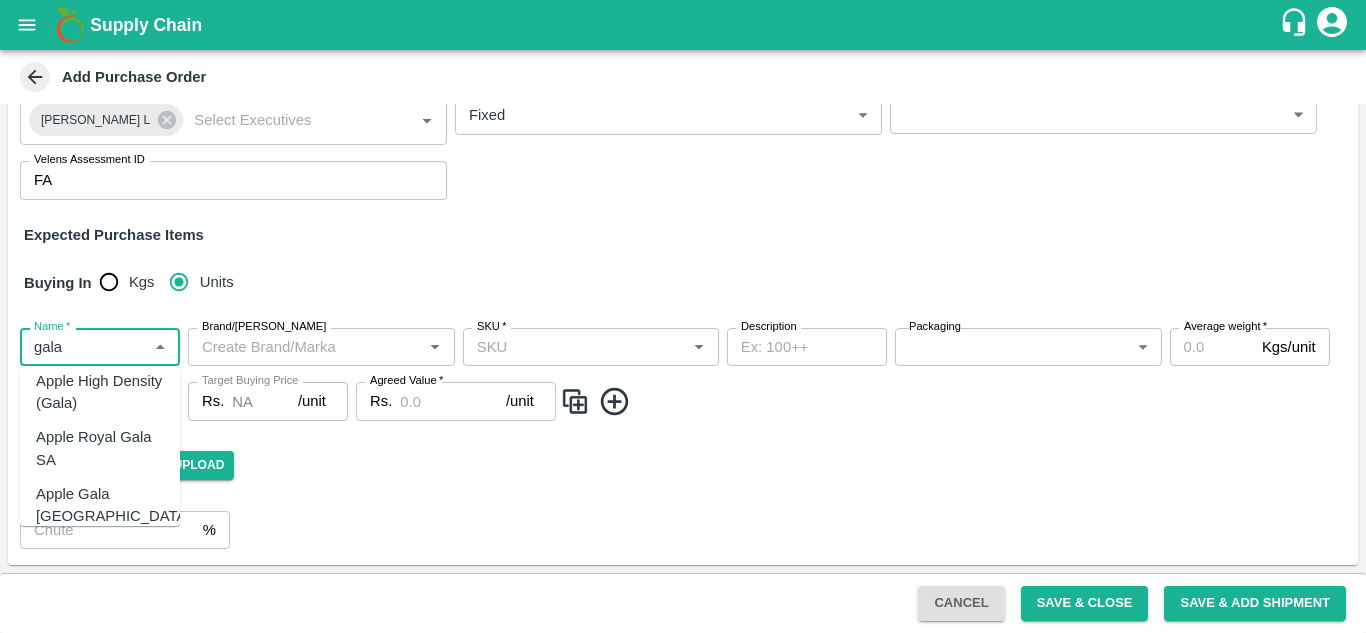 click on "Apple  Royal Gala SA" at bounding box center (100, 448) 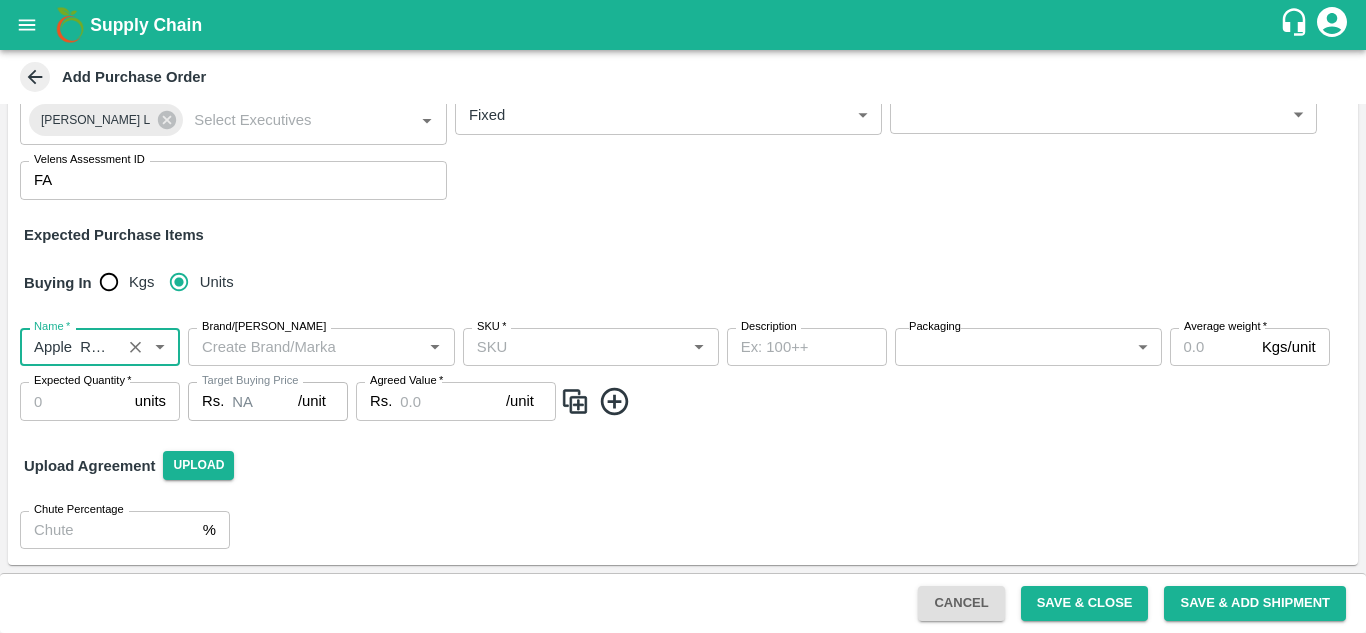 type on "Apple  Royal Gala SA" 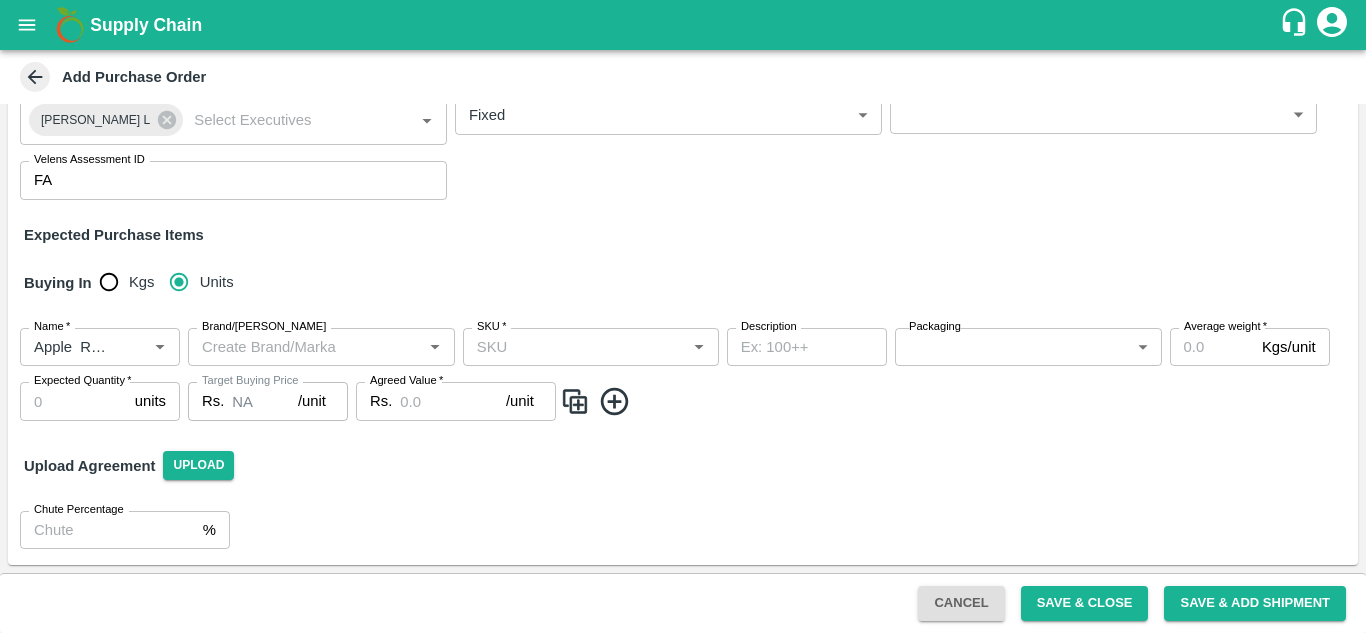 click at bounding box center (575, 401) 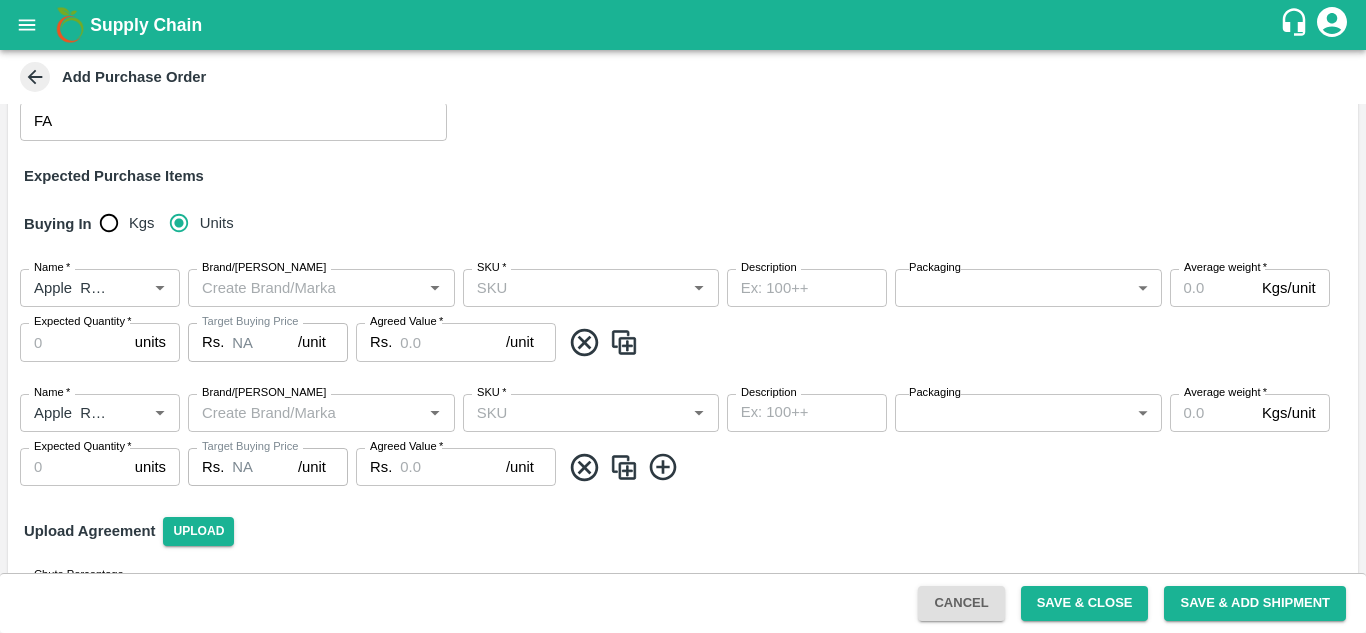 scroll, scrollTop: 236, scrollLeft: 0, axis: vertical 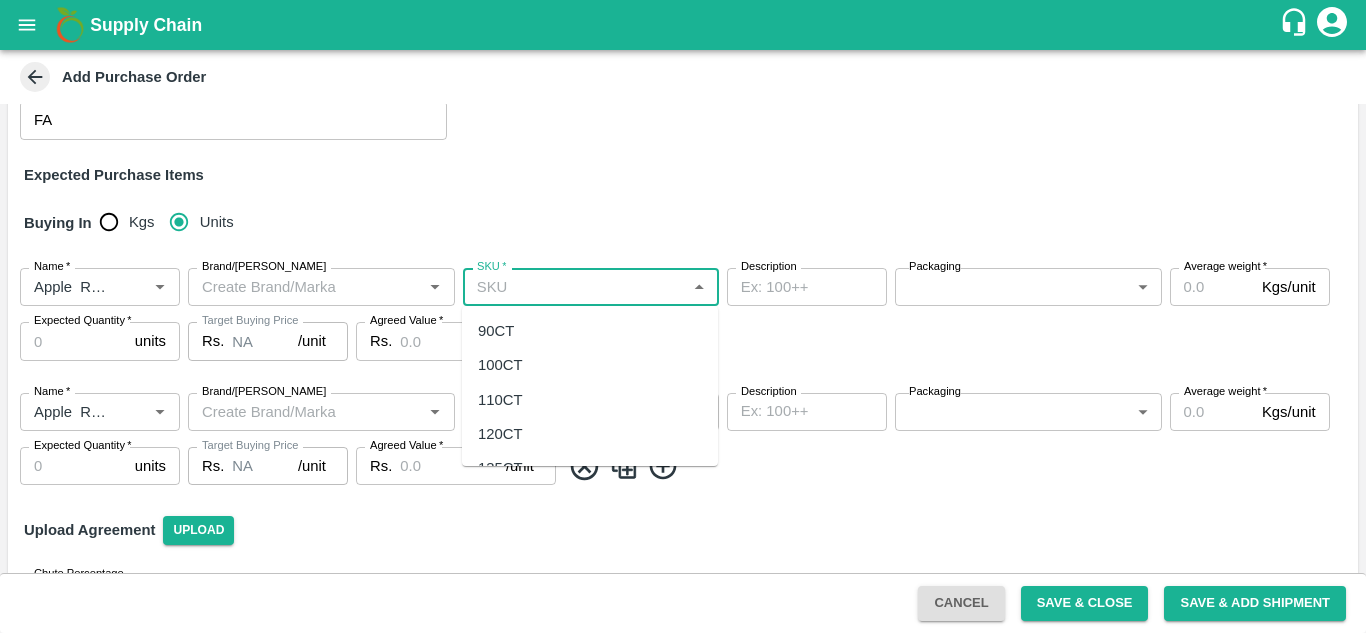 click on "SKU   *" at bounding box center [574, 287] 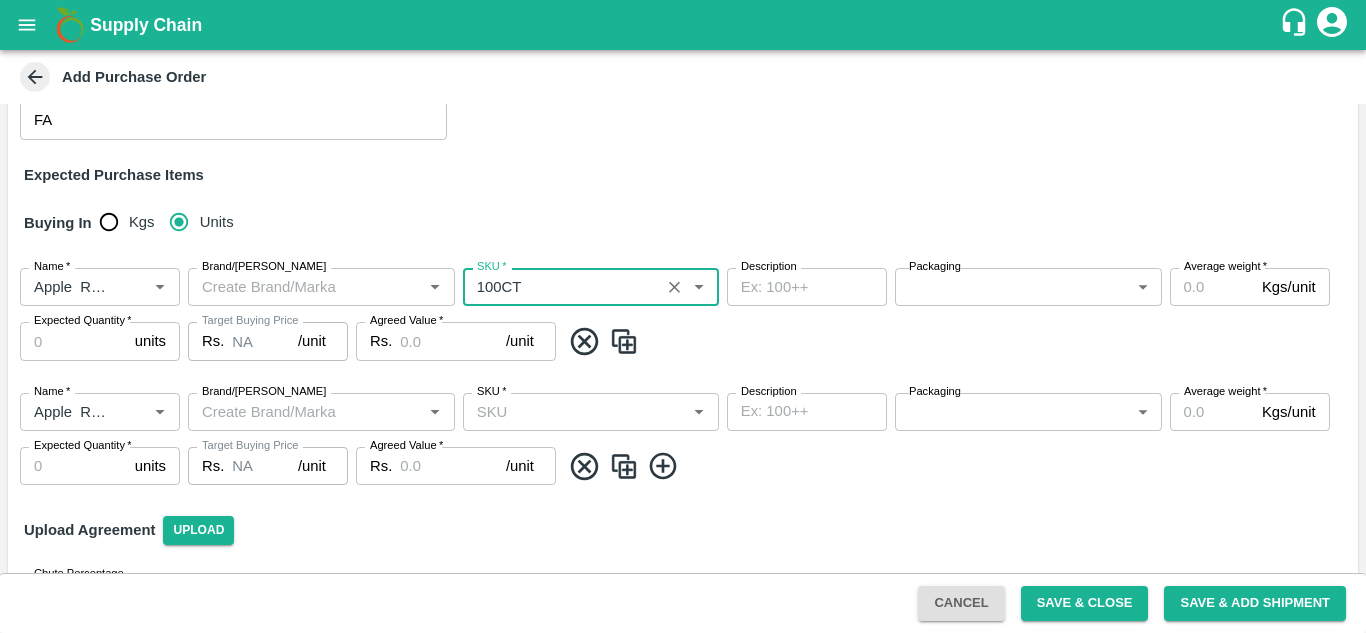 click on "SKU   *" at bounding box center [574, 412] 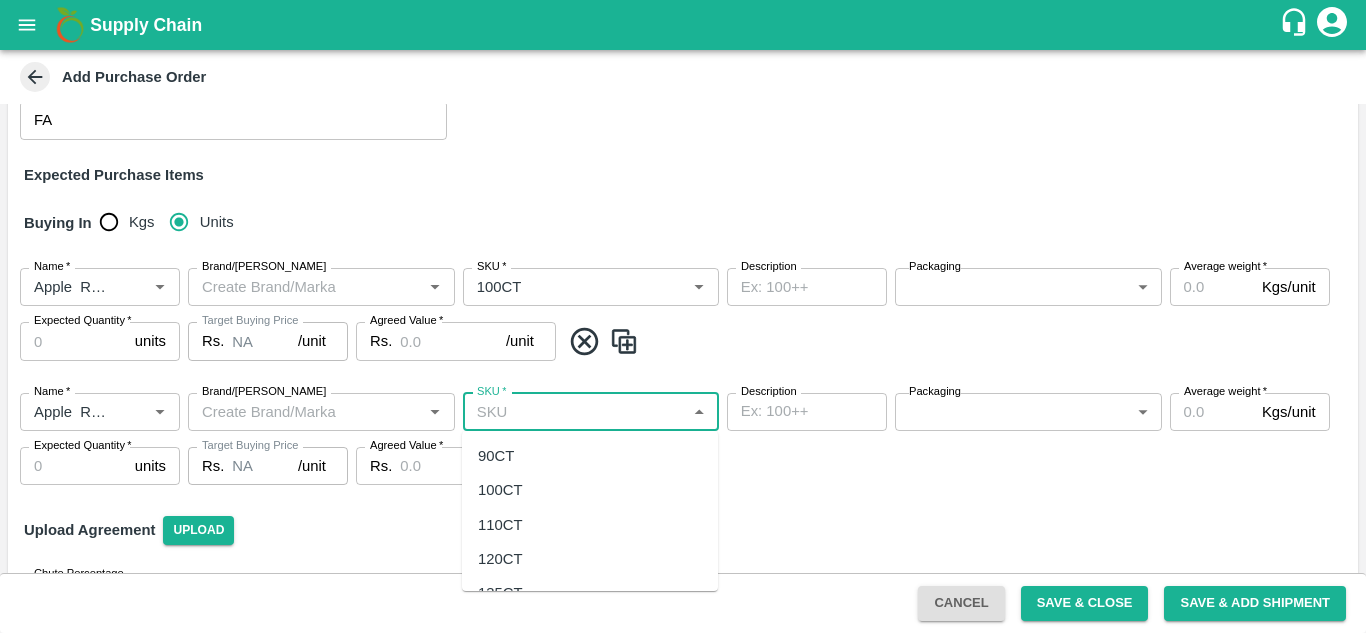 click on "110CT" at bounding box center (590, 525) 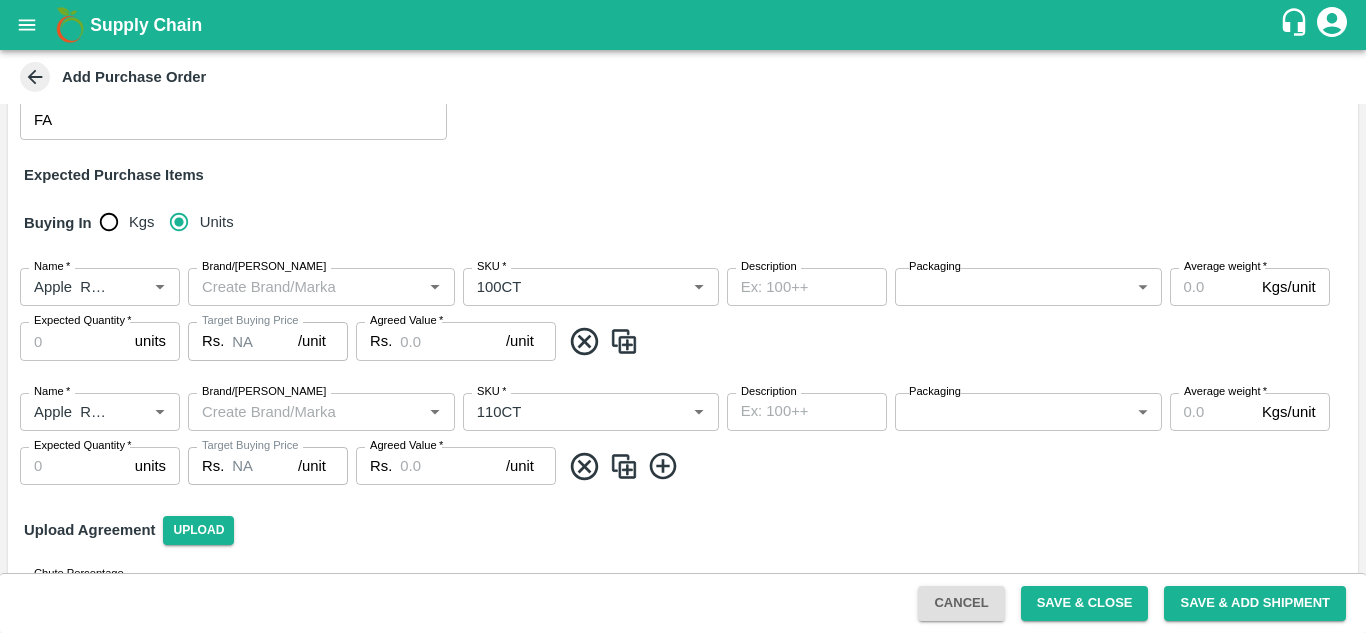 click 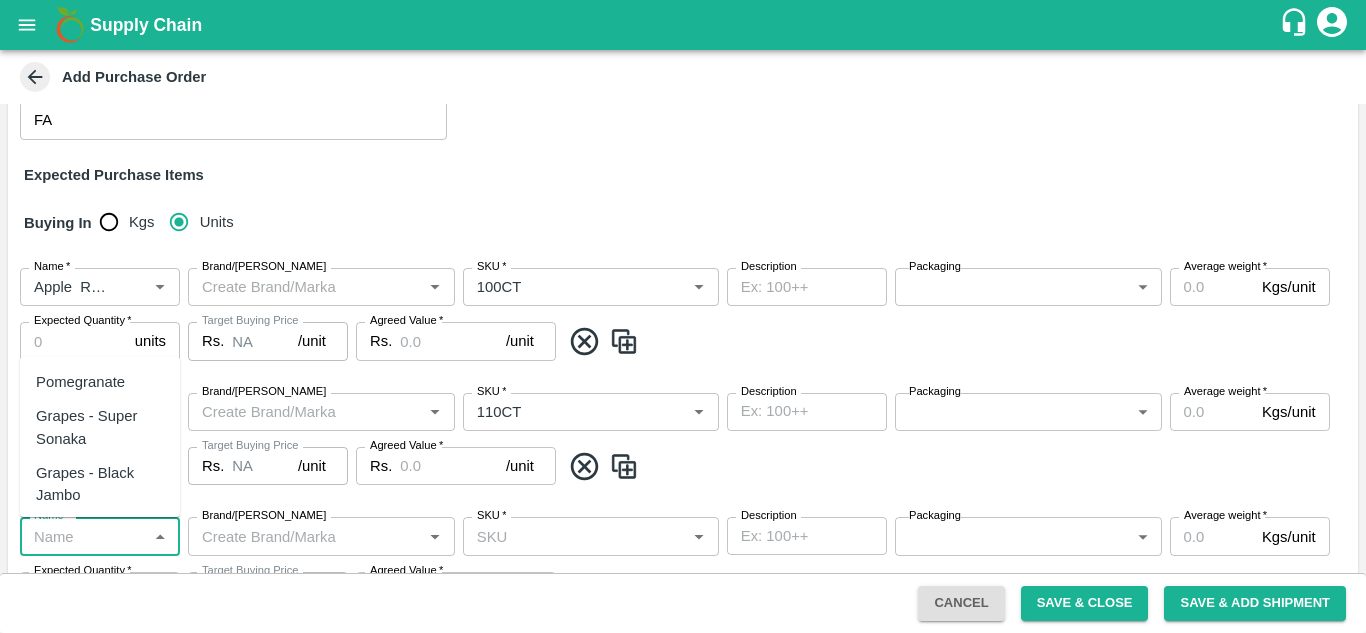 click on "Name   *" at bounding box center [83, 536] 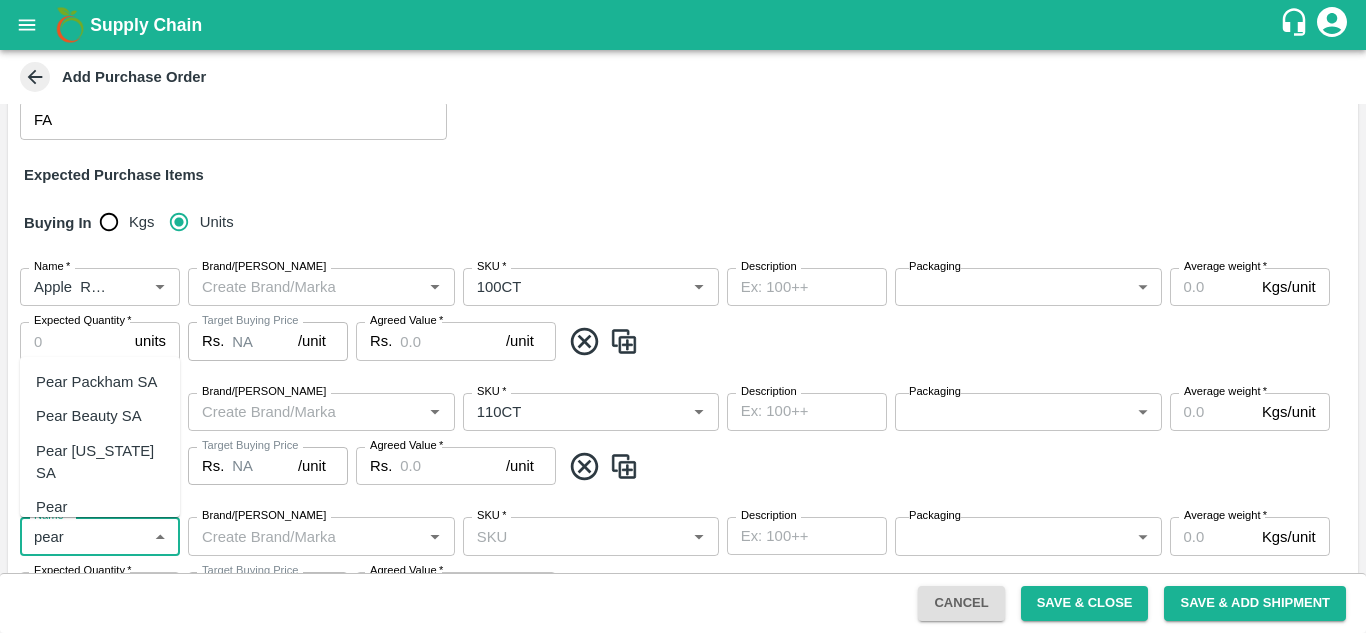 click on "Pear Beauty SA" at bounding box center [100, 416] 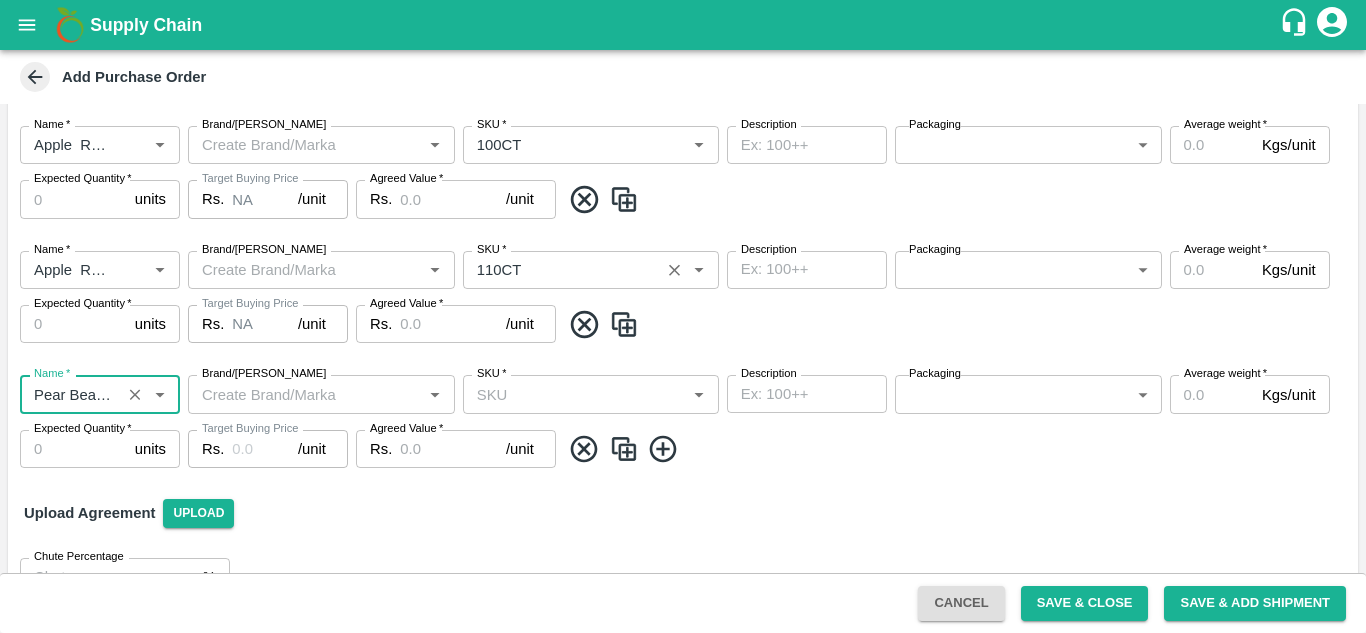 scroll, scrollTop: 379, scrollLeft: 0, axis: vertical 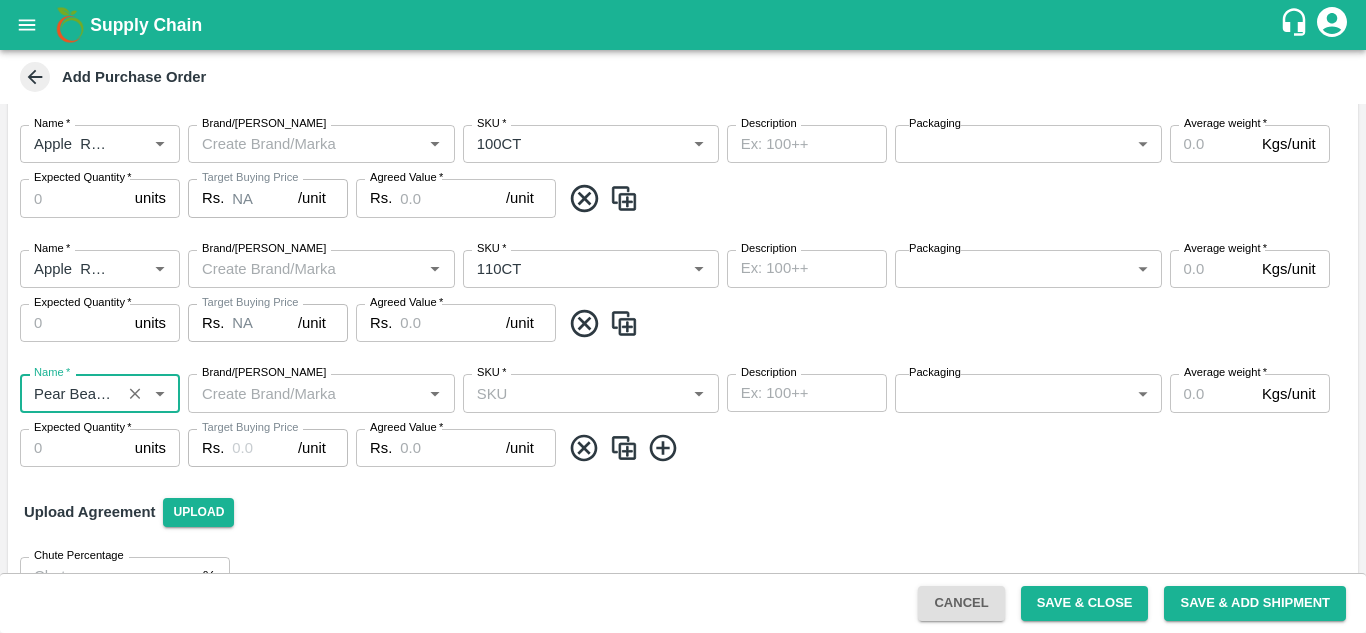type on "Pear Beauty SA" 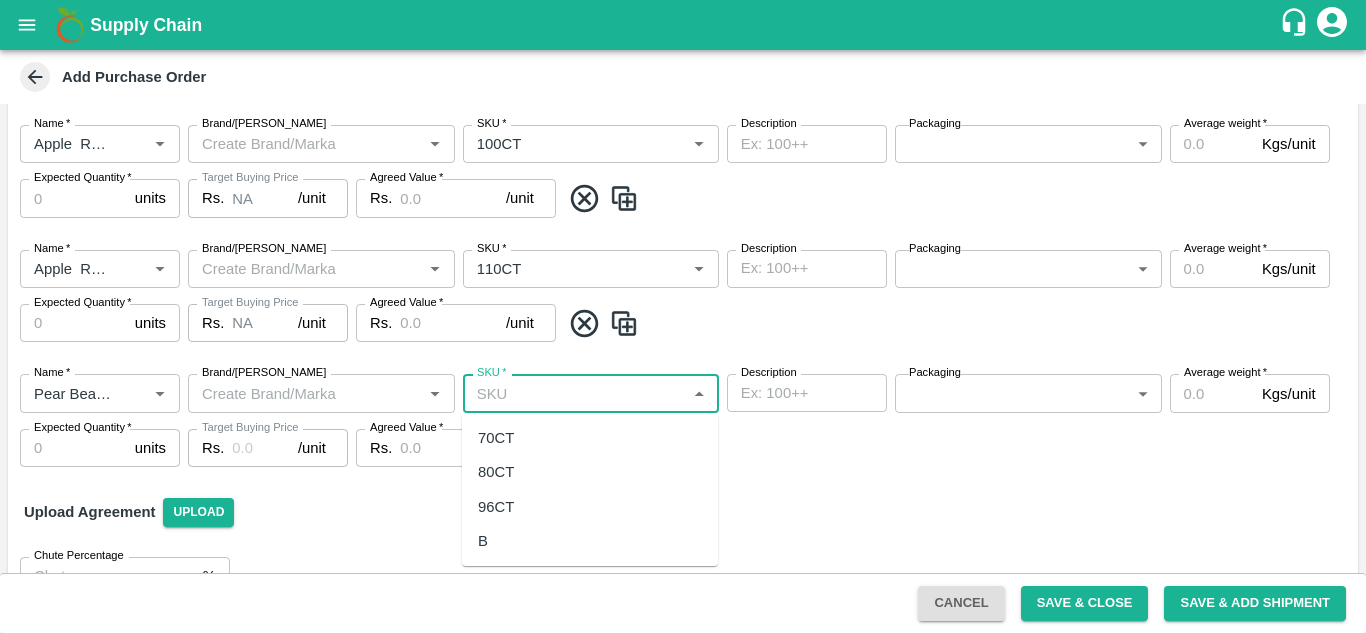 click on "SKU   *" at bounding box center [574, 393] 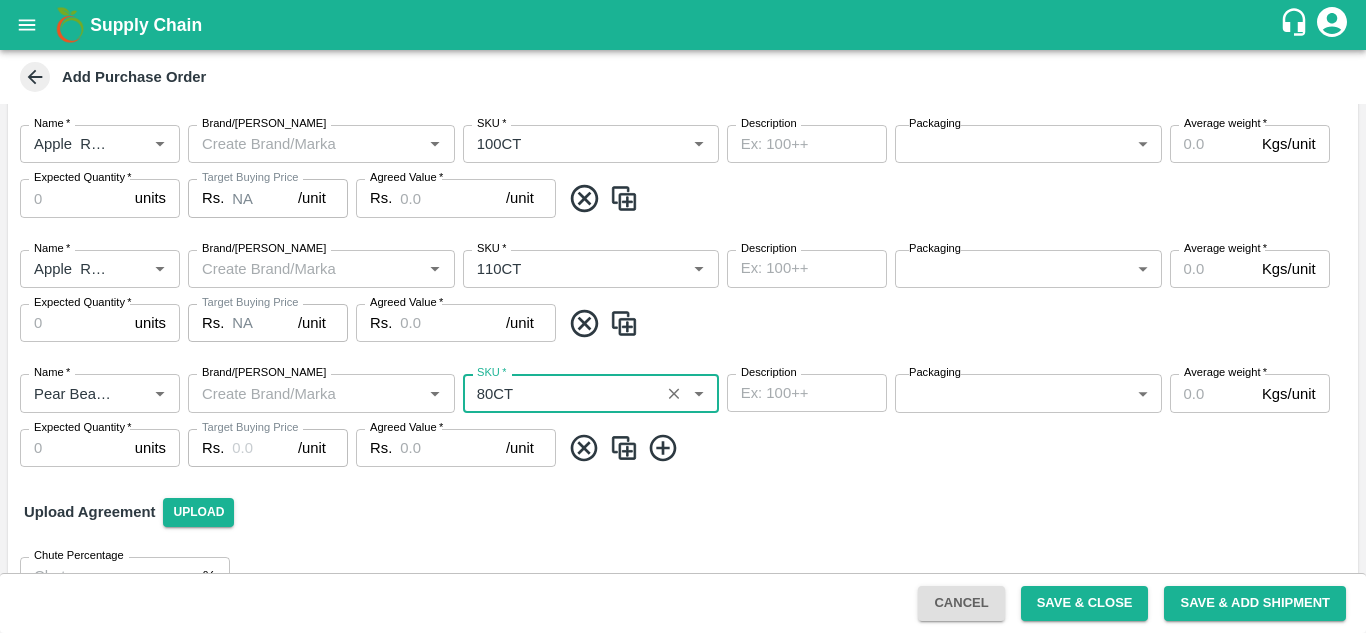 type on "NA" 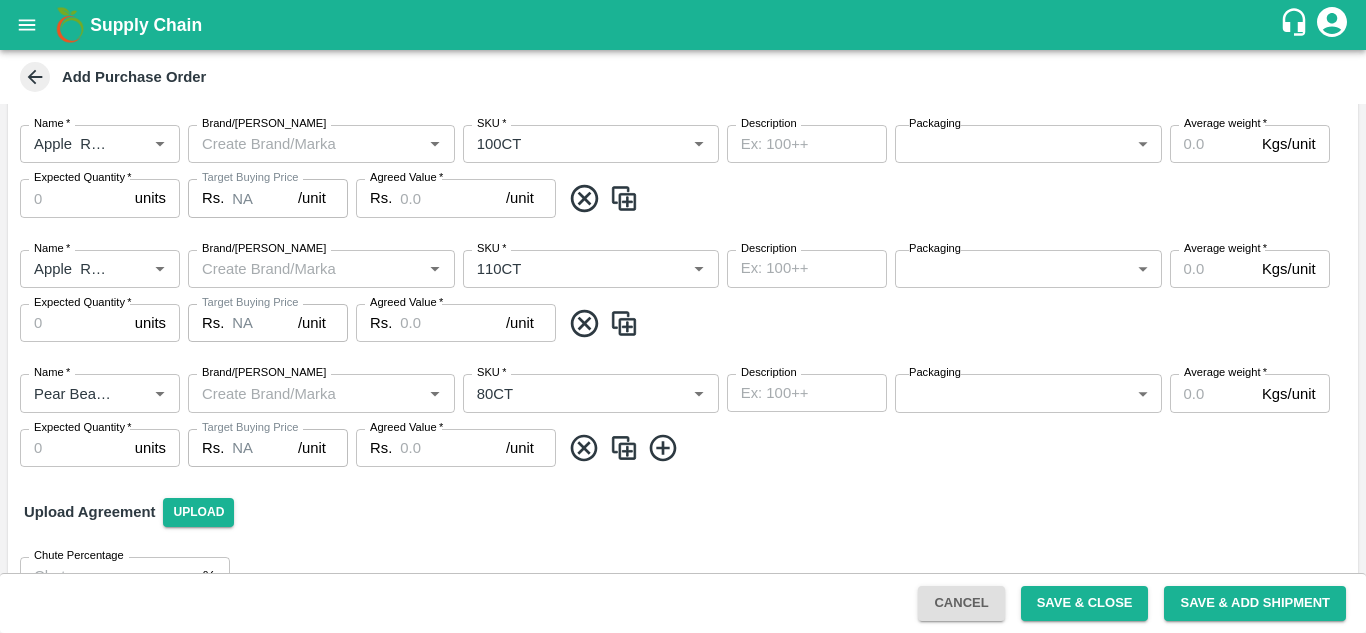 click 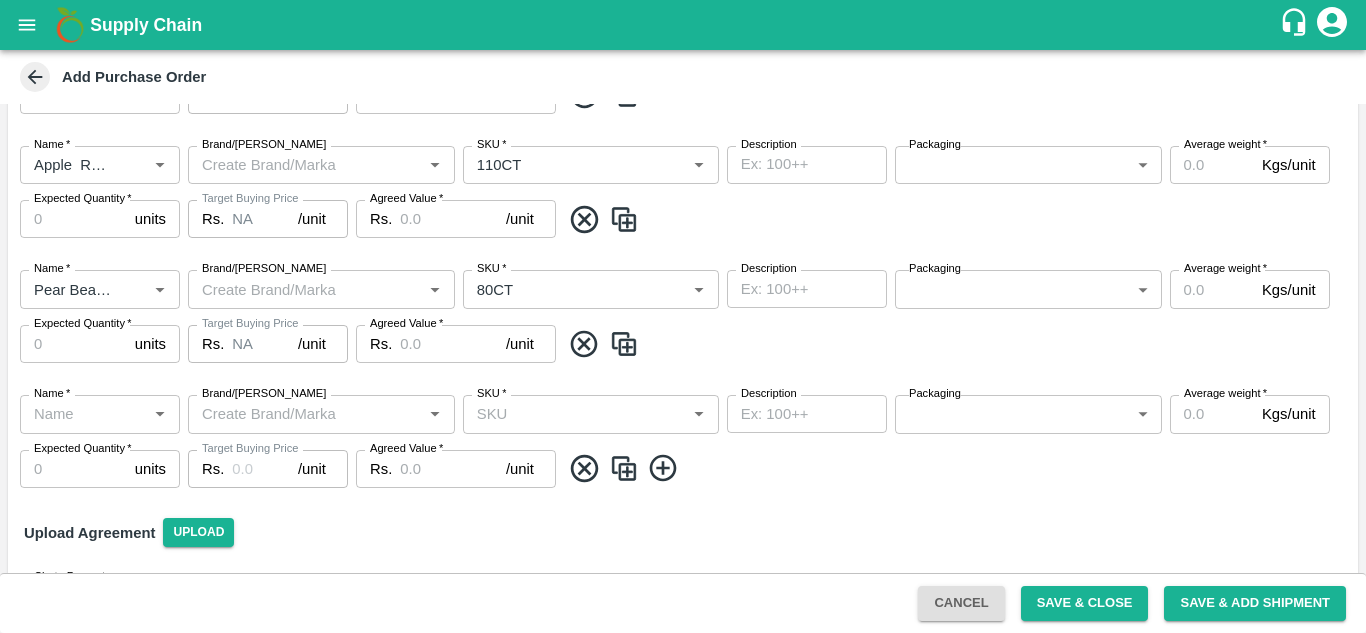 scroll, scrollTop: 484, scrollLeft: 0, axis: vertical 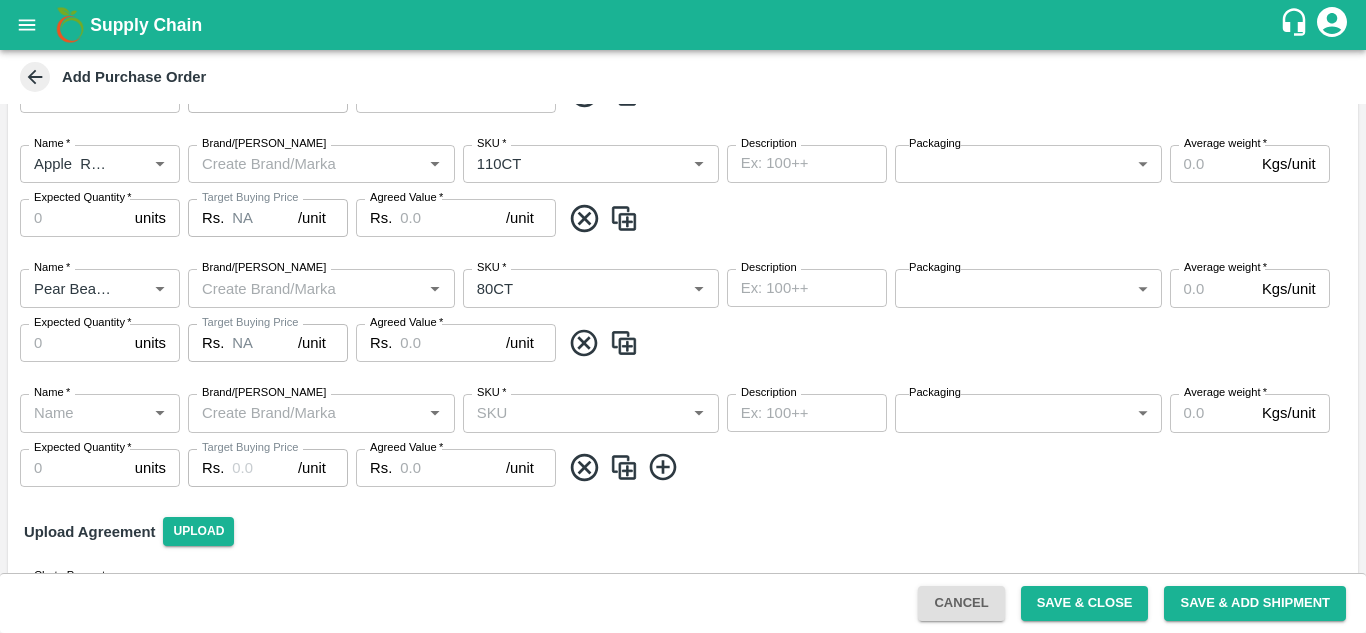 click on "Name   *" at bounding box center [83, 413] 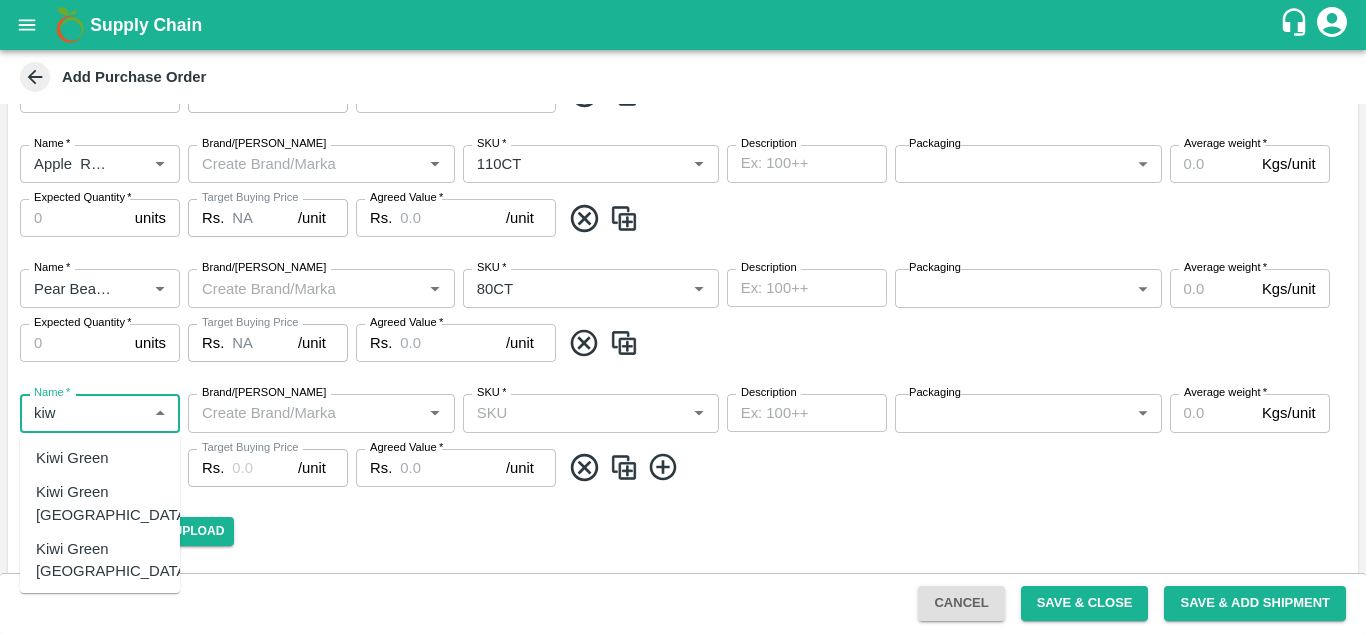 scroll, scrollTop: 102, scrollLeft: 0, axis: vertical 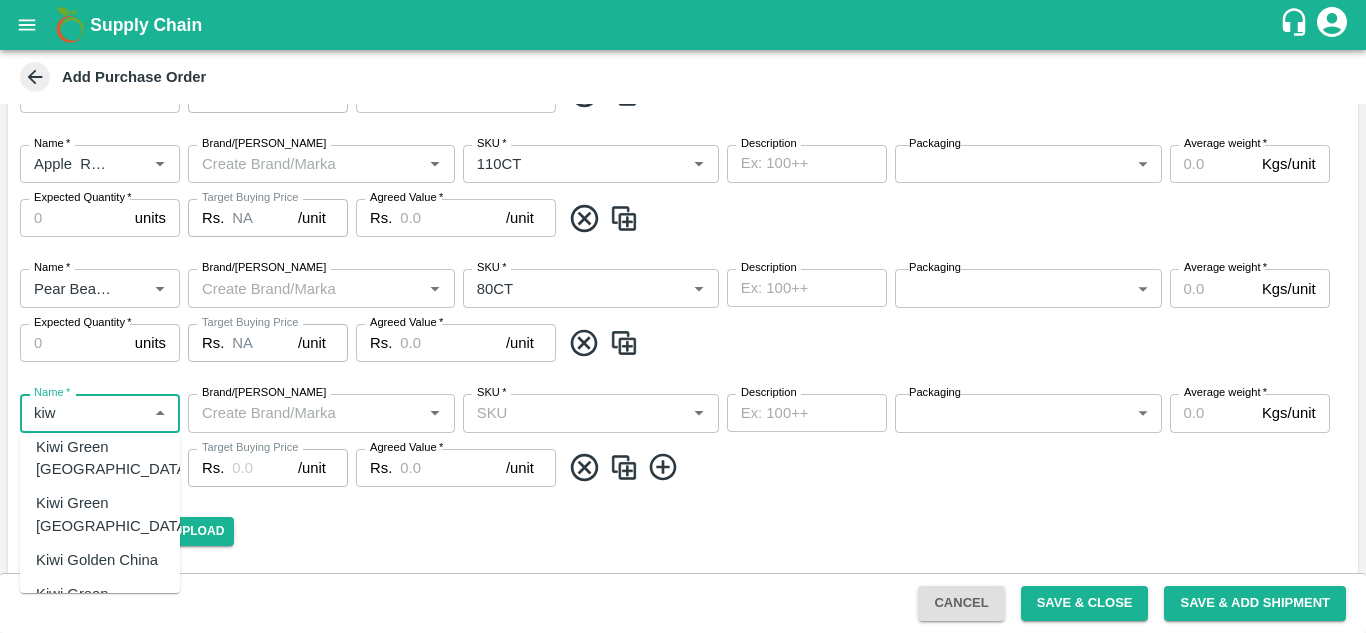 click on "Kiwi Green Chile" at bounding box center [100, 514] 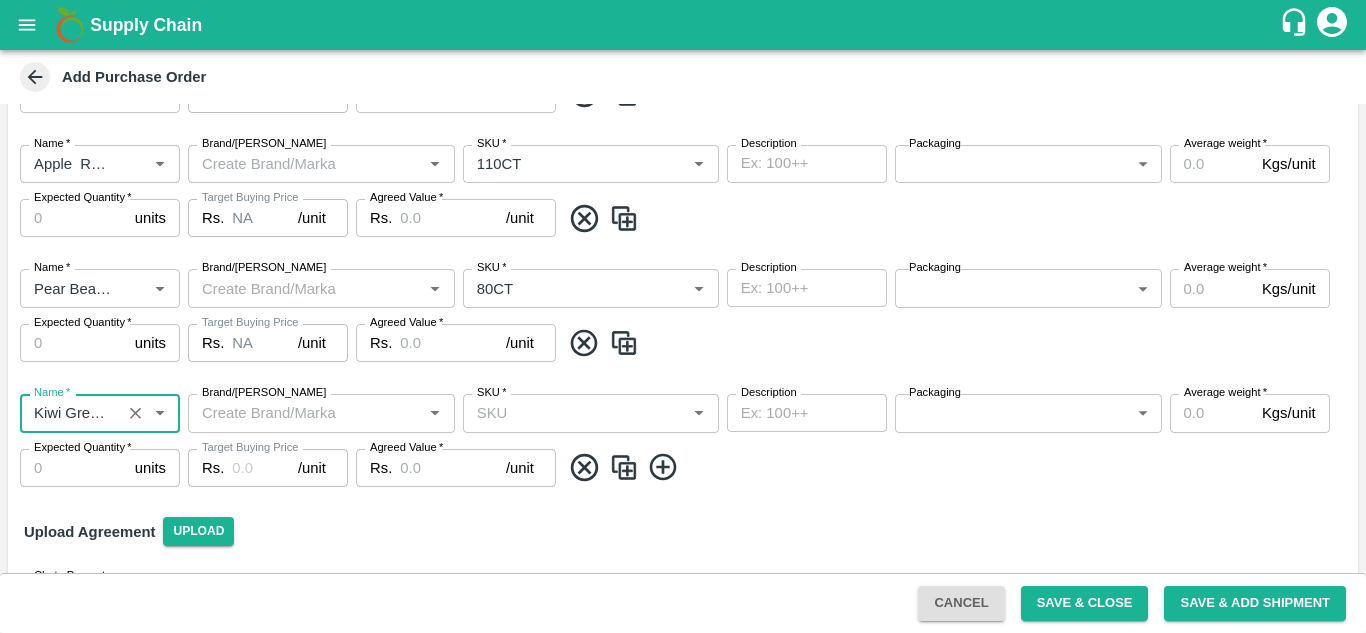 type on "Kiwi Green Chile" 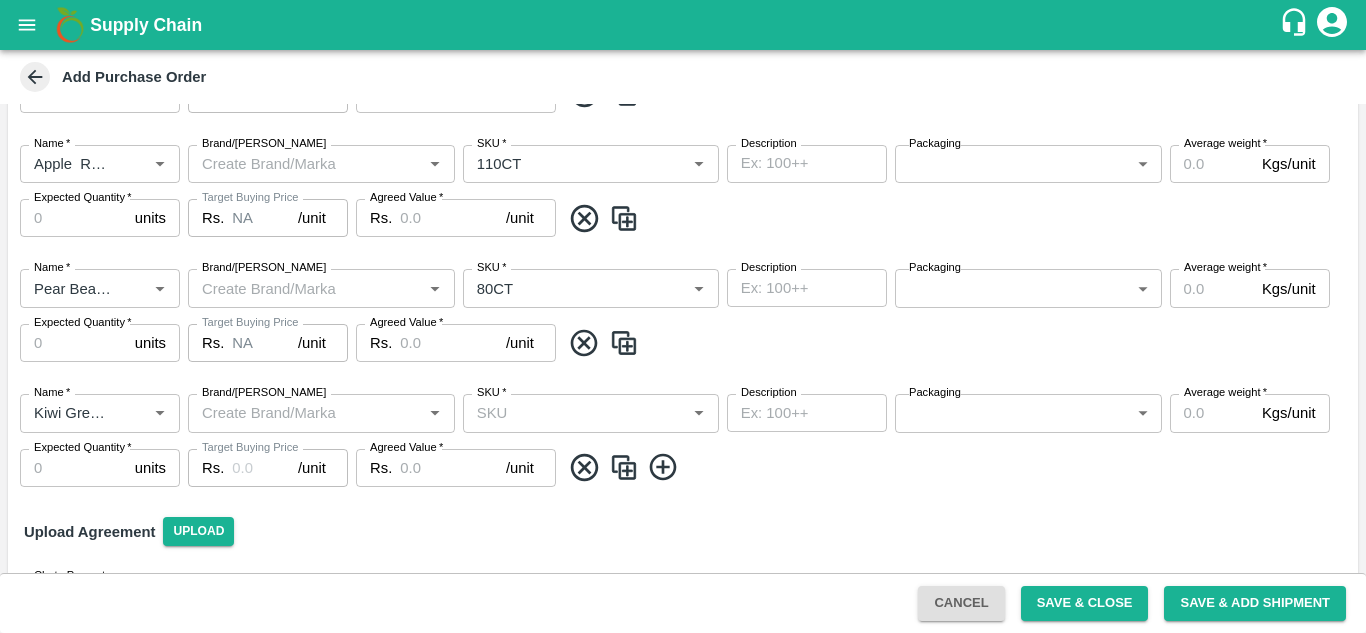 click 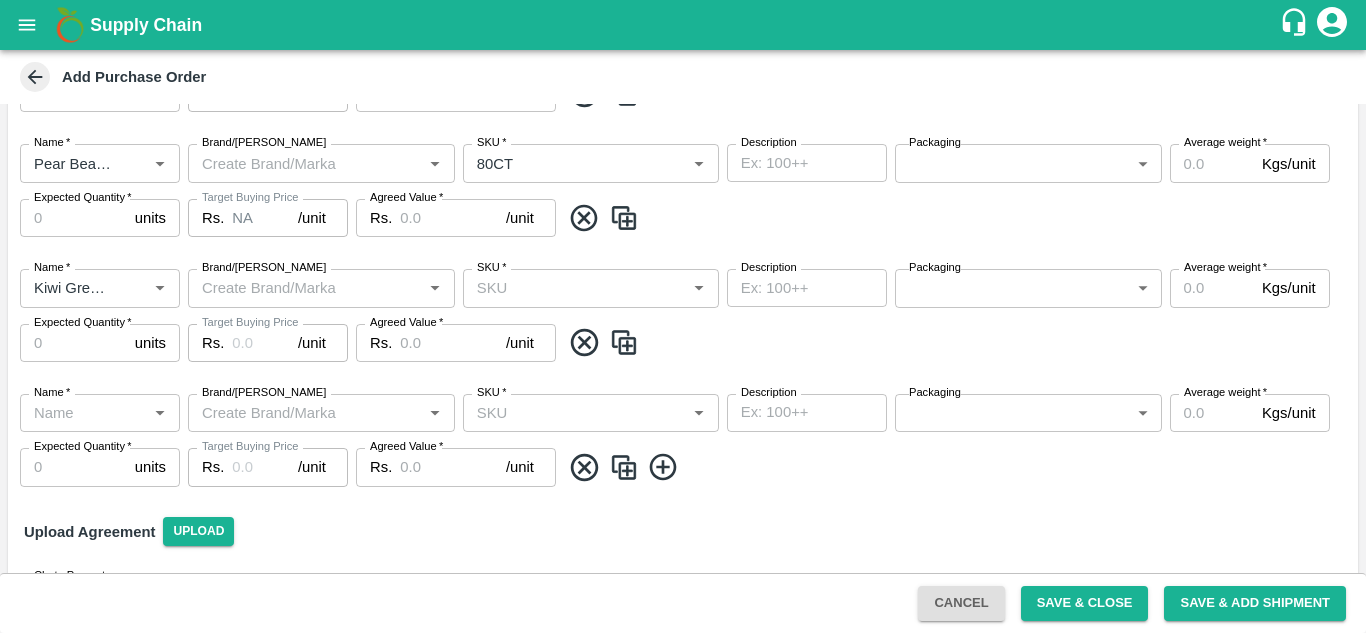 scroll, scrollTop: 610, scrollLeft: 0, axis: vertical 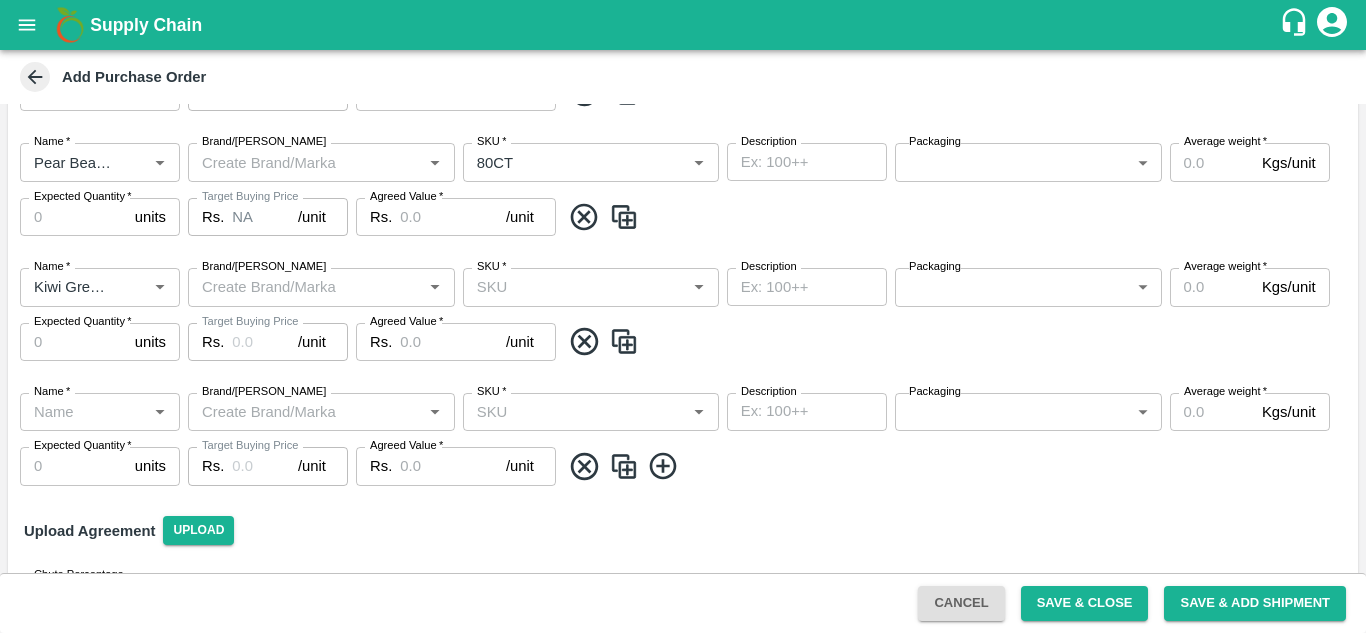 click on "Name   *" at bounding box center [100, 412] 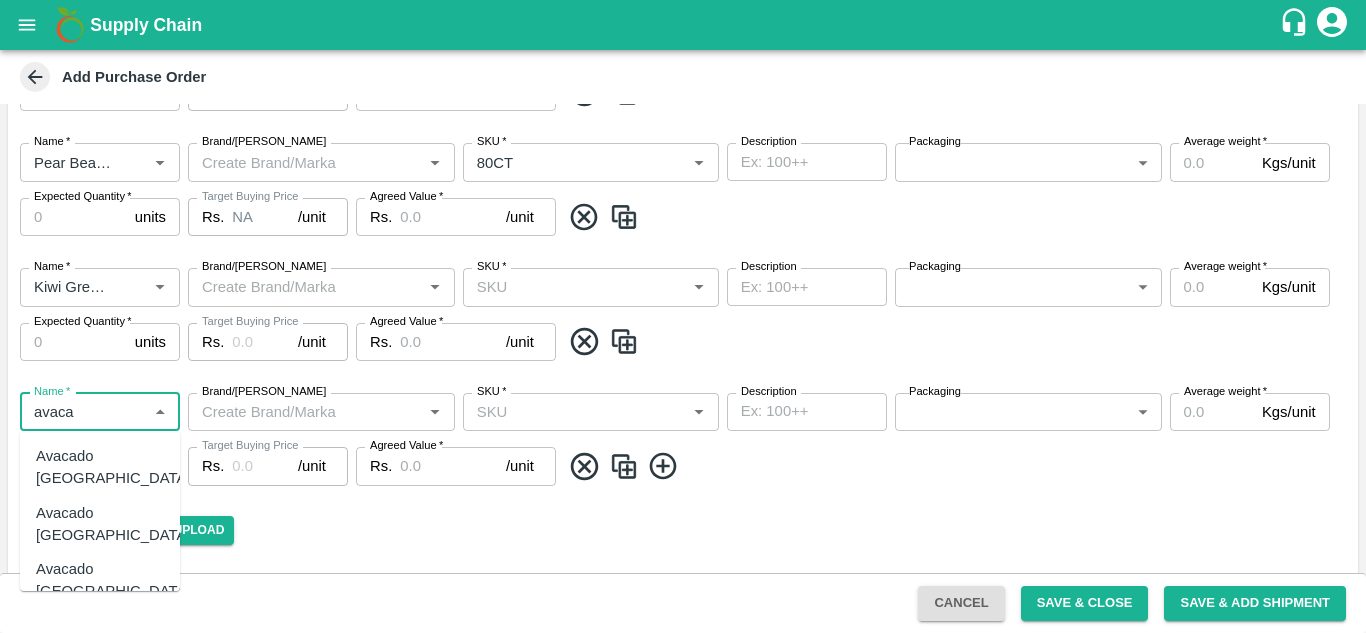 click on "Avacado Tanzania" at bounding box center [113, 467] 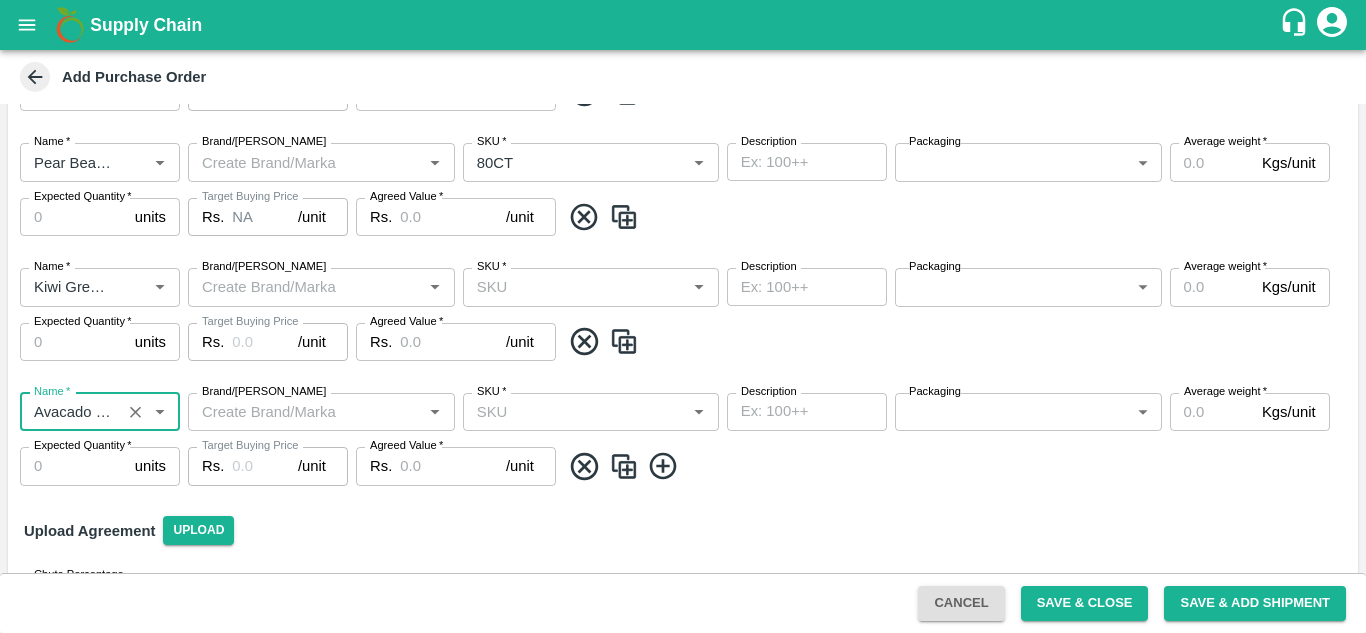 type on "Avacado Tanzania" 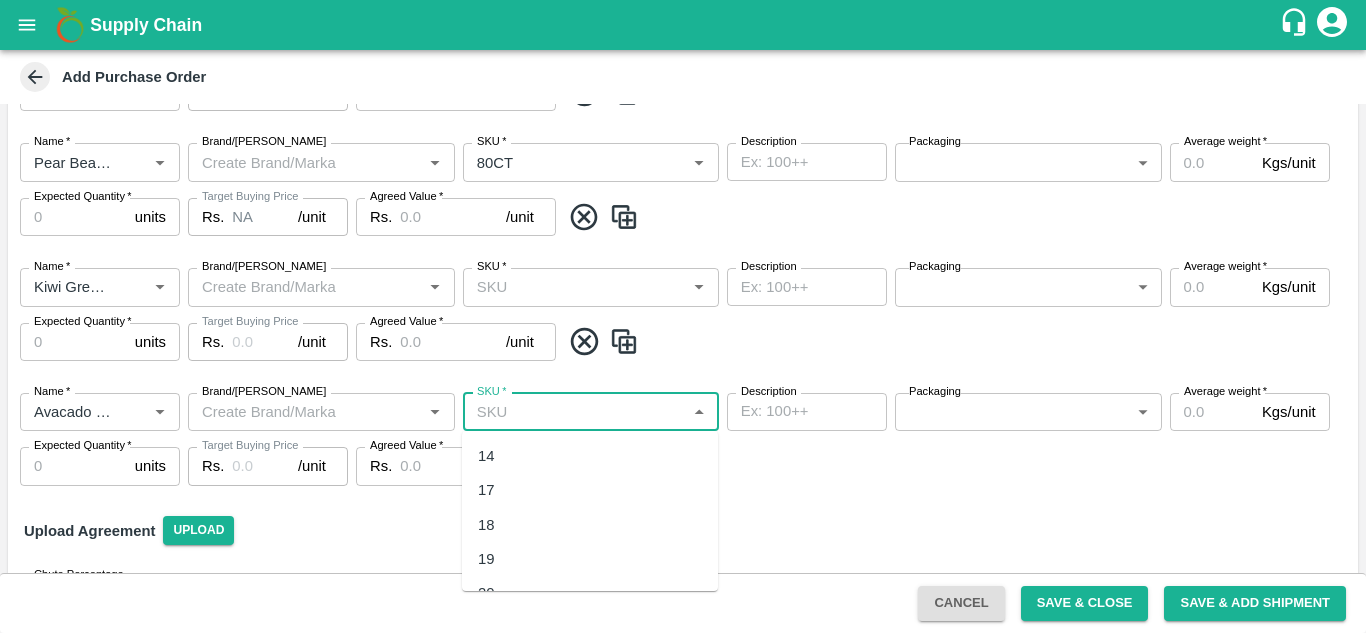 click on "SKU   *" at bounding box center [574, 412] 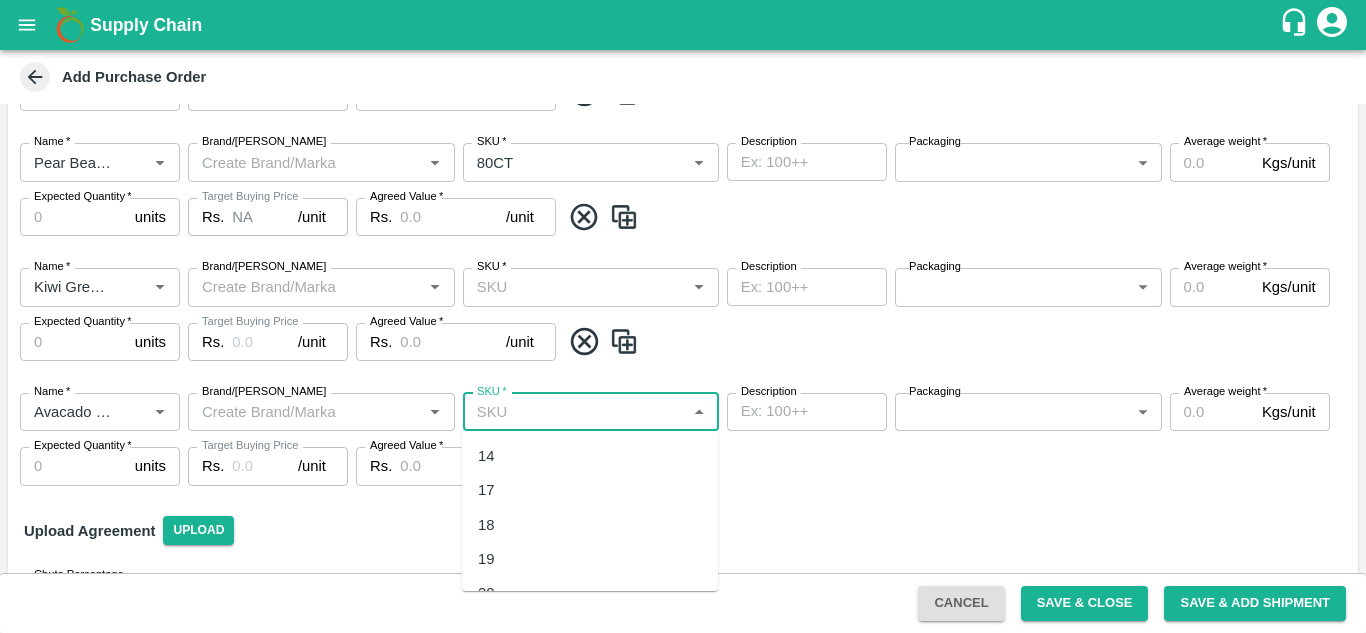 click on "17" at bounding box center [590, 490] 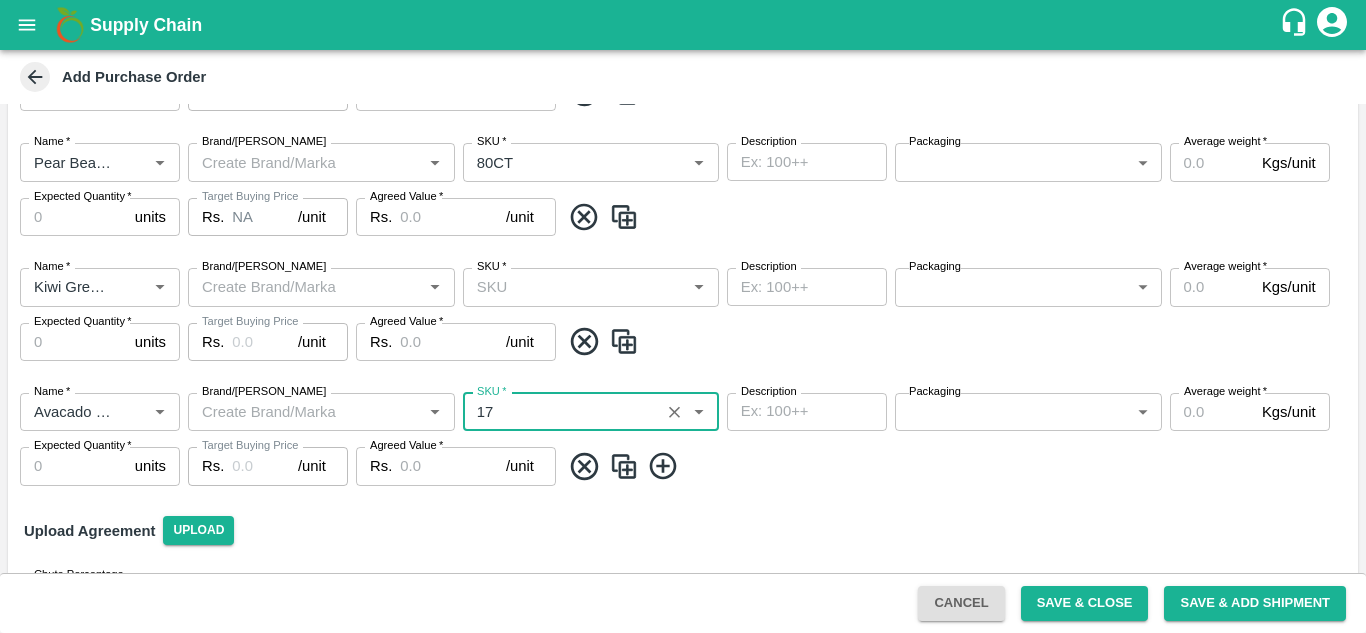 type on "NA" 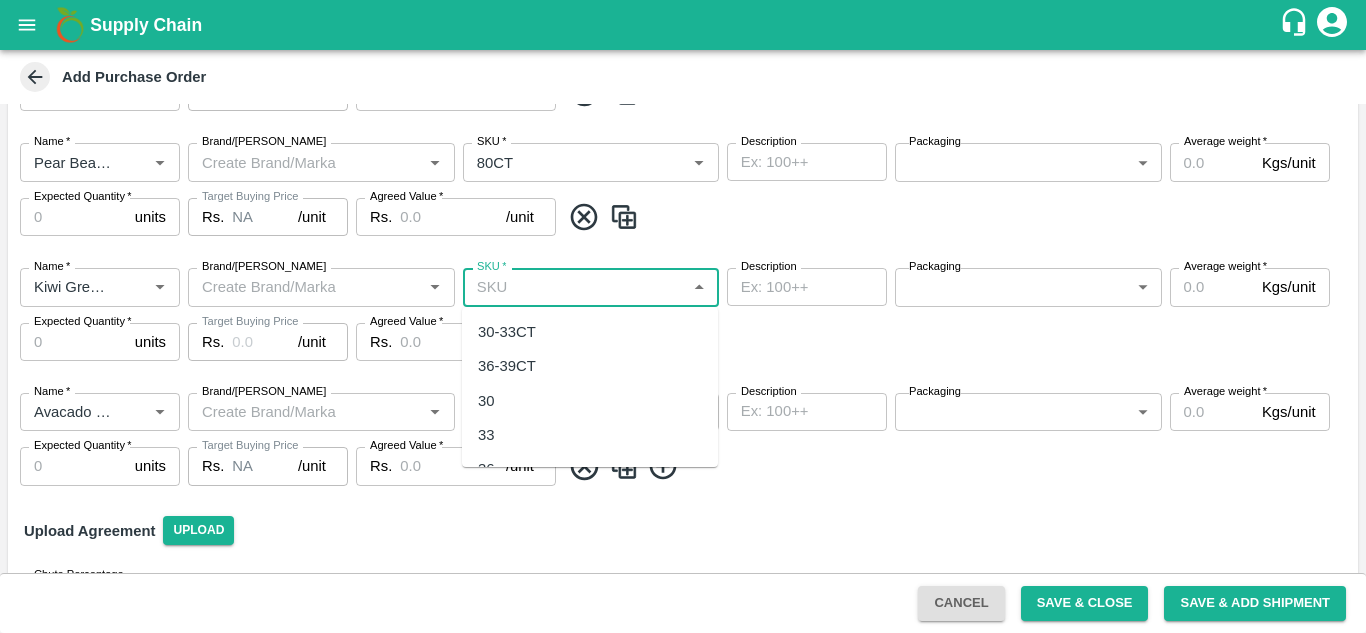 click on "SKU   *" at bounding box center [574, 287] 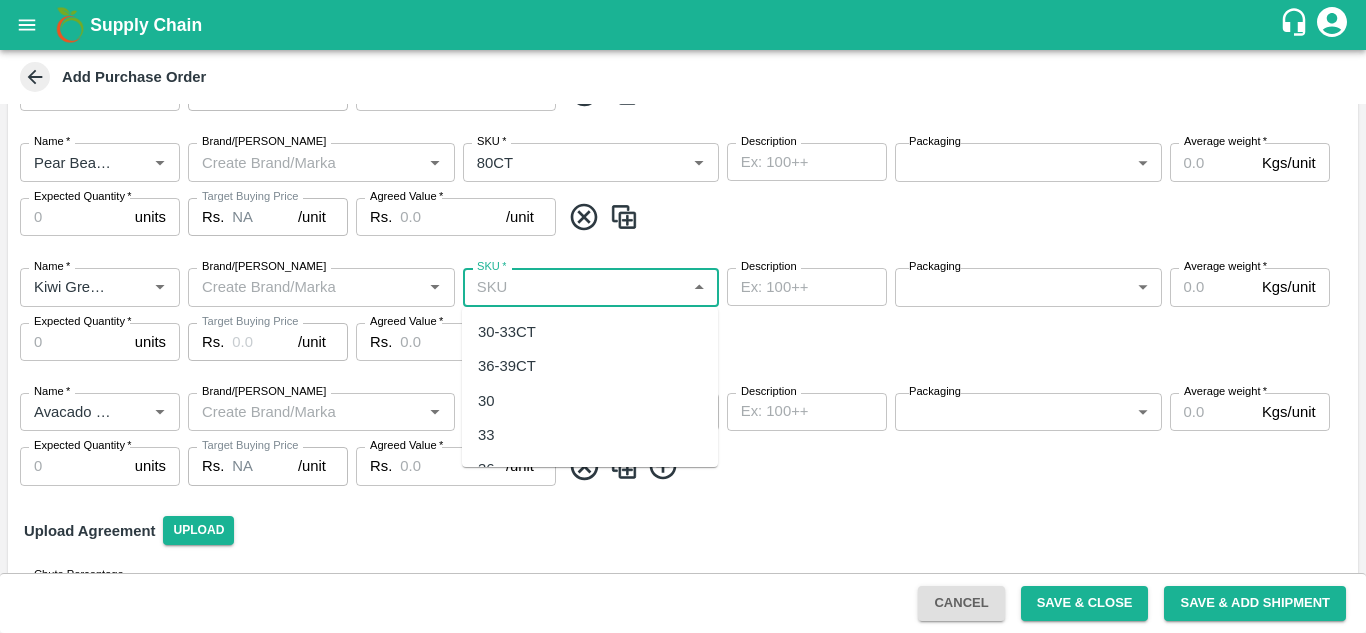 click on "30-33CT" at bounding box center [507, 332] 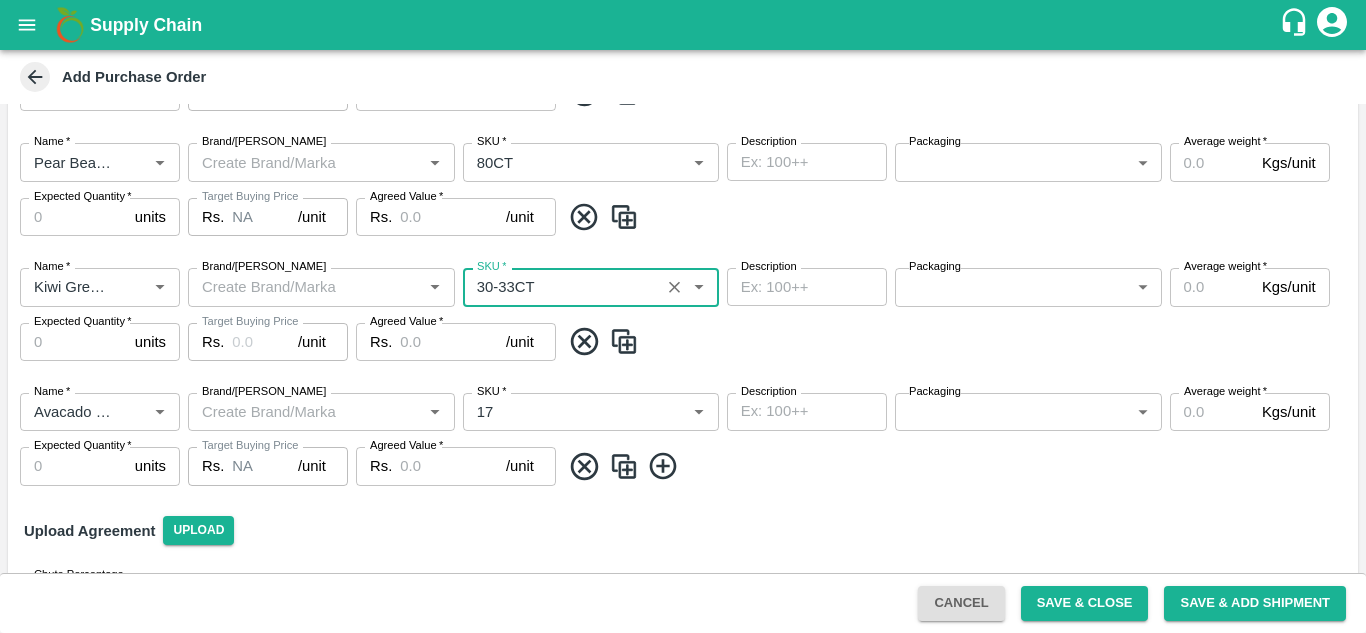 type on "NA" 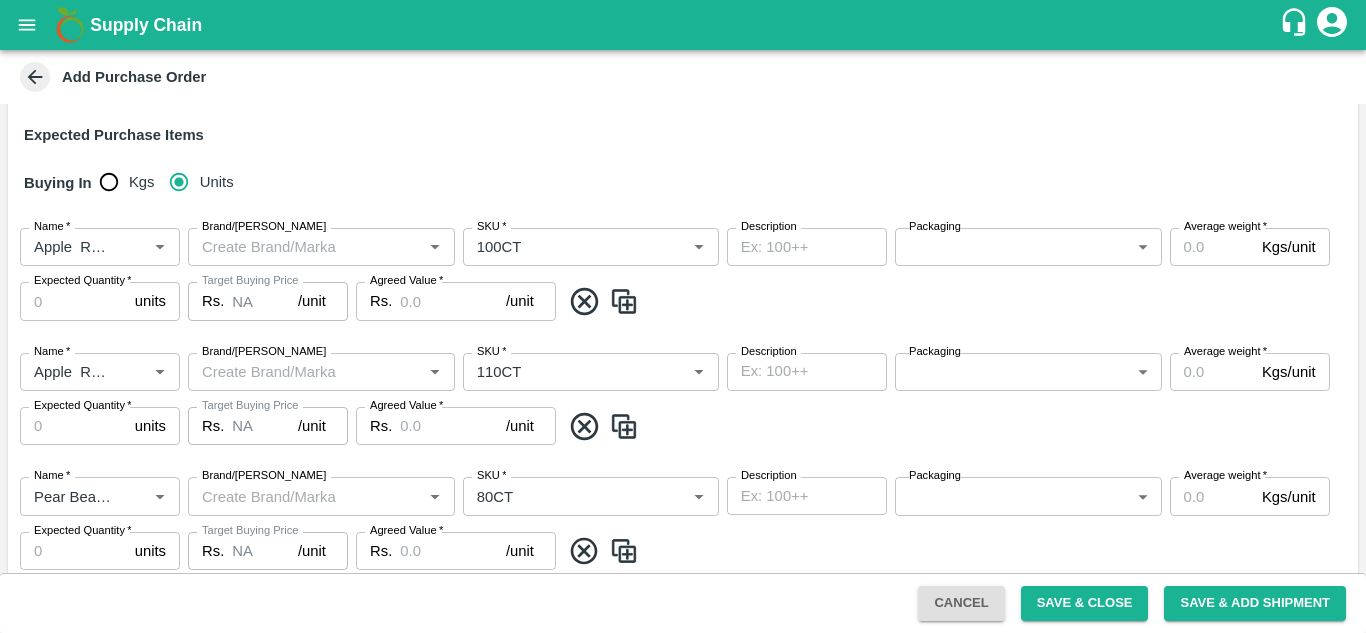 scroll, scrollTop: 254, scrollLeft: 0, axis: vertical 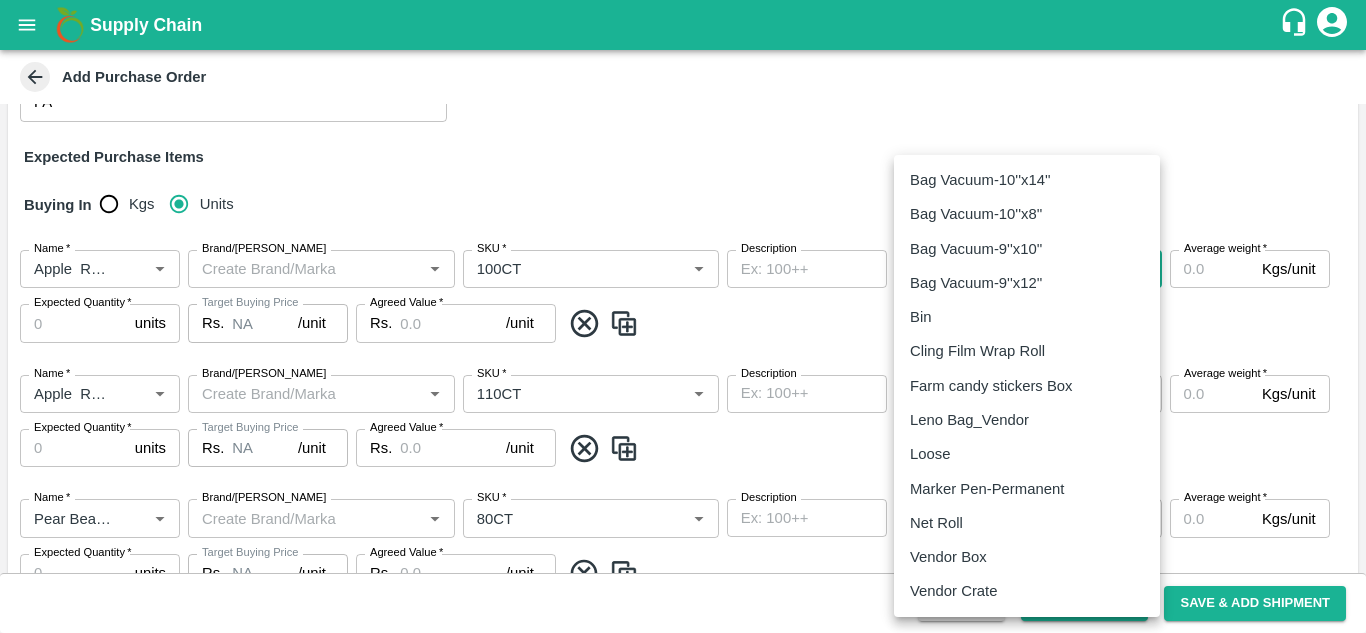 click on "Supply Chain Add Purchase Order PO Type   * Vendor Purchase 2 PO Type Buyers   * Neeti Jain  Buyers   * Supplier   * Supplier   * Add Vendor Add Farmer Address   * , Mumbai, , Maharashtra Address Micropocket   * Micropocket   * Purchase Date   * 10/07/2025 Purchase Date Incharge Field Executive   * Nanda Kumar L Incharge Field Executive   * Model   * Fixed Fixed Model Vendor Type ​ Vendor Type Velens Assessment ID FA Velens Assessment ID Expected Purchase Items Buying In Kgs Units Name   * Name   * Brand/Marka Brand/Marka SKU   * SKU   * Description x Description Packaging ​ Packaging Average weight   * Kgs/unit Average weight Expected Quantity   * units Expected Quantity Target Buying Price Rs. NA /unit Target Buying Price Agreed Value   * Rs. /unit Agreed Value Name   * Name   * Brand/Marka Brand/Marka SKU   * SKU   * Description x Description Packaging ​ Packaging Average weight   * Kgs/unit Average weight Expected Quantity   * units Expected Quantity" at bounding box center (683, 316) 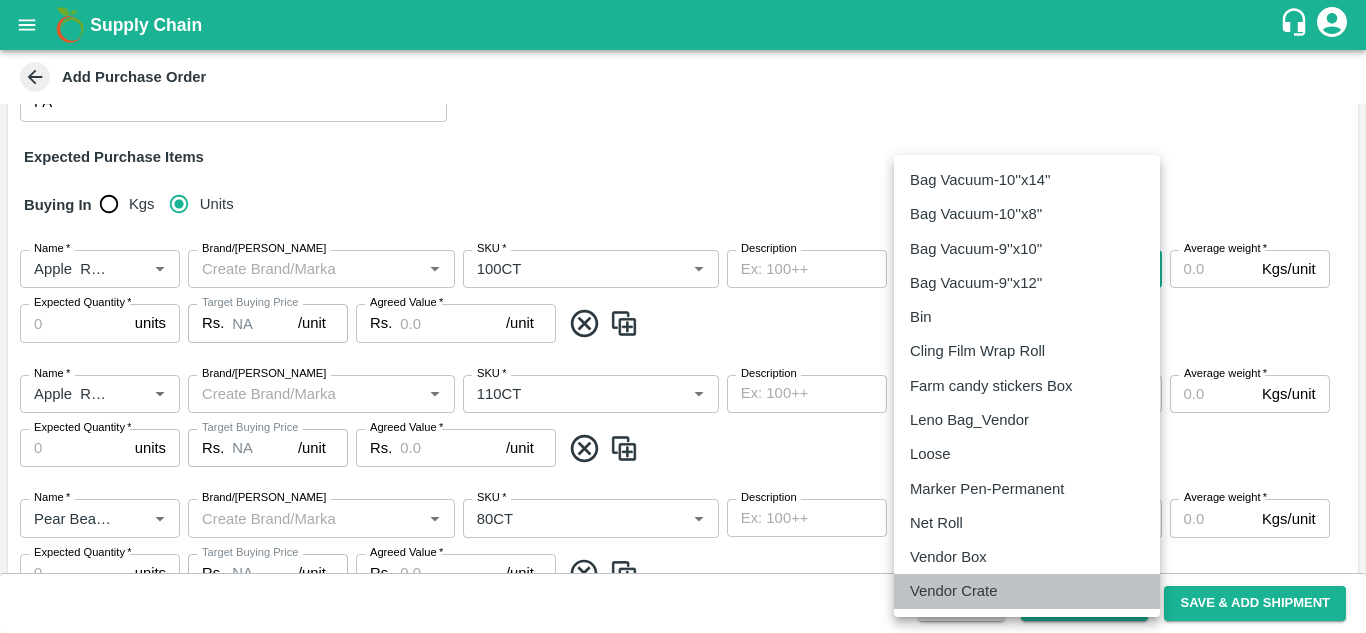 click on "Vendor Crate" at bounding box center (1027, 591) 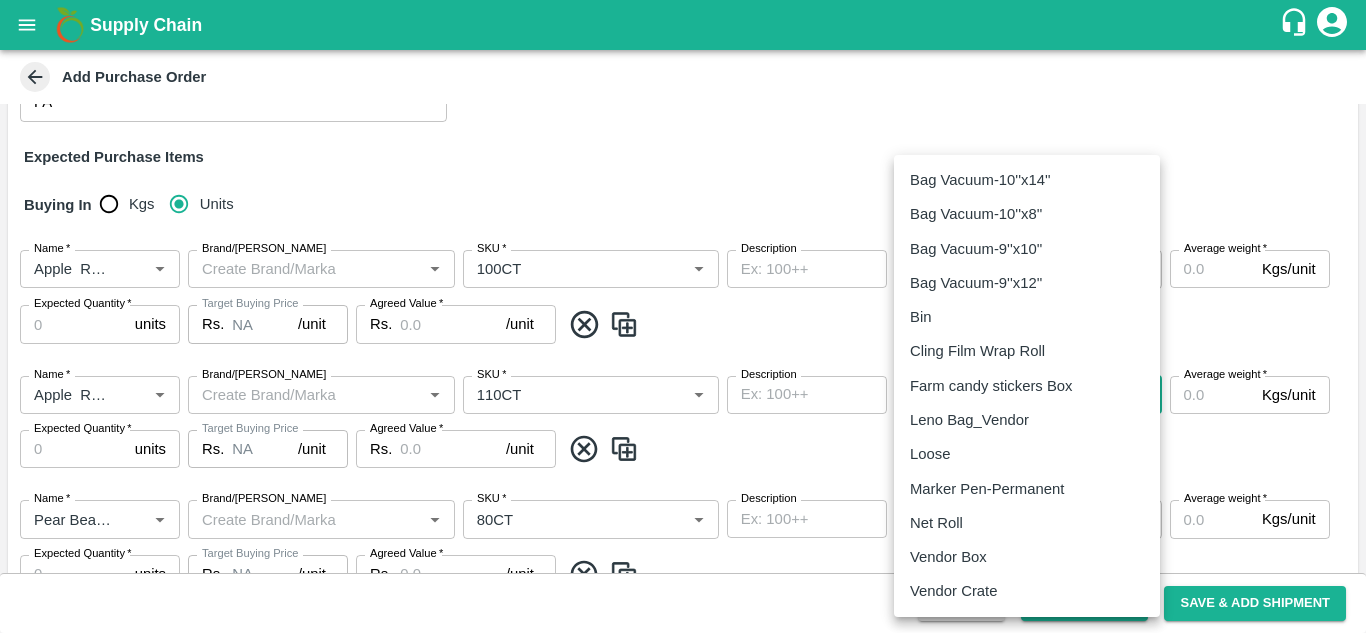 click on "Supply Chain Add Purchase Order PO Type   * Vendor Purchase 2 PO Type Buyers   * Neeti Jain  Buyers   * Supplier   * Supplier   * Add Vendor Add Farmer Address   * , Mumbai, , Maharashtra Address Micropocket   * Micropocket   * Purchase Date   * 10/07/2025 Purchase Date Incharge Field Executive   * Nanda Kumar L Incharge Field Executive   * Model   * Fixed Fixed Model Vendor Type ​ Vendor Type Velens Assessment ID FA Velens Assessment ID Expected Purchase Items Buying In Kgs Units Name   * Name   * Brand/Marka Brand/Marka SKU   * SKU   * Description x Description Packaging Vendor Crate 277 Packaging Average weight   * Kgs/unit Average weight Expected Quantity   * units Expected Quantity Target Buying Price Rs. NA /unit Target Buying Price Agreed Value   * Rs. /unit Agreed Value Name   * Name   * Brand/Marka Brand/Marka SKU   * SKU   * Description x Description Packaging ​ Packaging Average weight   * Kgs/unit Average weight Expected Quantity   * units Rs." at bounding box center [683, 316] 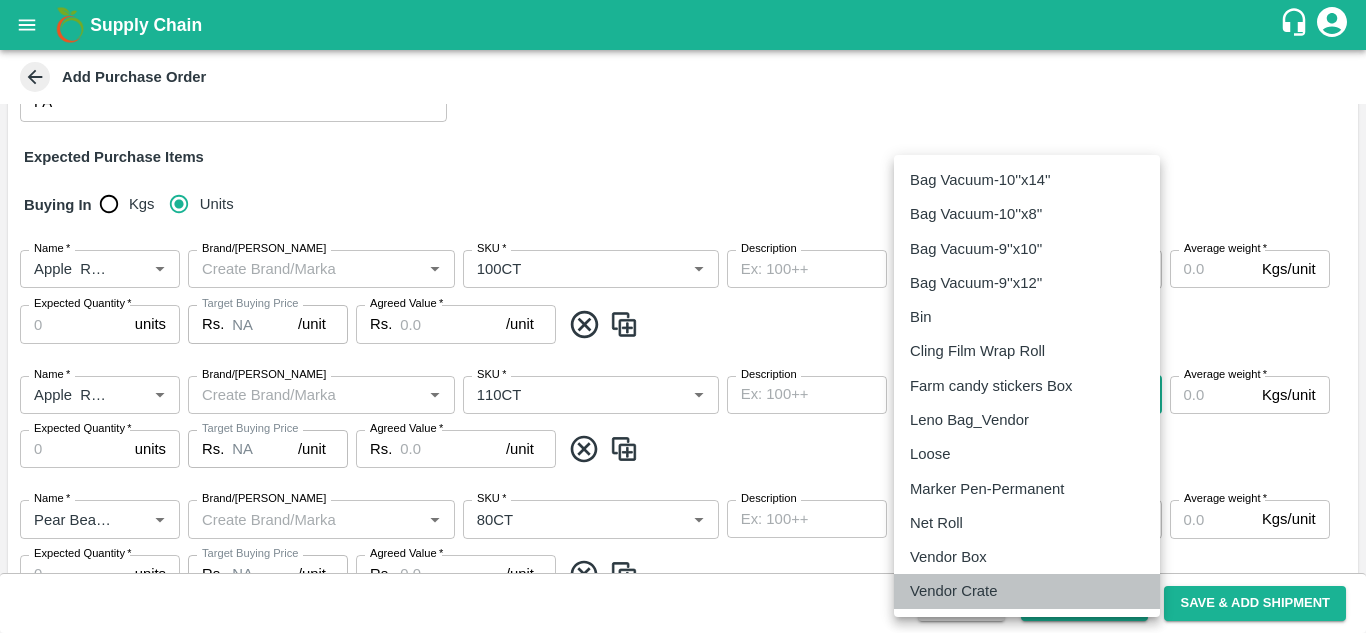 click on "Vendor Crate" at bounding box center (953, 591) 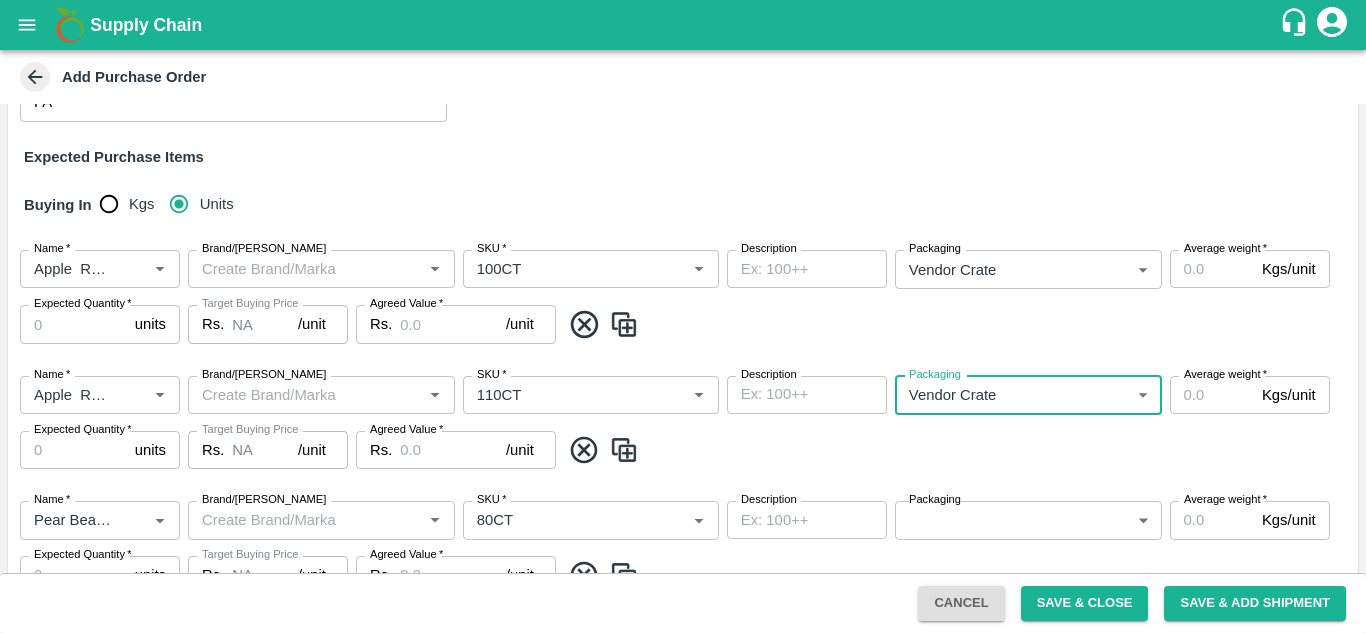 click on "Supply Chain Add Purchase Order PO Type   * Vendor Purchase 2 PO Type Buyers   * Neeti Jain  Buyers   * Supplier   * Supplier   * Add Vendor Add Farmer Address   * , Mumbai, , Maharashtra Address Micropocket   * Micropocket   * Purchase Date   * 10/07/2025 Purchase Date Incharge Field Executive   * Nanda Kumar L Incharge Field Executive   * Model   * Fixed Fixed Model Vendor Type ​ Vendor Type Velens Assessment ID FA Velens Assessment ID Expected Purchase Items Buying In Kgs Units Name   * Name   * Brand/Marka Brand/Marka SKU   * SKU   * Description x Description Packaging Vendor Crate 277 Packaging Average weight   * Kgs/unit Average weight Expected Quantity   * units Expected Quantity Target Buying Price Rs. NA /unit Target Buying Price Agreed Value   * Rs. /unit Agreed Value Name   * Name   * Brand/Marka Brand/Marka SKU   * SKU   * Description x Description Packaging Vendor Crate 277 Packaging Average weight   * Kgs/unit Average weight Expected Quantity" at bounding box center (683, 316) 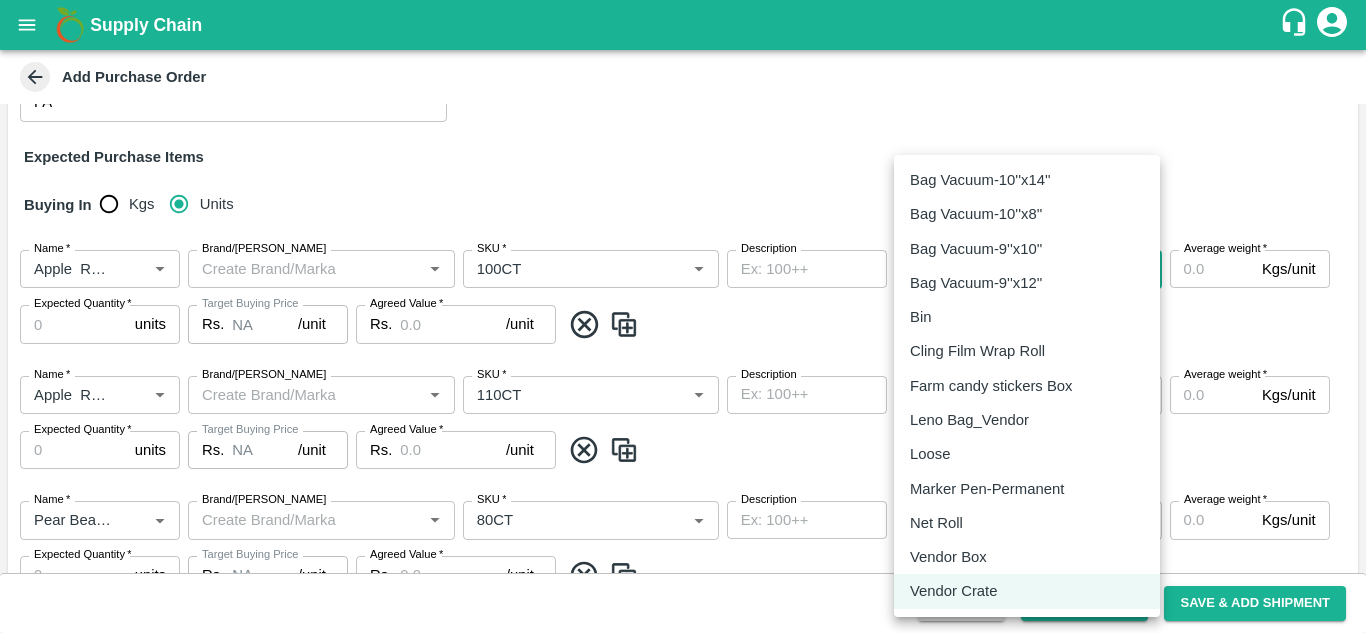 click on "Vendor Box" at bounding box center [953, 557] 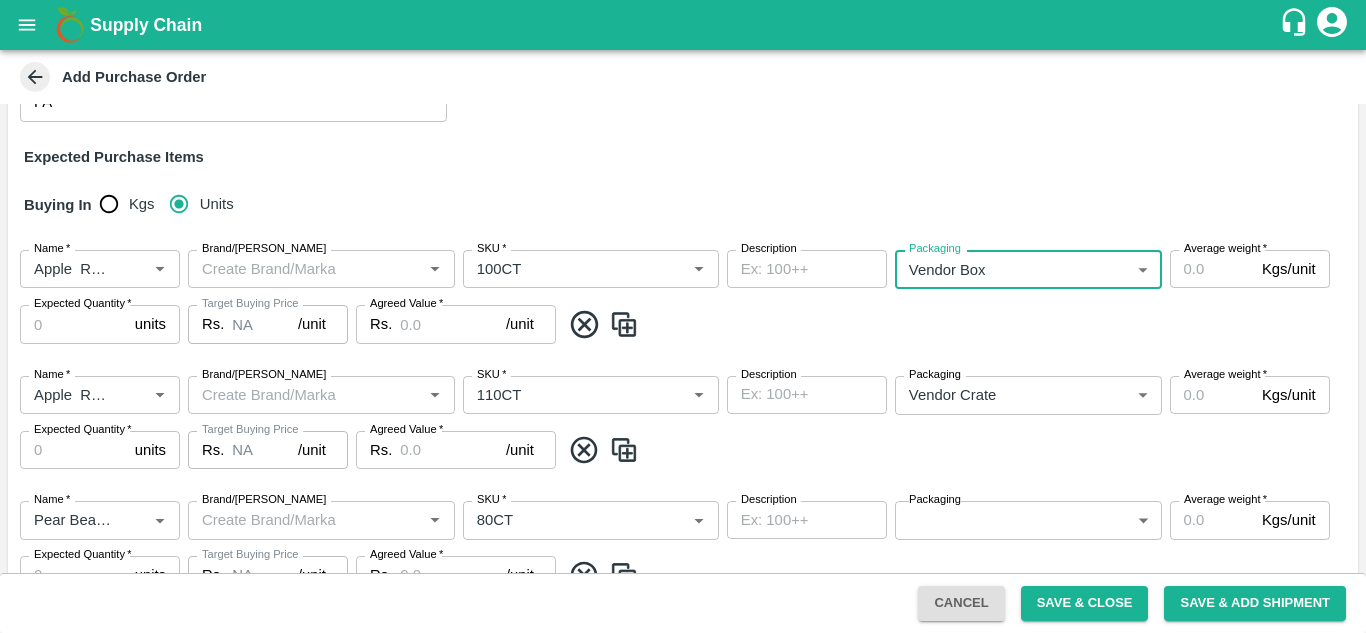 type on "276" 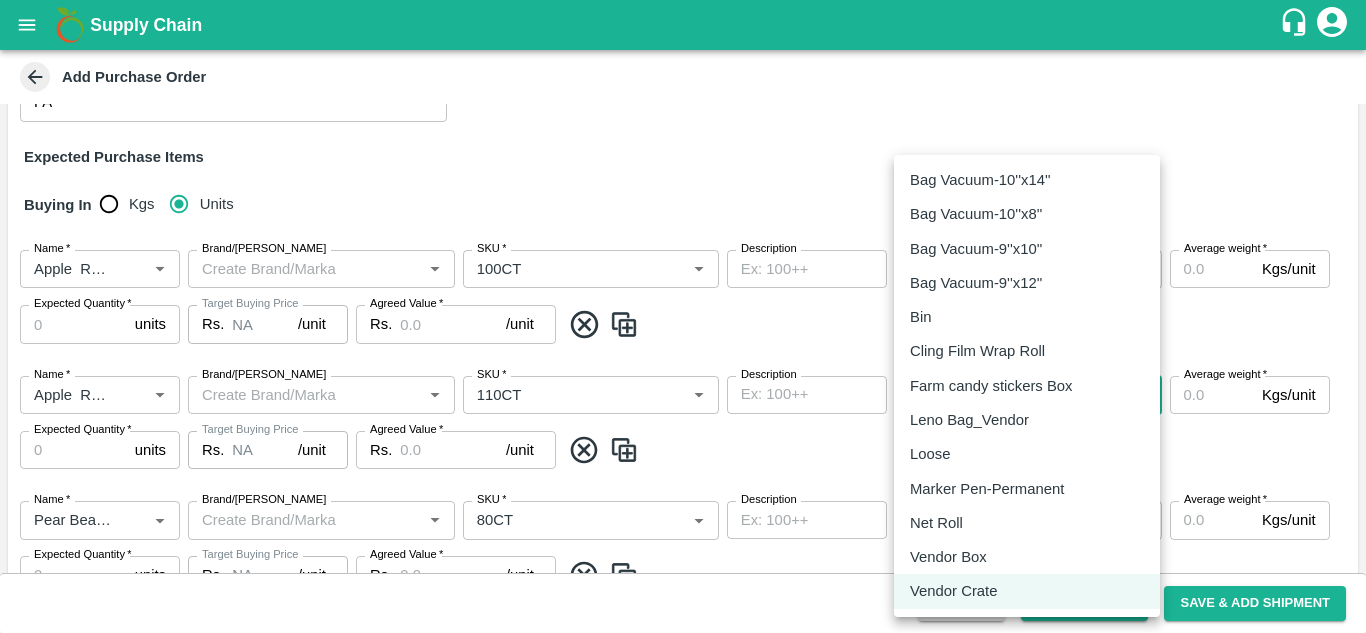 click on "Supply Chain Add Purchase Order PO Type   * Vendor Purchase 2 PO Type Buyers   * Neeti Jain  Buyers   * Supplier   * Supplier   * Add Vendor Add Farmer Address   * , Mumbai, , Maharashtra Address Micropocket   * Micropocket   * Purchase Date   * 10/07/2025 Purchase Date Incharge Field Executive   * Nanda Kumar L Incharge Field Executive   * Model   * Fixed Fixed Model Vendor Type ​ Vendor Type Velens Assessment ID FA Velens Assessment ID Expected Purchase Items Buying In Kgs Units Name   * Name   * Brand/Marka Brand/Marka SKU   * SKU   * Description x Description Packaging Vendor Box 276 Packaging Average weight   * Kgs/unit Average weight Expected Quantity   * units Expected Quantity Target Buying Price Rs. NA /unit Target Buying Price Agreed Value   * Rs. /unit Agreed Value Name   * Name   * Brand/Marka Brand/Marka SKU   * SKU   * Description x Description Packaging Vendor Crate 277 Packaging Average weight   * Kgs/unit Average weight Expected Quantity   *" at bounding box center [683, 316] 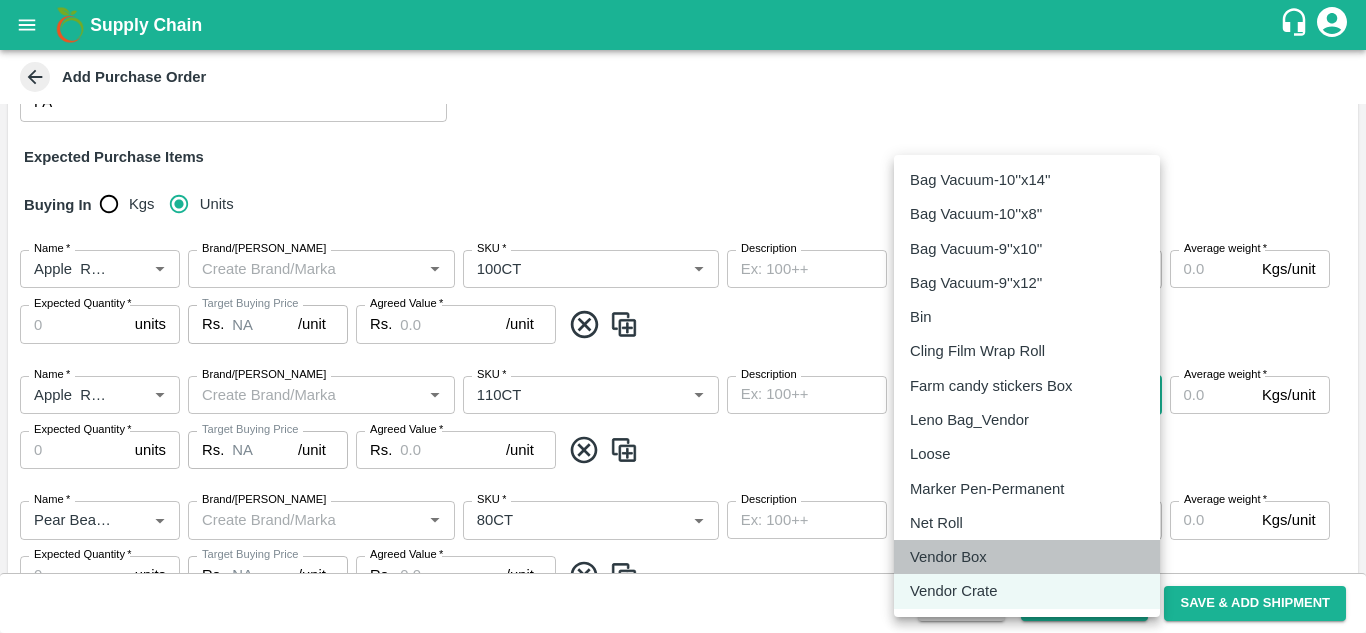 click on "Vendor Box" at bounding box center [948, 557] 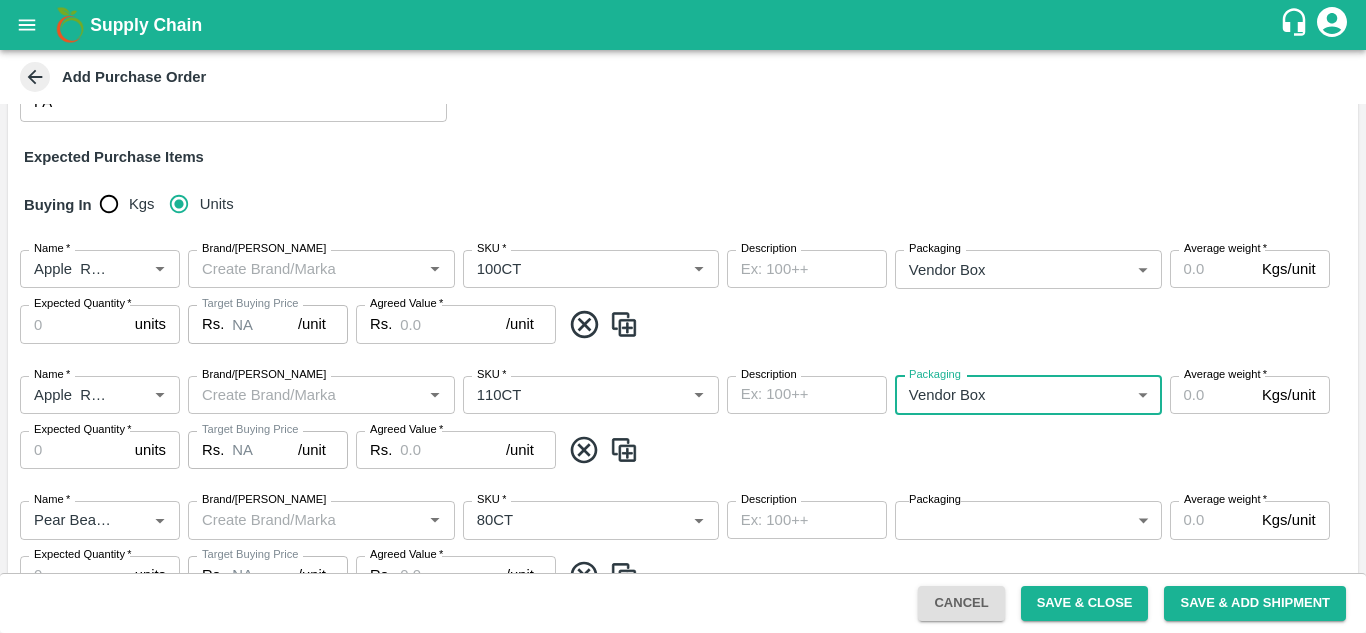 scroll, scrollTop: 491, scrollLeft: 0, axis: vertical 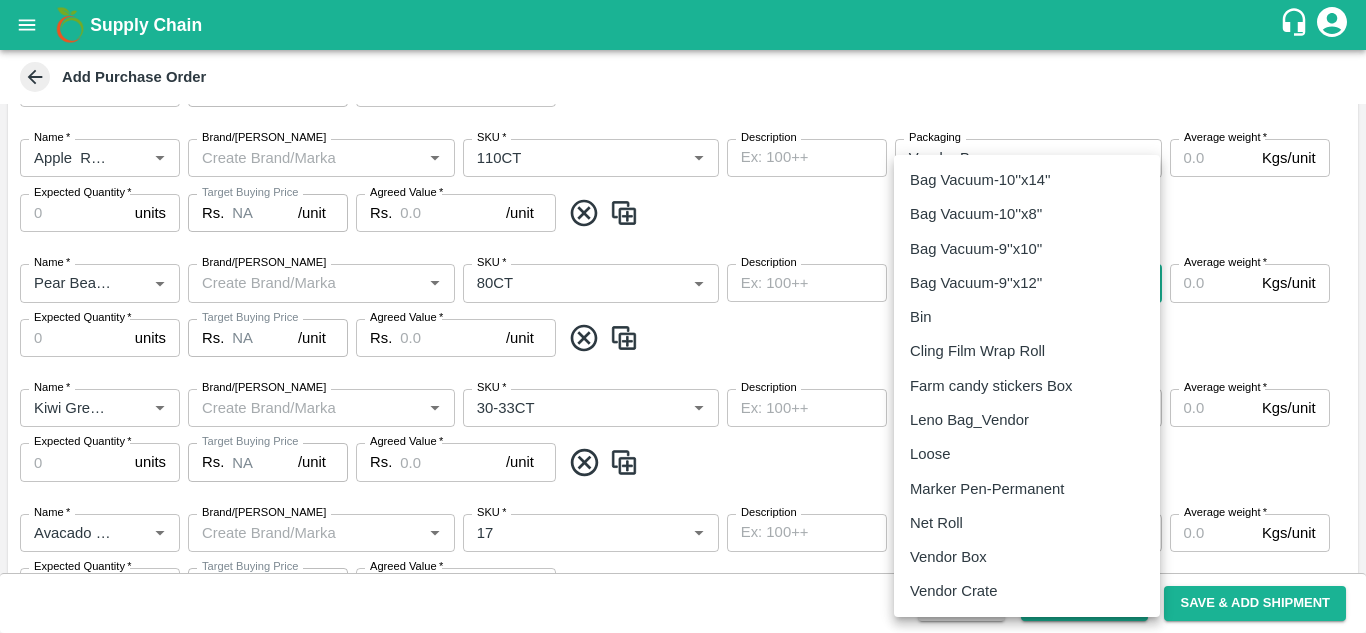 click on "Supply Chain Add Purchase Order PO Type   * Vendor Purchase 2 PO Type Buyers   * Neeti Jain  Buyers   * Supplier   * Supplier   * Add Vendor Add Farmer Address   * , Mumbai, , Maharashtra Address Micropocket   * Micropocket   * Purchase Date   * 10/07/2025 Purchase Date Incharge Field Executive   * Nanda Kumar L Incharge Field Executive   * Model   * Fixed Fixed Model Vendor Type ​ Vendor Type Velens Assessment ID FA Velens Assessment ID Expected Purchase Items Buying In Kgs Units Name   * Name   * Brand/Marka Brand/Marka SKU   * SKU   * Description x Description Packaging Vendor Box 276 Packaging Average weight   * Kgs/unit Average weight Expected Quantity   * units Expected Quantity Target Buying Price Rs. NA /unit Target Buying Price Agreed Value   * Rs. /unit Agreed Value Name   * Name   * Brand/Marka Brand/Marka SKU   * SKU   * Description x Description Packaging Vendor Box 276 Packaging Average weight   * Kgs/unit Average weight Expected Quantity   * *" at bounding box center (683, 316) 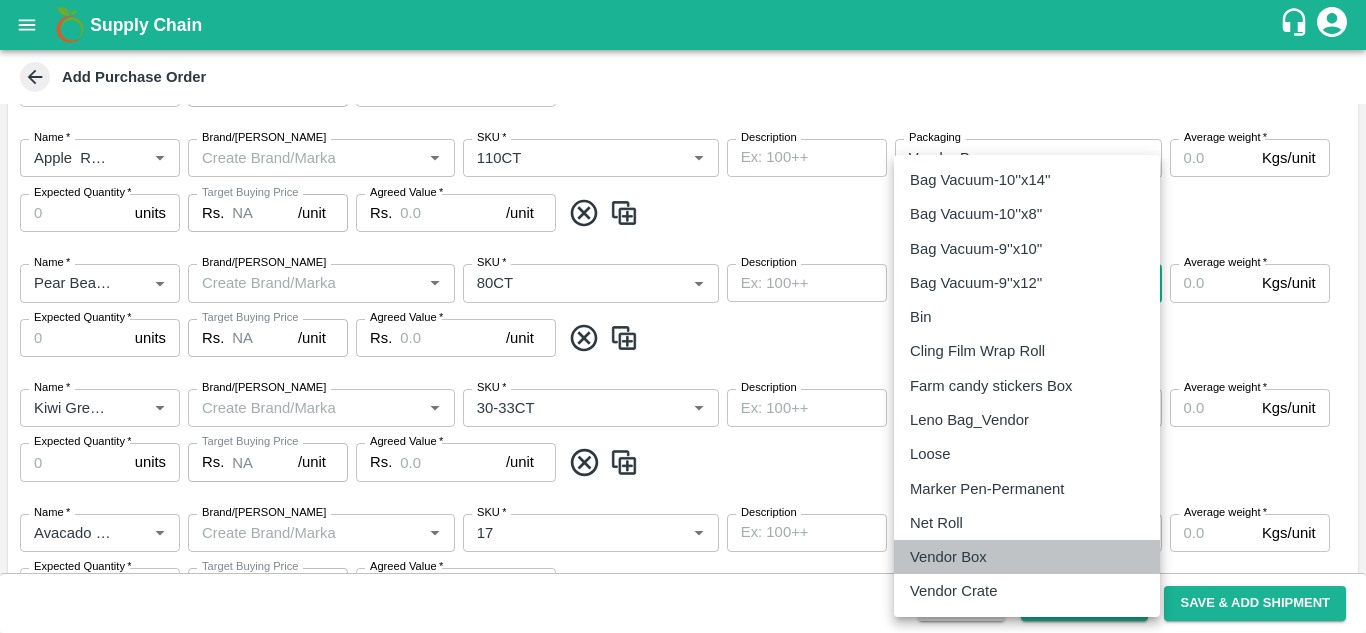 click on "Vendor Box" at bounding box center [948, 557] 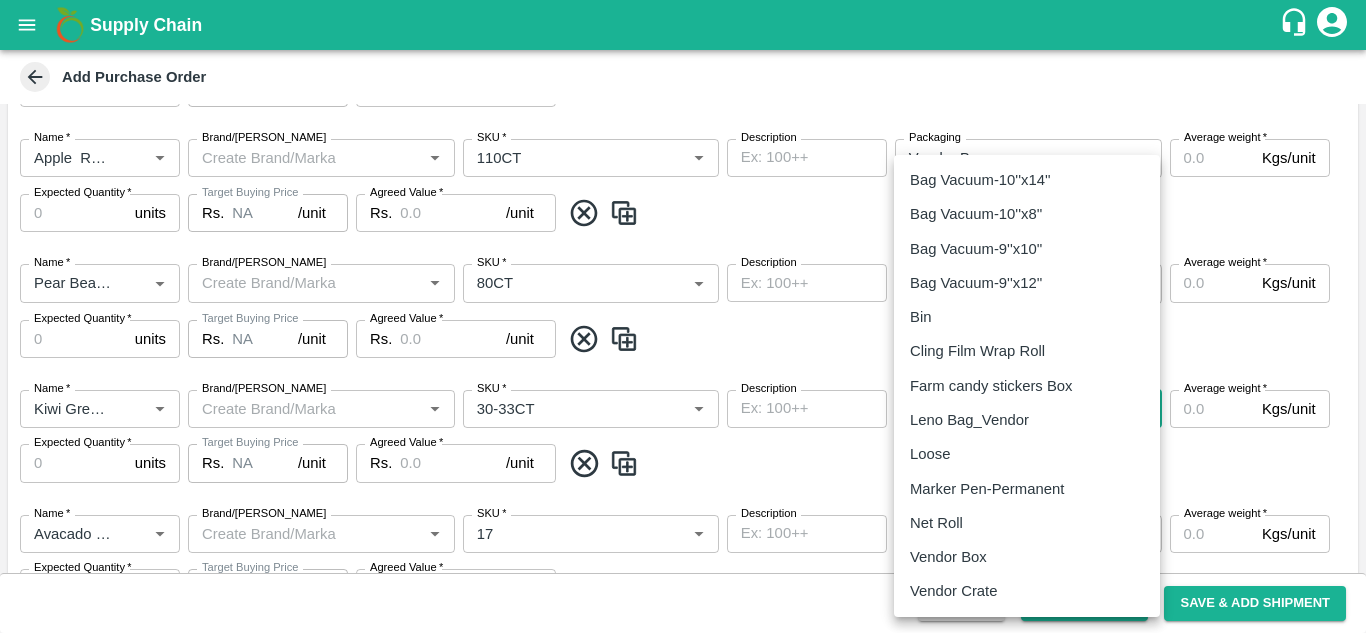 click on "Supply Chain Add Purchase Order PO Type   * Vendor Purchase 2 PO Type Buyers   * Neeti Jain  Buyers   * Supplier   * Supplier   * Add Vendor Add Farmer Address   * , Mumbai, , Maharashtra Address Micropocket   * Micropocket   * Purchase Date   * 10/07/2025 Purchase Date Incharge Field Executive   * Nanda Kumar L Incharge Field Executive   * Model   * Fixed Fixed Model Vendor Type ​ Vendor Type Velens Assessment ID FA Velens Assessment ID Expected Purchase Items Buying In Kgs Units Name   * Name   * Brand/Marka Brand/Marka SKU   * SKU   * Description x Description Packaging Vendor Box 276 Packaging Average weight   * Kgs/unit Average weight Expected Quantity   * units Expected Quantity Target Buying Price Rs. NA /unit Target Buying Price Agreed Value   * Rs. /unit Agreed Value Name   * Name   * Brand/Marka Brand/Marka SKU   * SKU   * Description x Description Packaging Vendor Box 276 Packaging Average weight   * Kgs/unit Average weight Expected Quantity   * *" at bounding box center [683, 316] 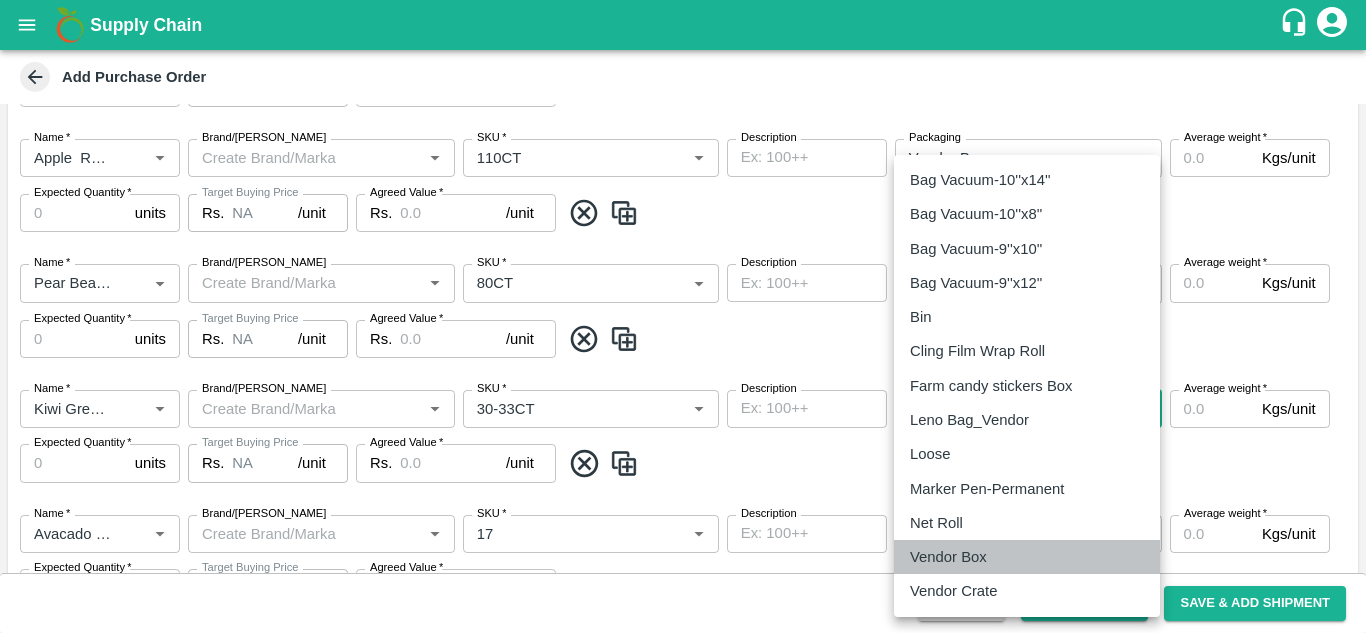 click on "Vendor Box" at bounding box center [948, 557] 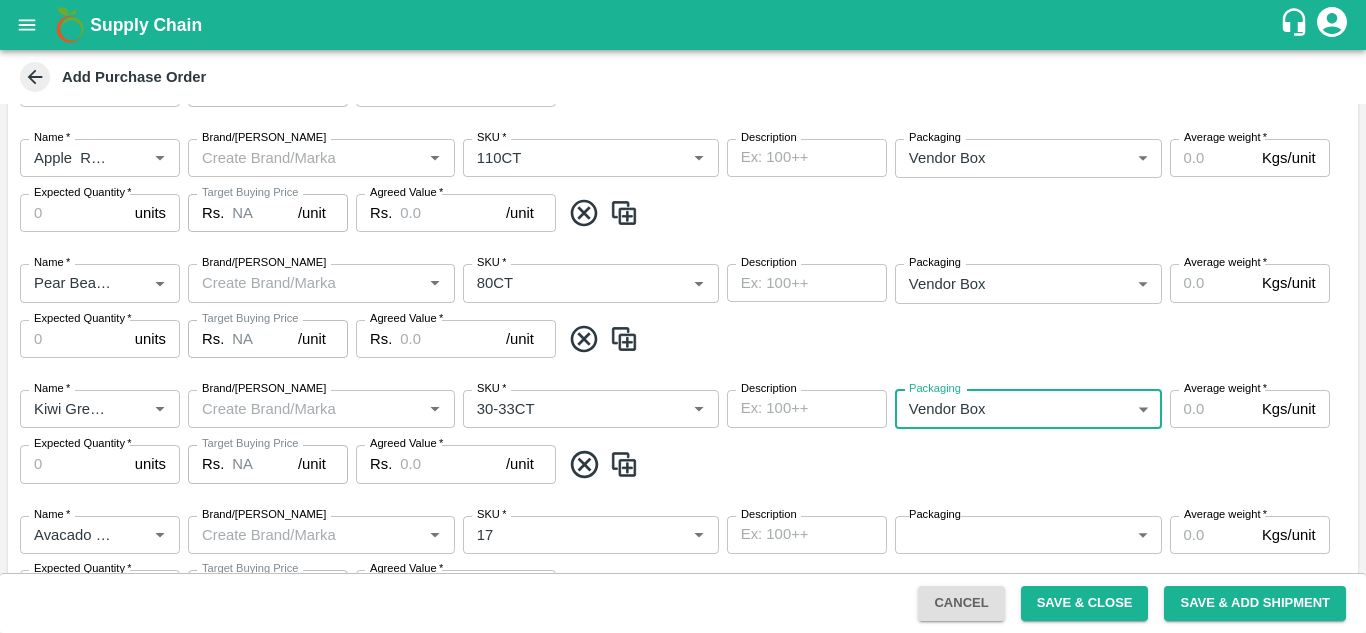 click on "Supply Chain Add Purchase Order PO Type   * Vendor Purchase 2 PO Type Buyers   * Neeti Jain  Buyers   * Supplier   * Supplier   * Add Vendor Add Farmer Address   * , Mumbai, , Maharashtra Address Micropocket   * Micropocket   * Purchase Date   * 10/07/2025 Purchase Date Incharge Field Executive   * Nanda Kumar L Incharge Field Executive   * Model   * Fixed Fixed Model Vendor Type ​ Vendor Type Velens Assessment ID FA Velens Assessment ID Expected Purchase Items Buying In Kgs Units Name   * Name   * Brand/Marka Brand/Marka SKU   * SKU   * Description x Description Packaging Vendor Box 276 Packaging Average weight   * Kgs/unit Average weight Expected Quantity   * units Expected Quantity Target Buying Price Rs. NA /unit Target Buying Price Agreed Value   * Rs. /unit Agreed Value Name   * Name   * Brand/Marka Brand/Marka SKU   * SKU   * Description x Description Packaging Vendor Box 276 Packaging Average weight   * Kgs/unit Average weight Expected Quantity   * *" at bounding box center [683, 316] 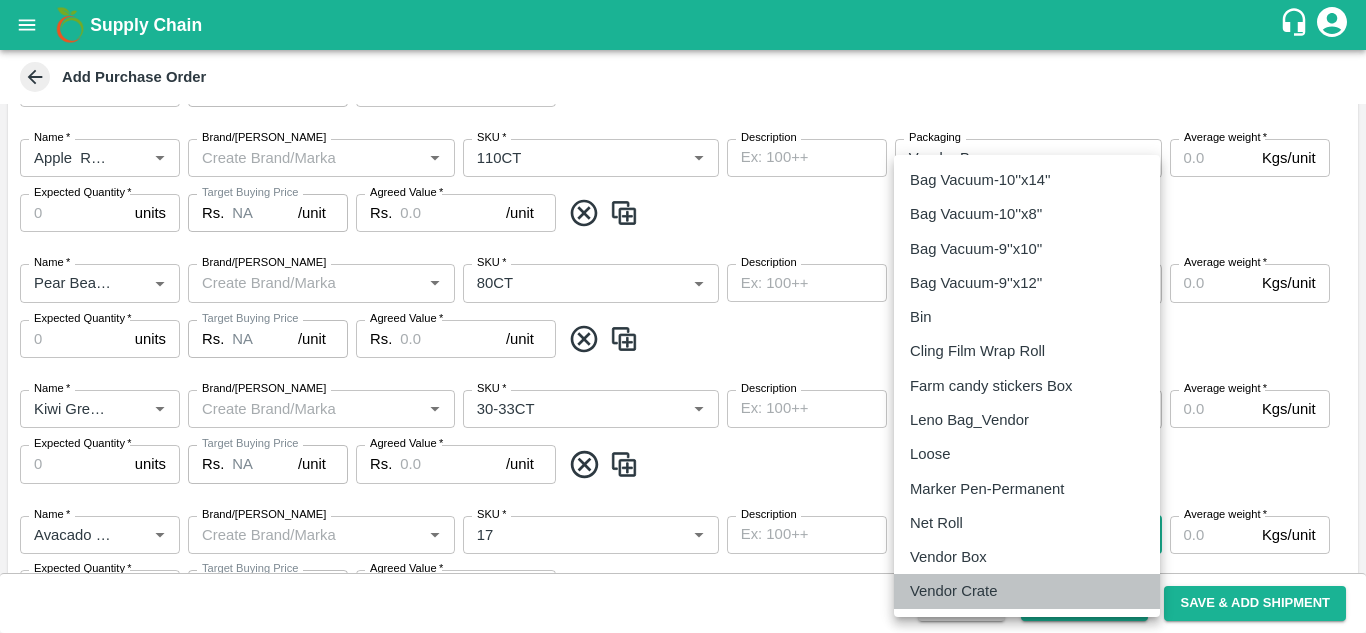 click on "Vendor Crate" at bounding box center [953, 591] 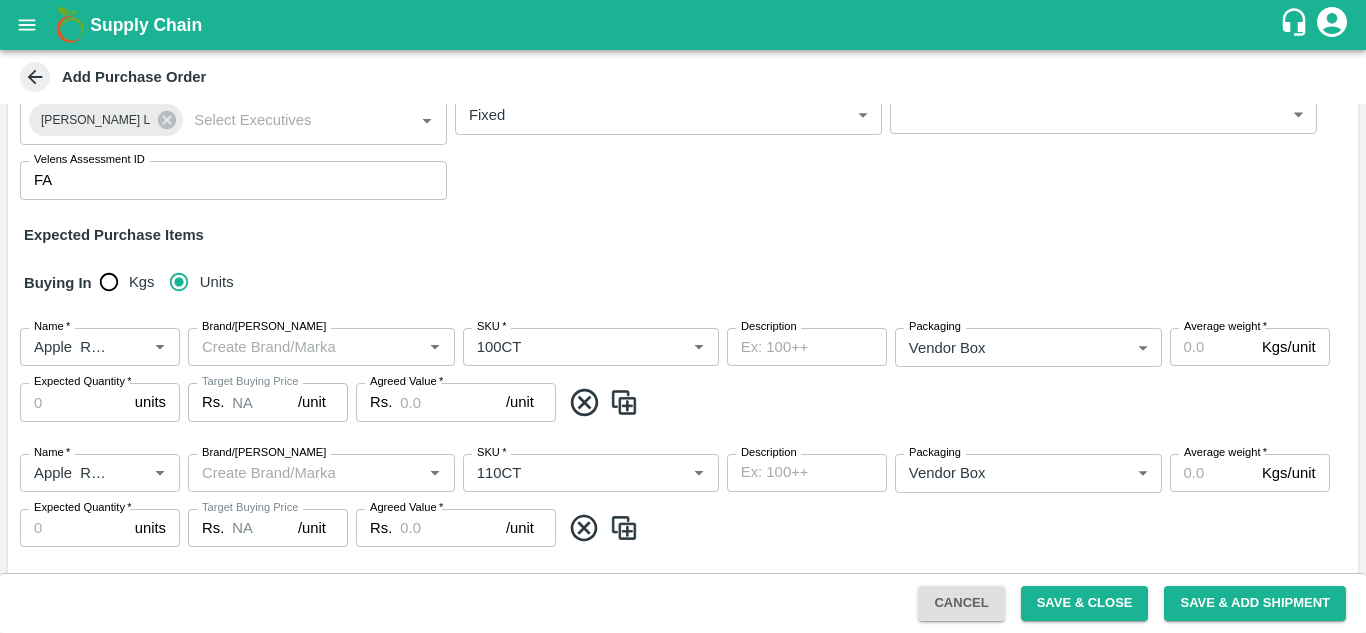 scroll, scrollTop: 114, scrollLeft: 0, axis: vertical 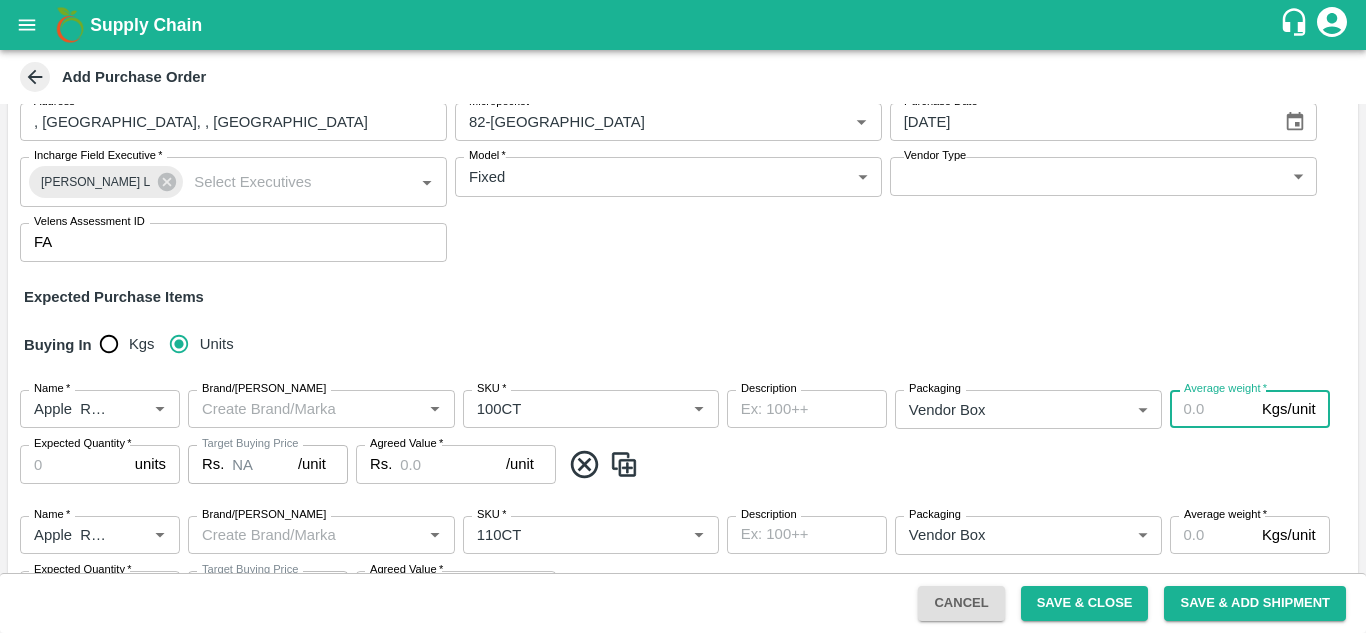 click on "Average weight   *" at bounding box center [1212, 409] 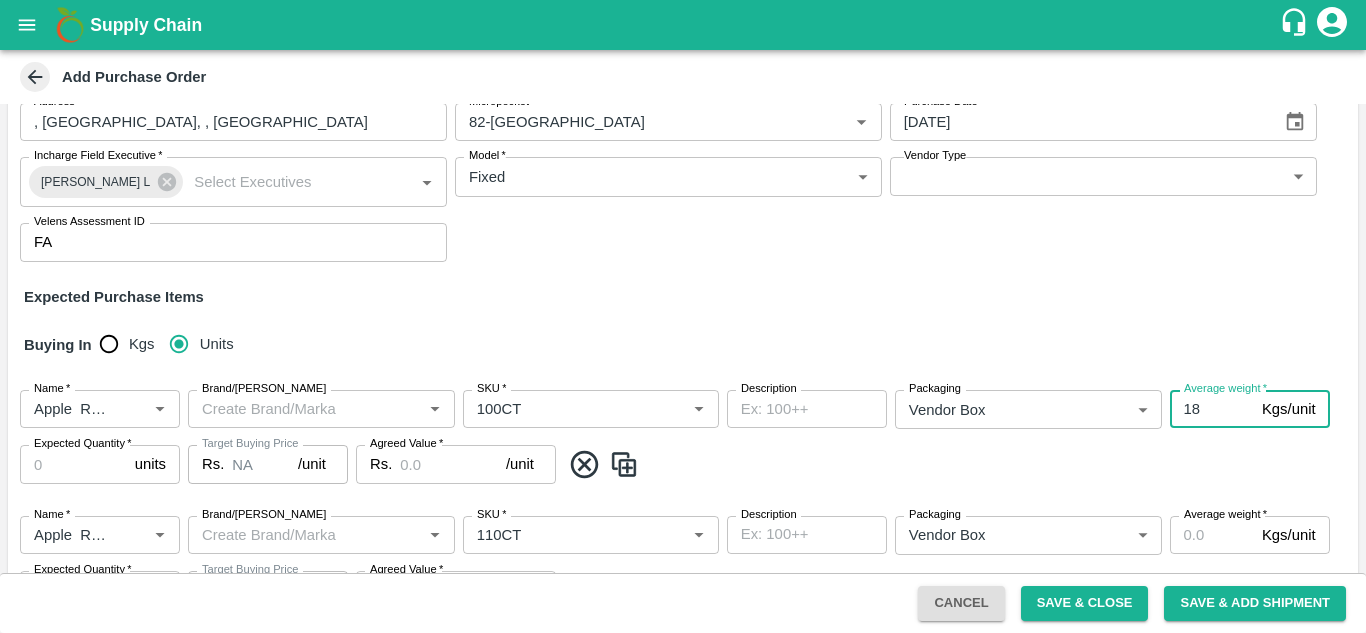 type on "18" 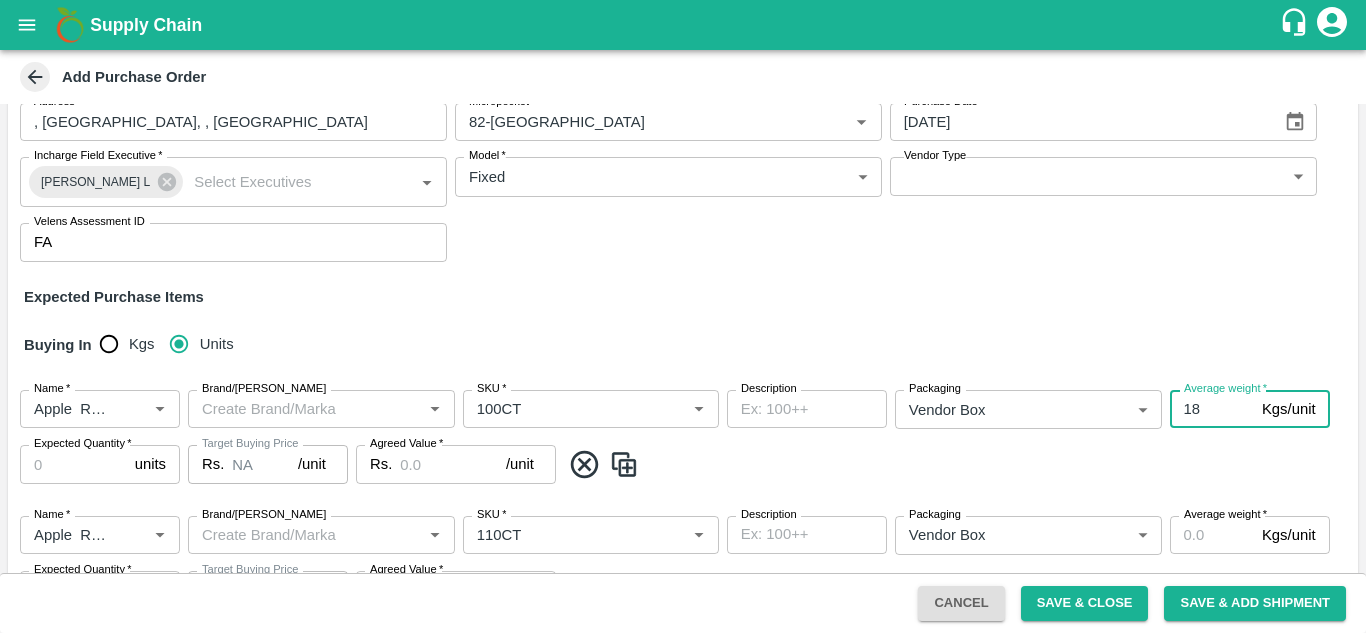 click on "Average weight   *" at bounding box center [1225, 515] 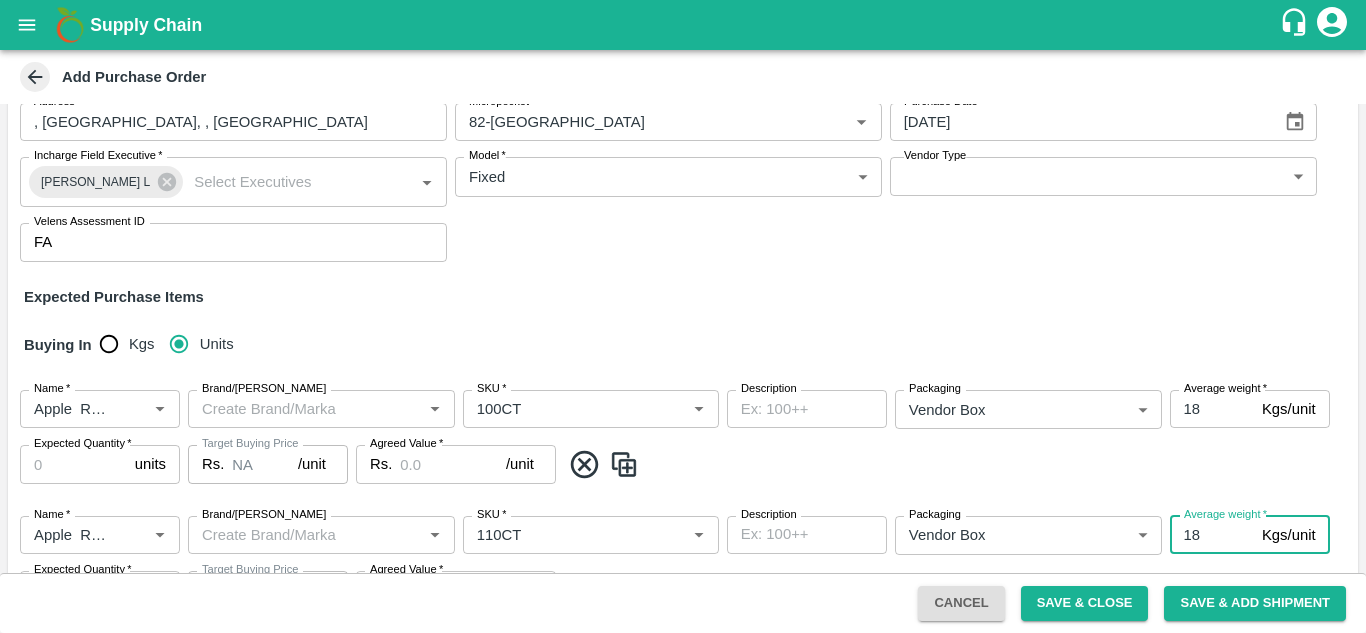 type on "18" 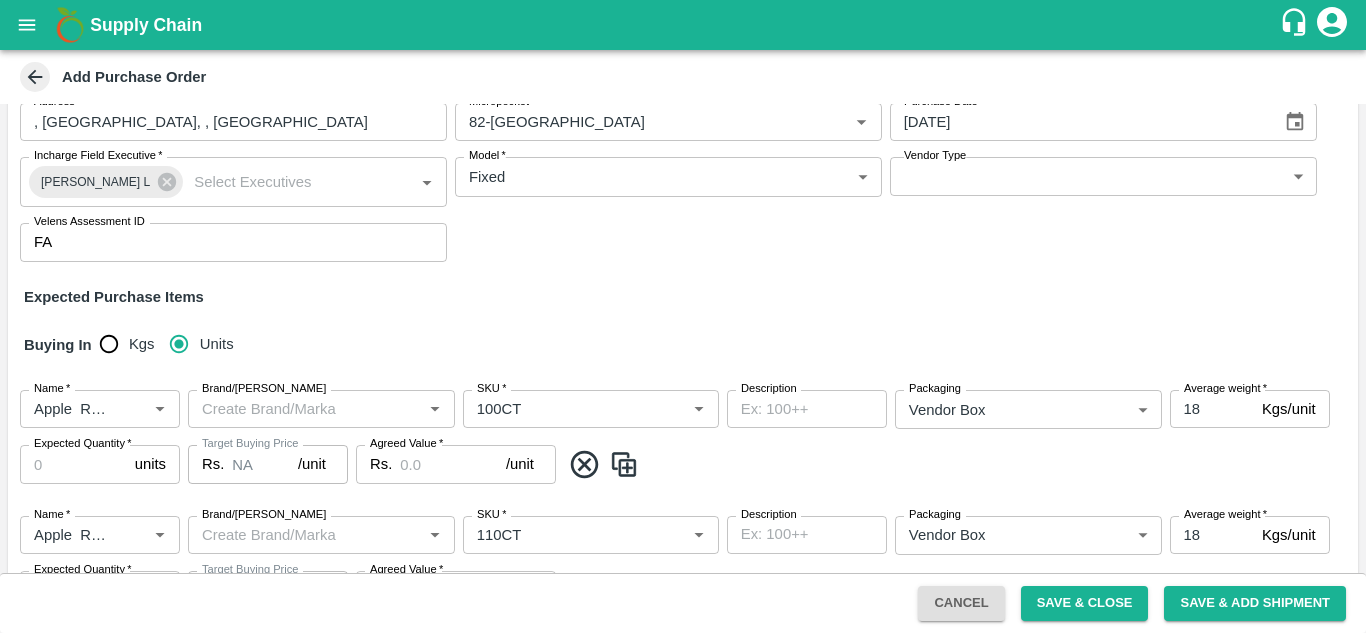 click on "Name   * Name   * Brand/Marka Brand/Marka SKU   * SKU   * Description x Description Packaging Vendor Box 276 Packaging Average weight   * 18 Kgs/unit Average weight Expected Quantity   * units Expected Quantity Target Buying Price Rs. NA /unit Target Buying Price Agreed Value   * Rs. /unit Agreed Value" at bounding box center (683, 437) 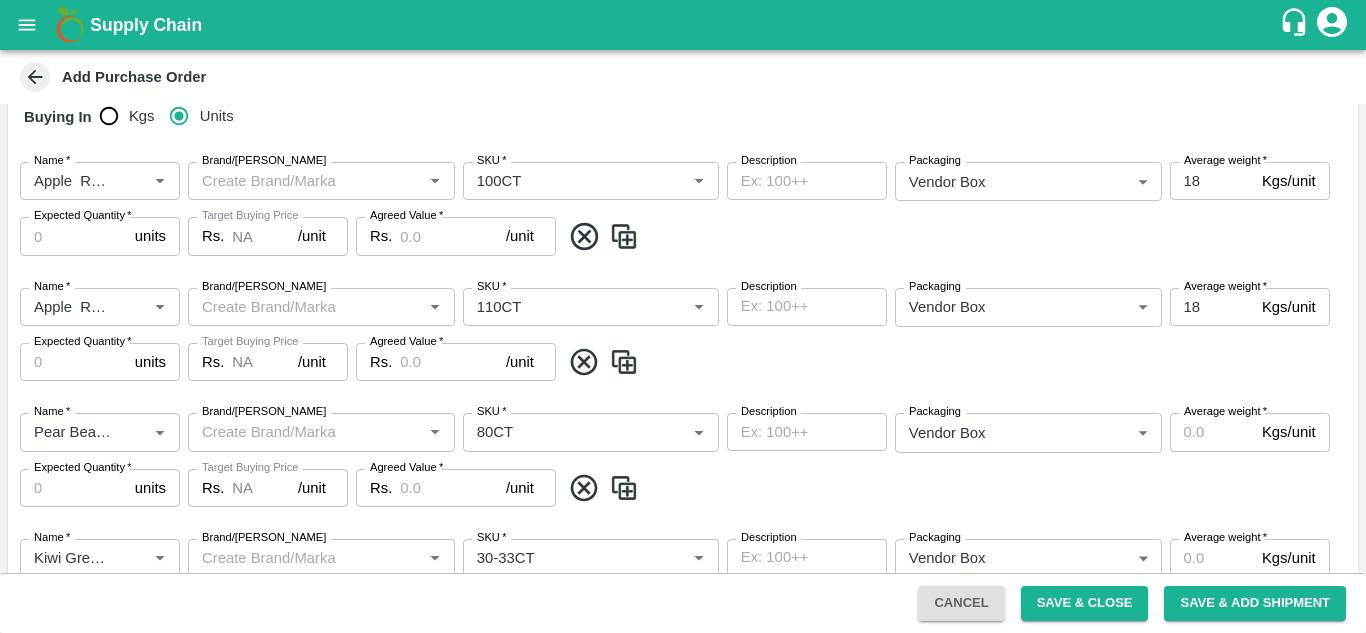 scroll, scrollTop: 367, scrollLeft: 0, axis: vertical 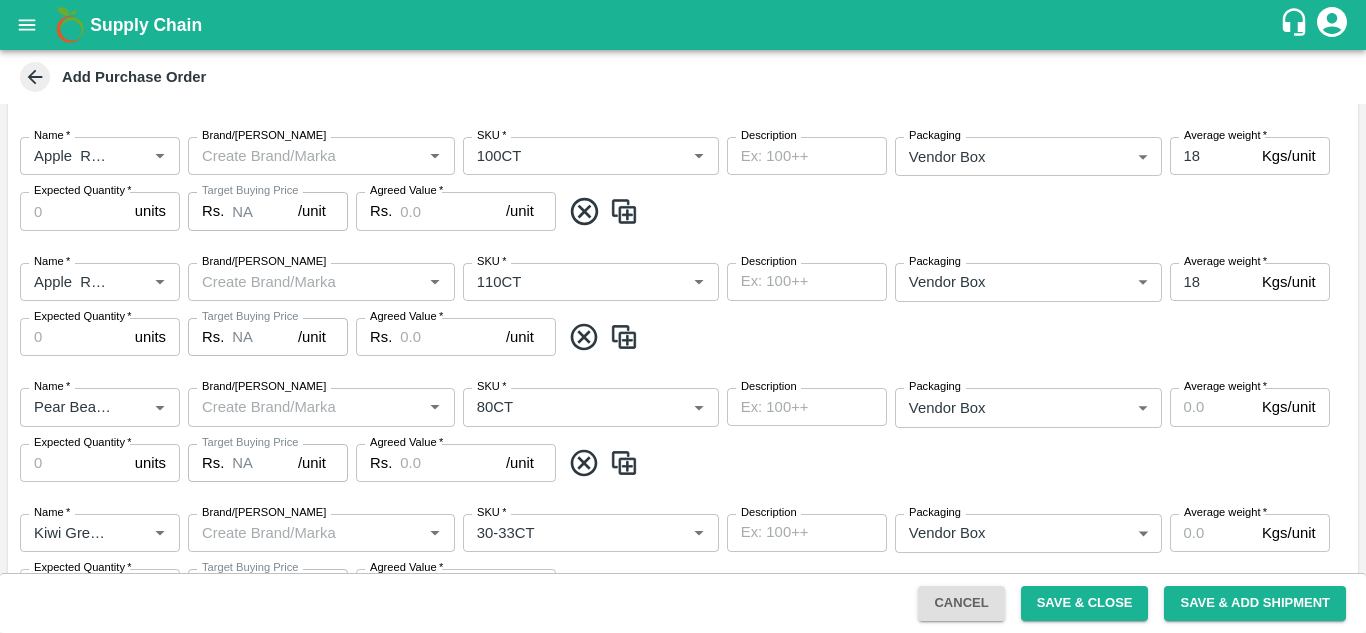 click on "Average weight   *" at bounding box center (1212, 407) 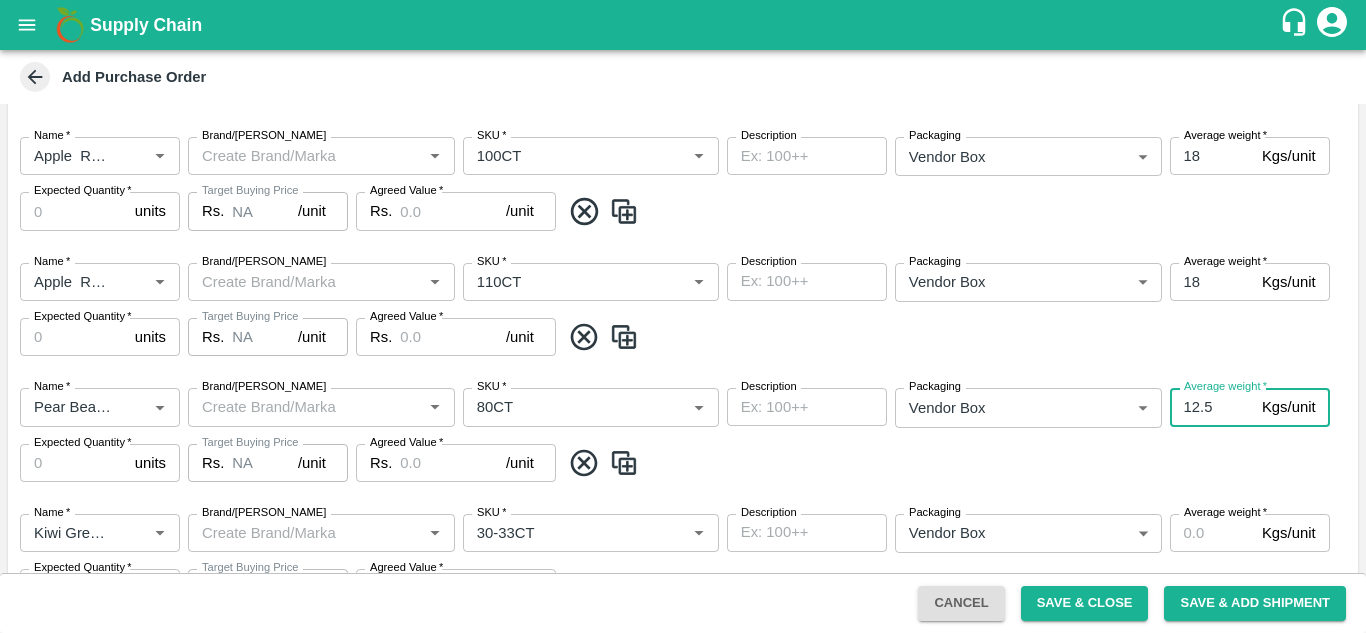 scroll, scrollTop: 421, scrollLeft: 0, axis: vertical 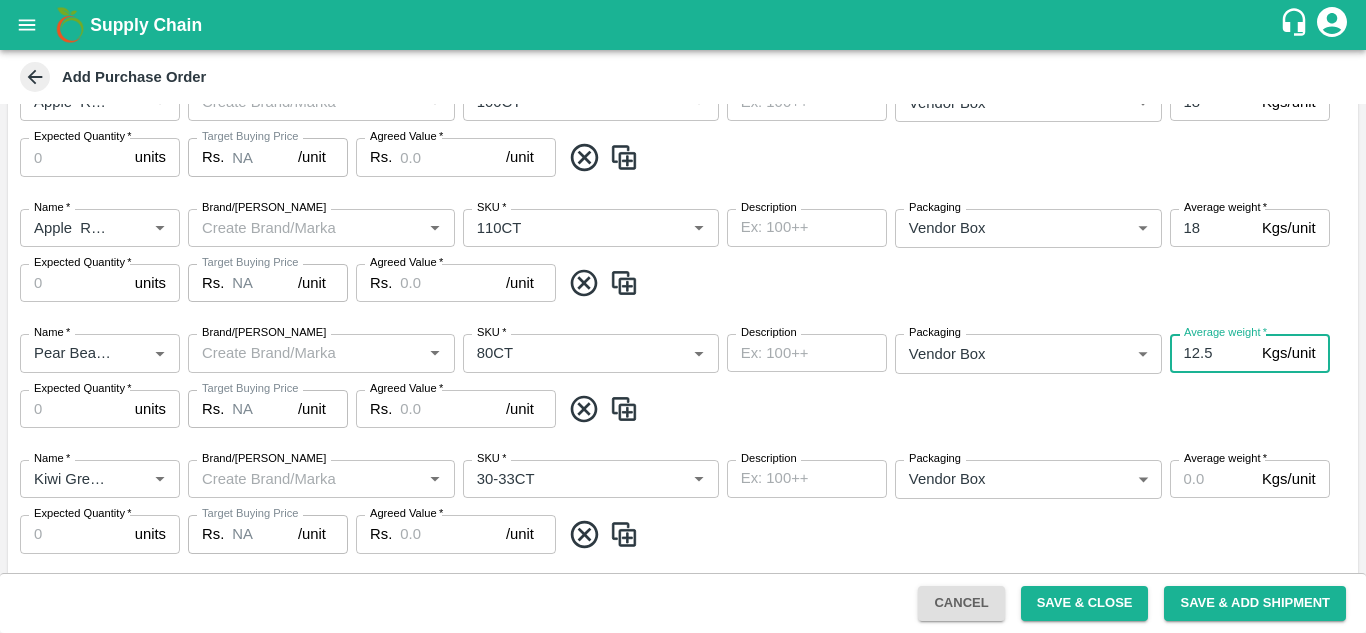 type on "12.5" 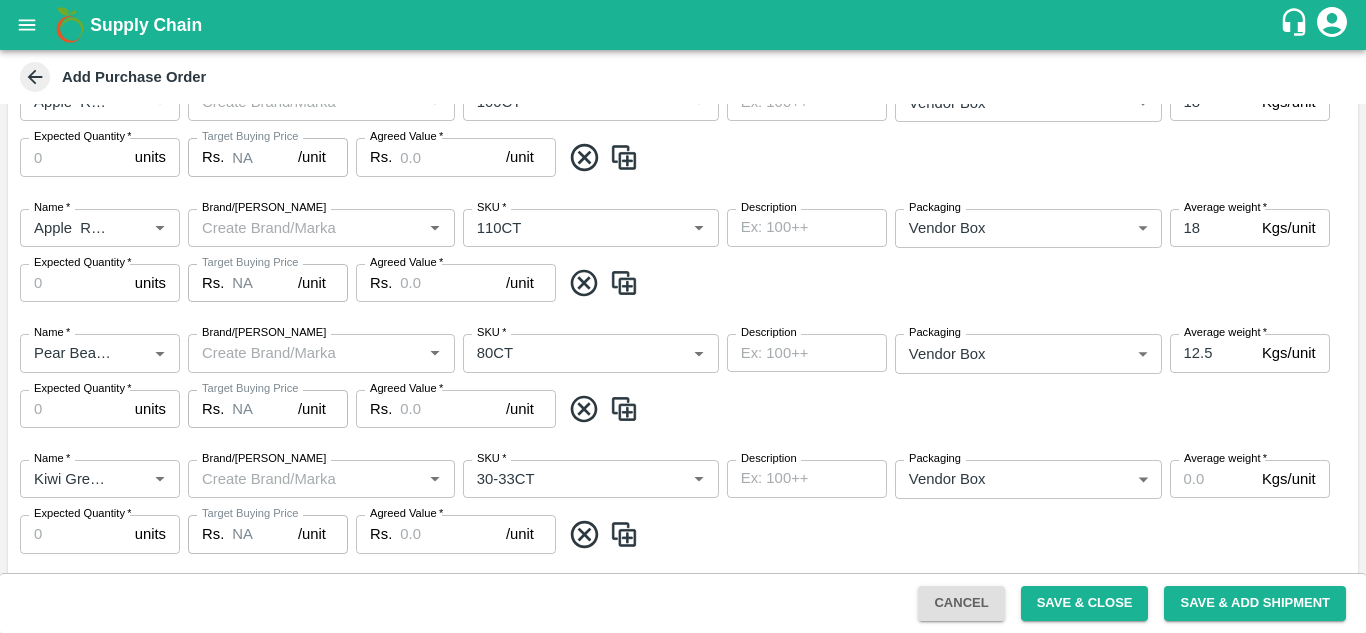 click on "Average weight   *" at bounding box center (1225, 459) 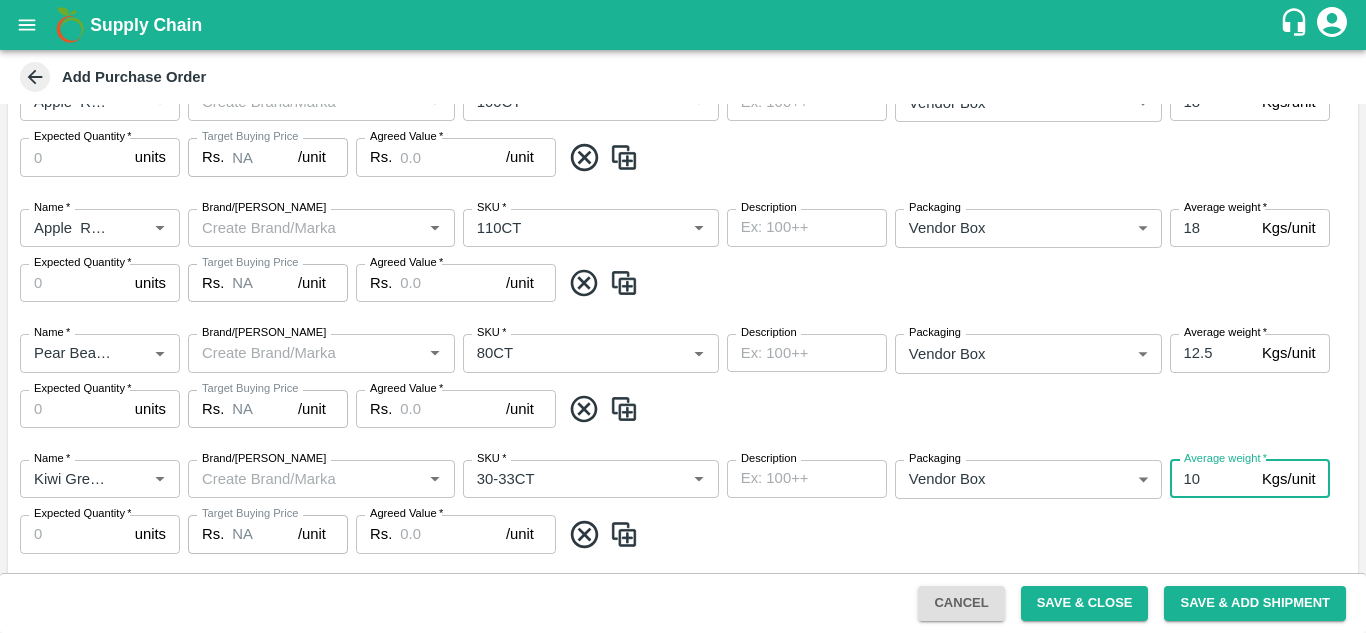 type on "10" 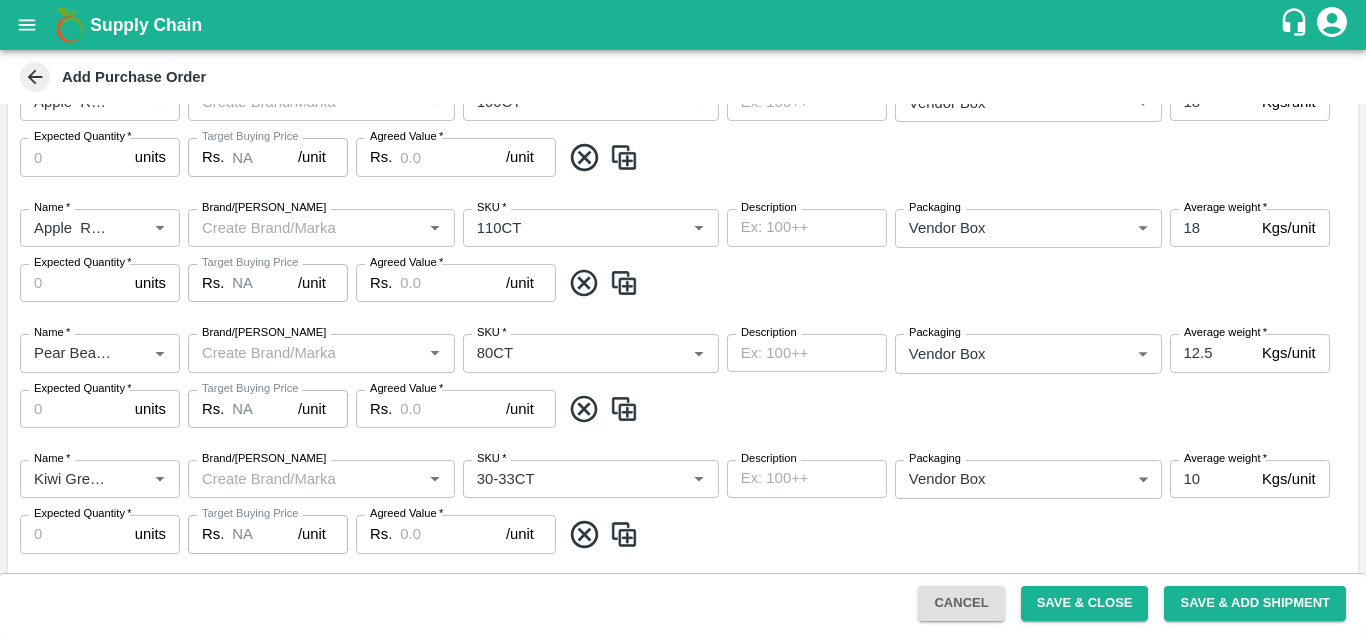 scroll, scrollTop: 680, scrollLeft: 0, axis: vertical 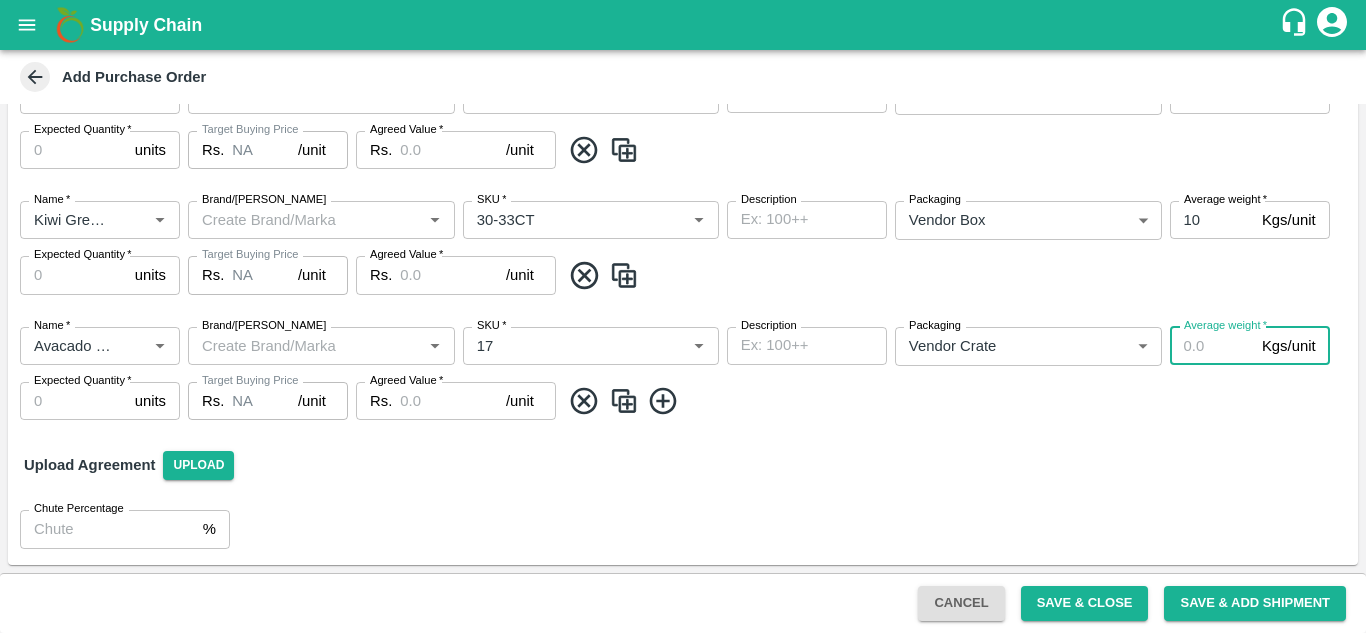 click on "Average weight   *" at bounding box center [1212, 346] 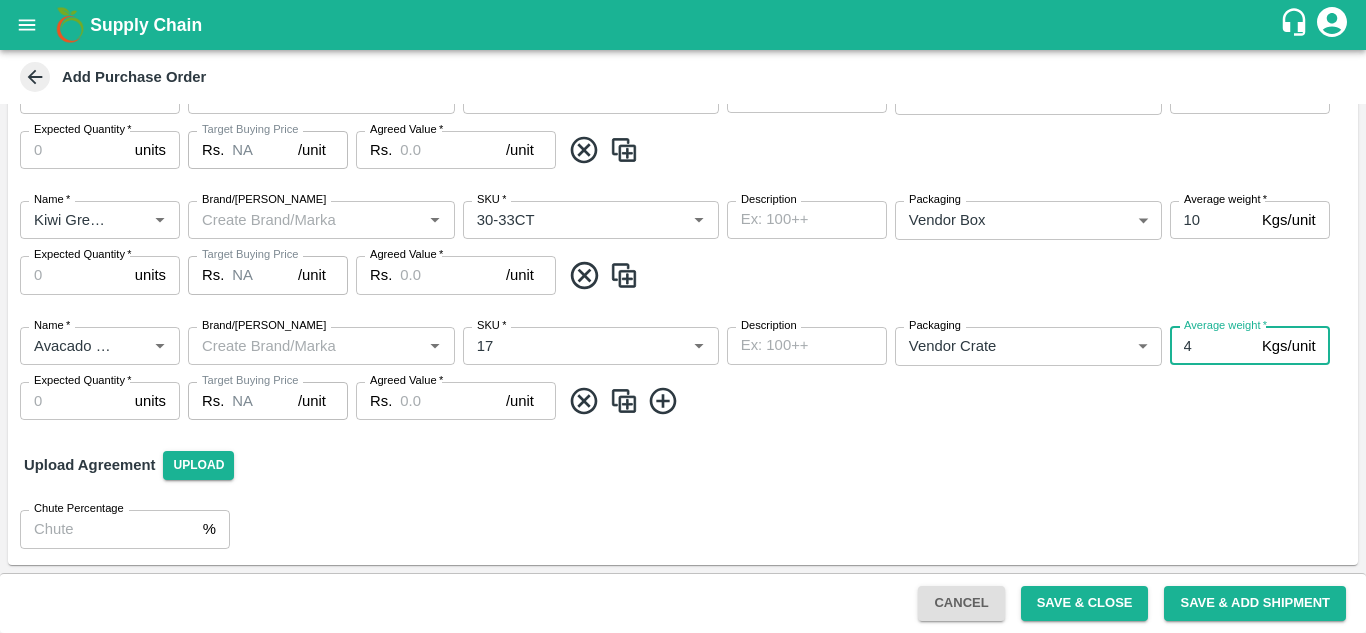 type on "4" 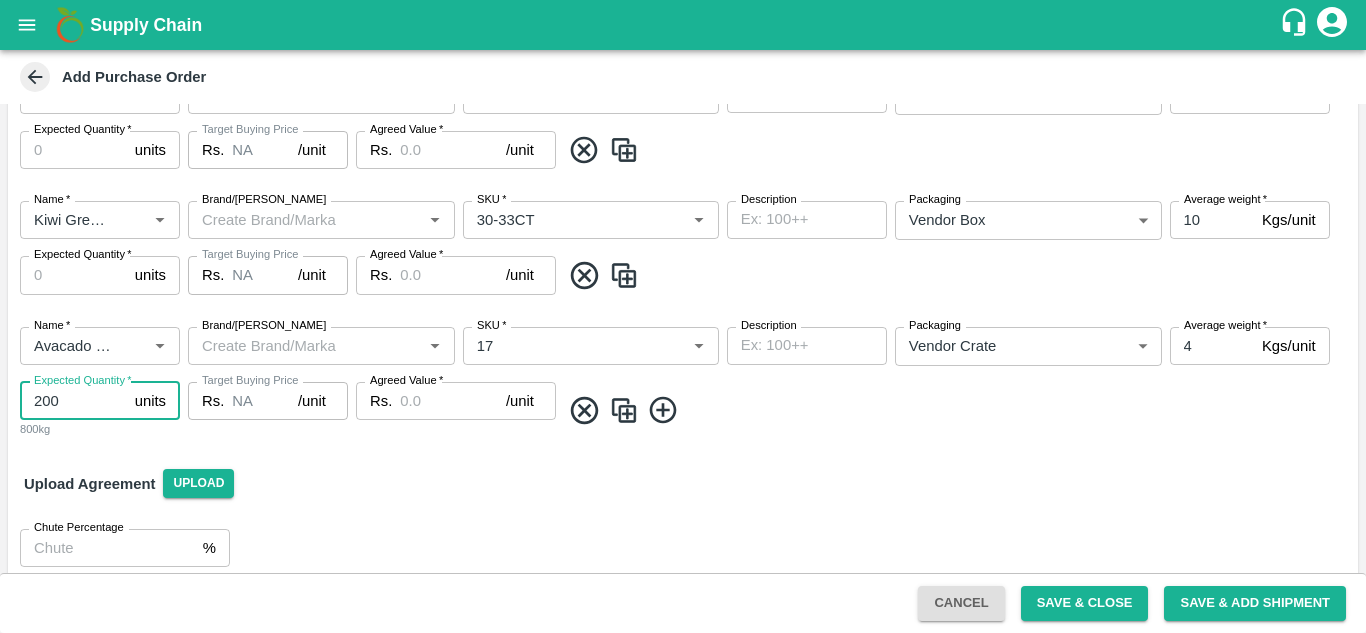 type on "200" 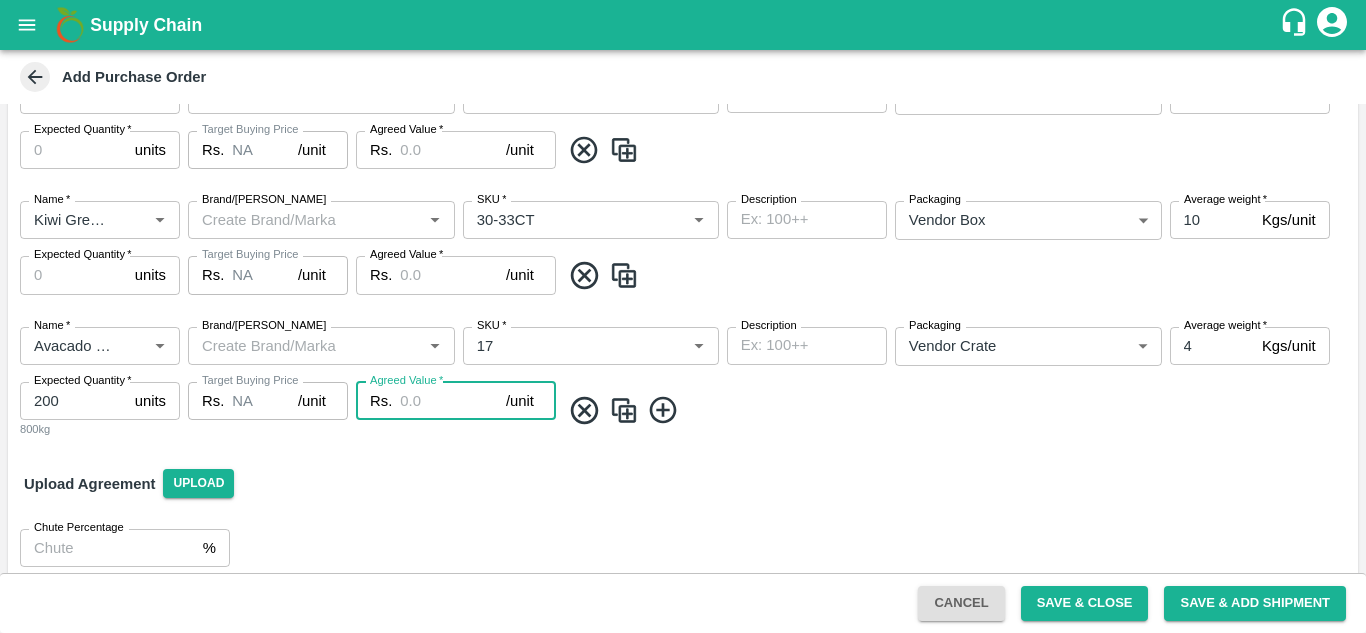 click on "Agreed Value   *" at bounding box center [453, 401] 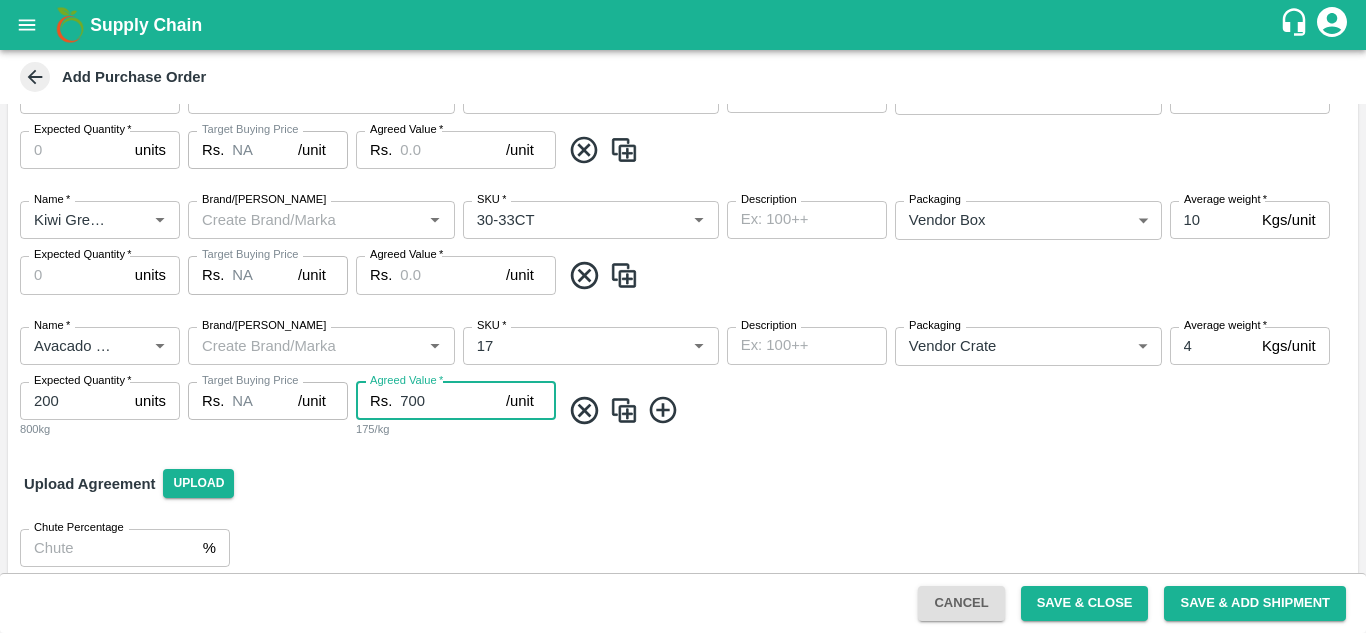 type on "700" 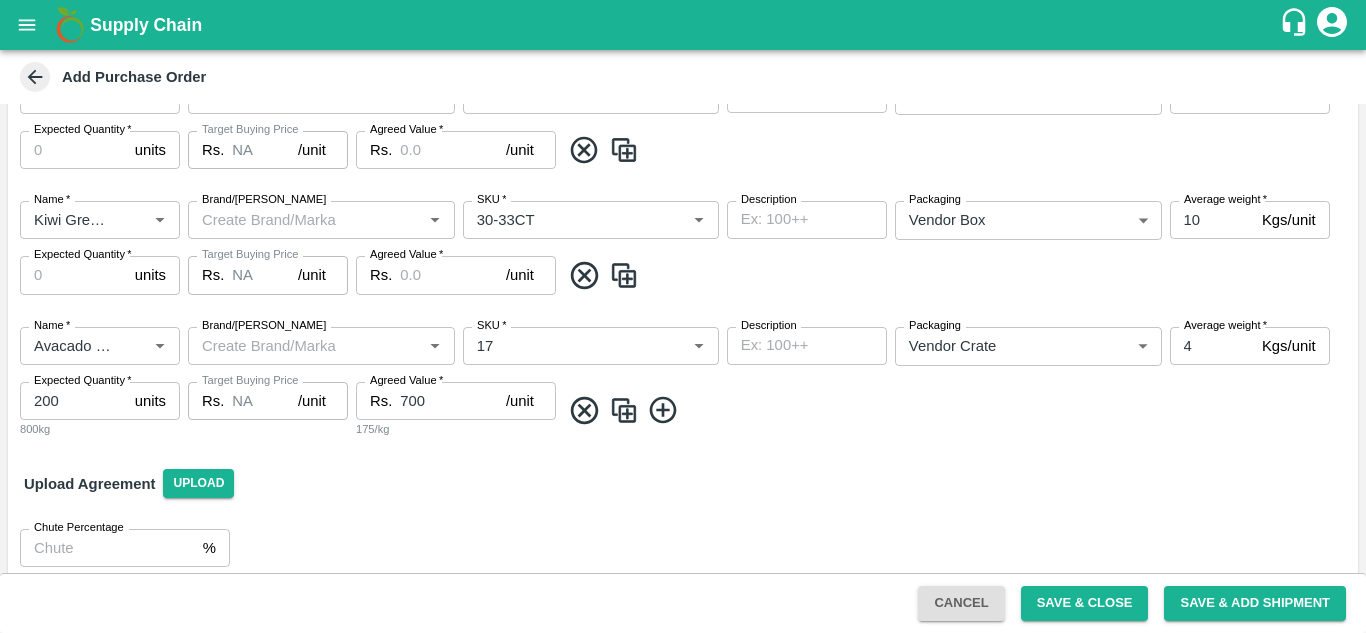 click on "Upload Agreement Upload" at bounding box center (683, 484) 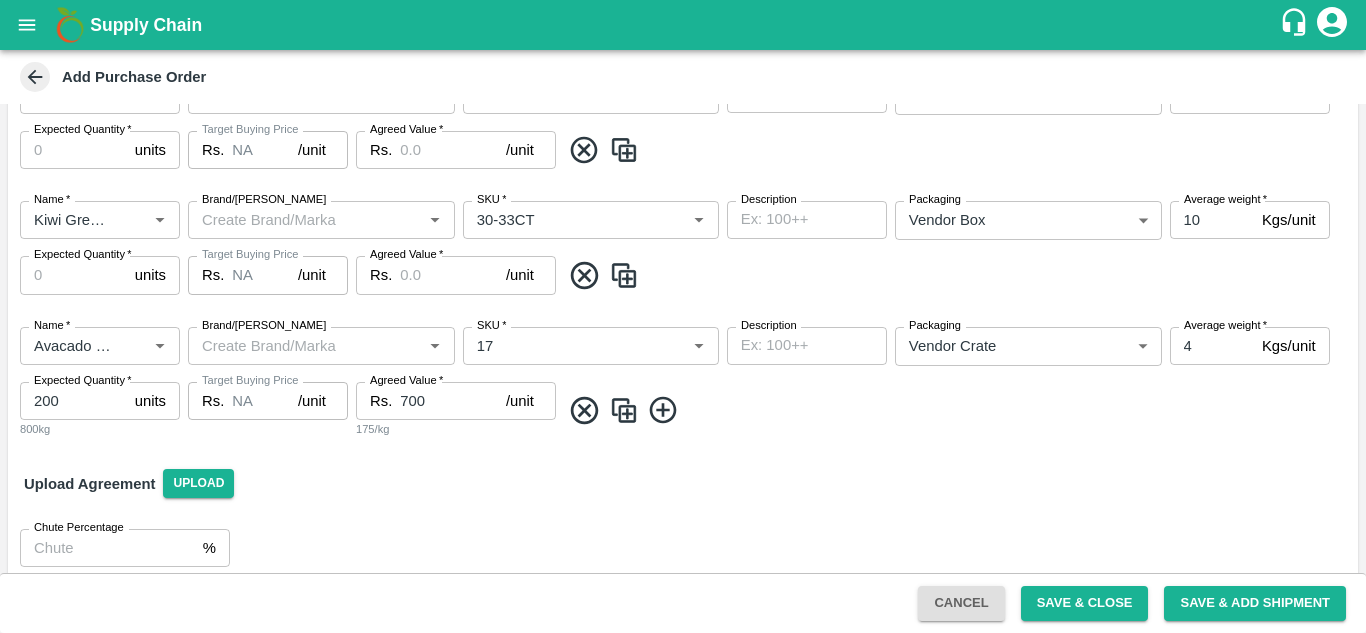 click on "4" at bounding box center (1212, 346) 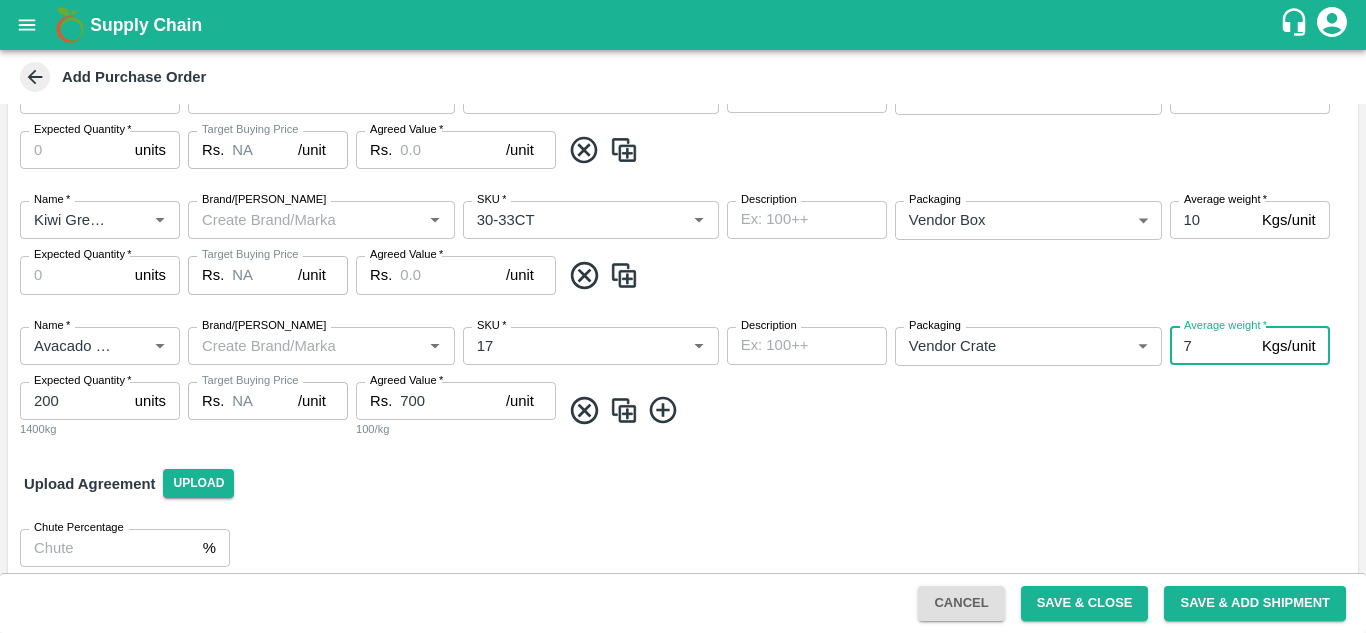 type on "7" 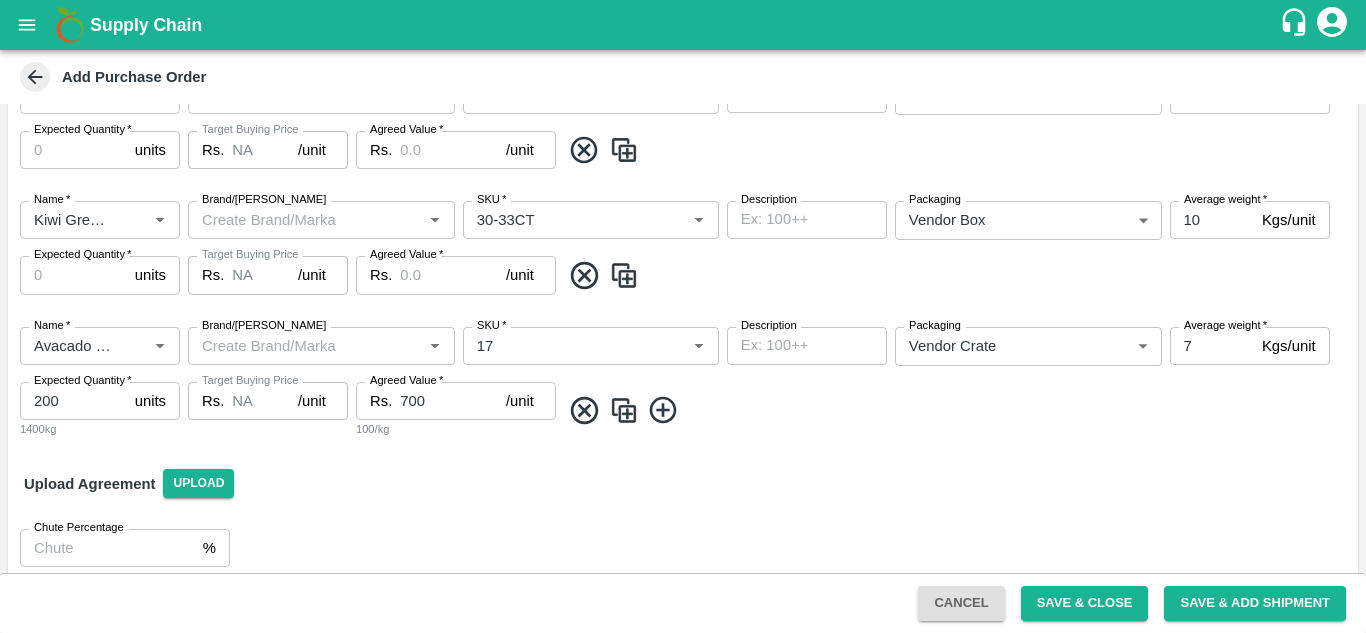 click on "Cancel Save & Close Save & Add Shipment" at bounding box center [683, 603] 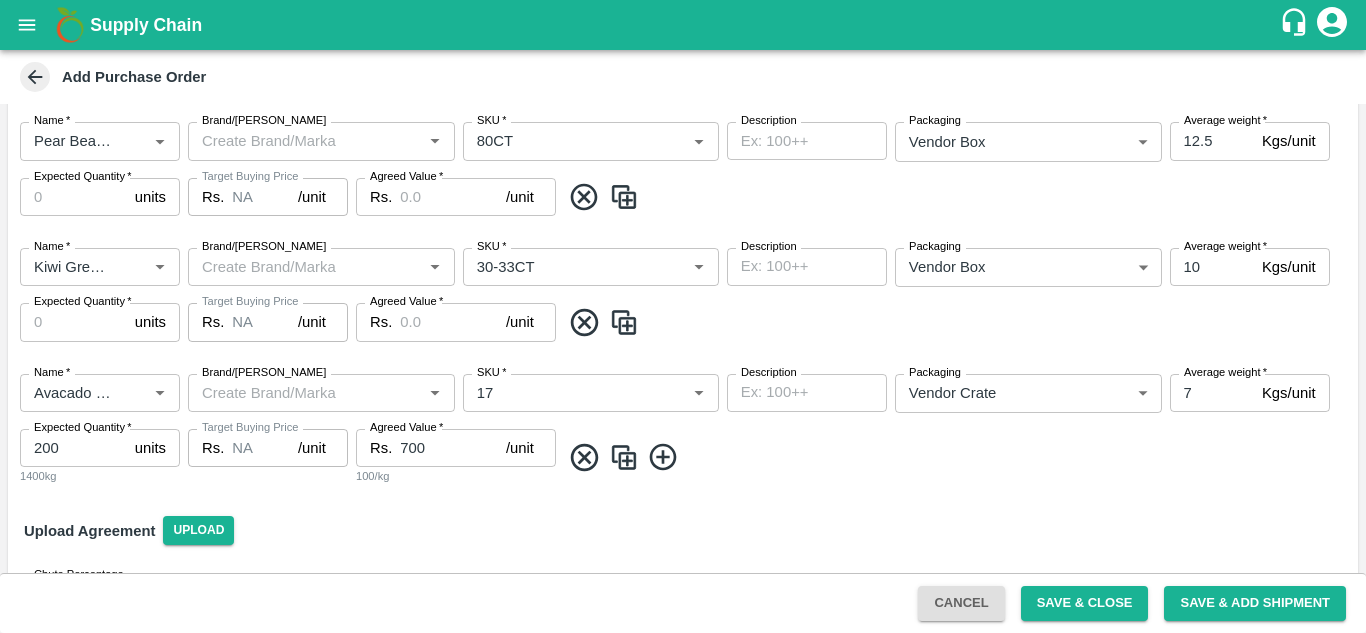 scroll, scrollTop: 632, scrollLeft: 0, axis: vertical 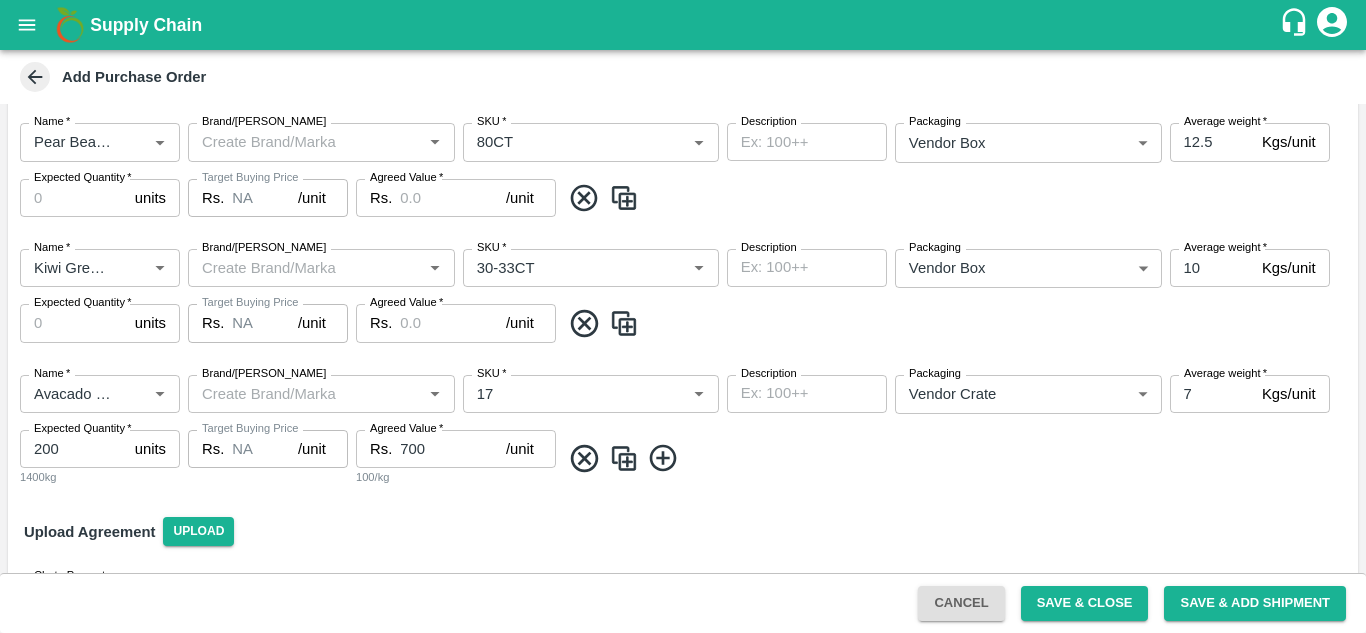 click on "Expected Quantity   *" at bounding box center (73, 323) 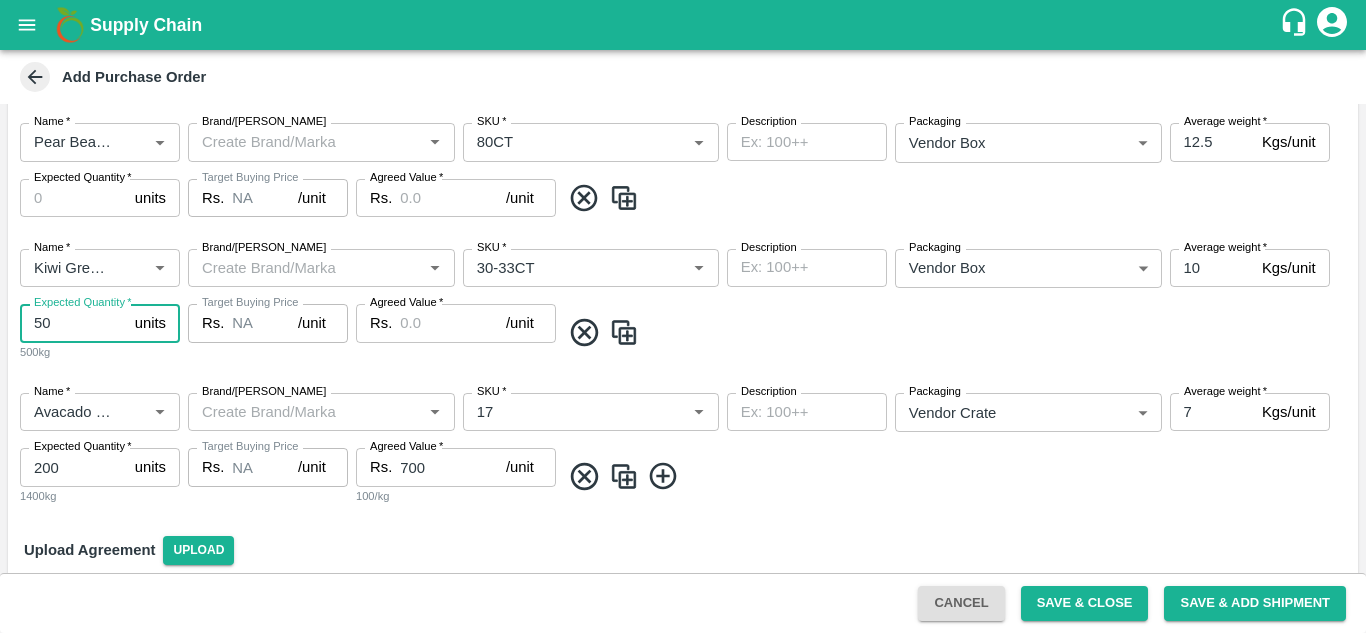 type on "50" 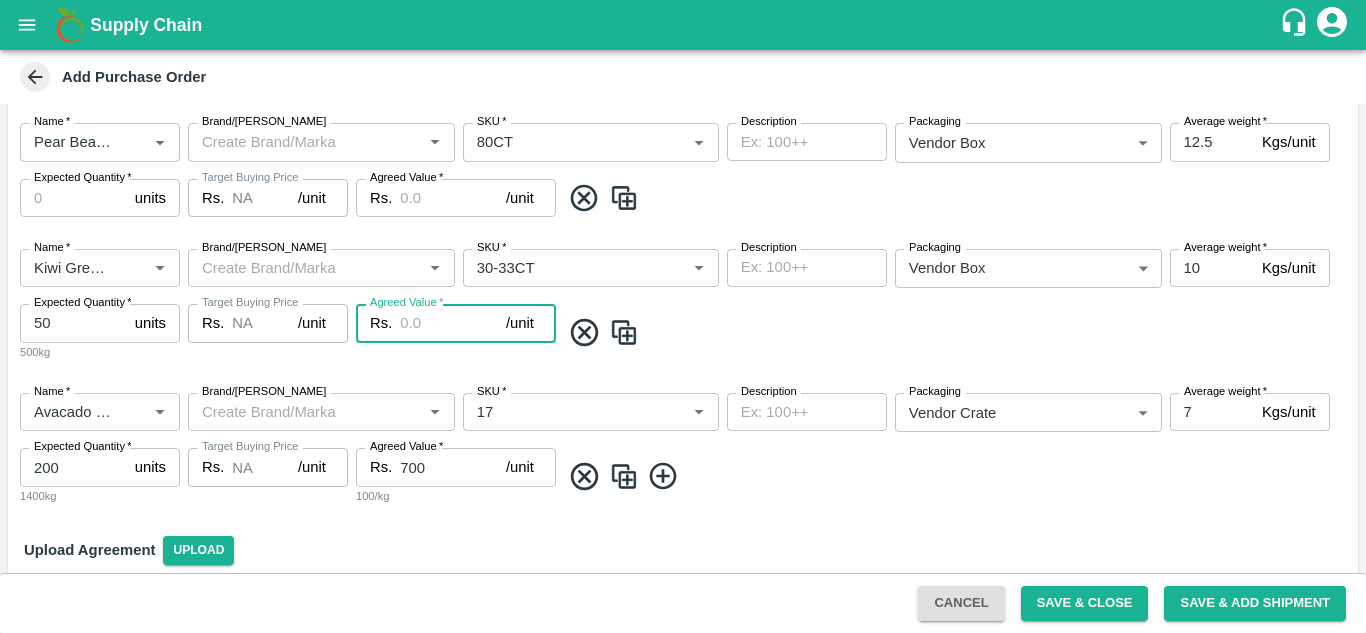 click on "Agreed Value   *" at bounding box center [453, 323] 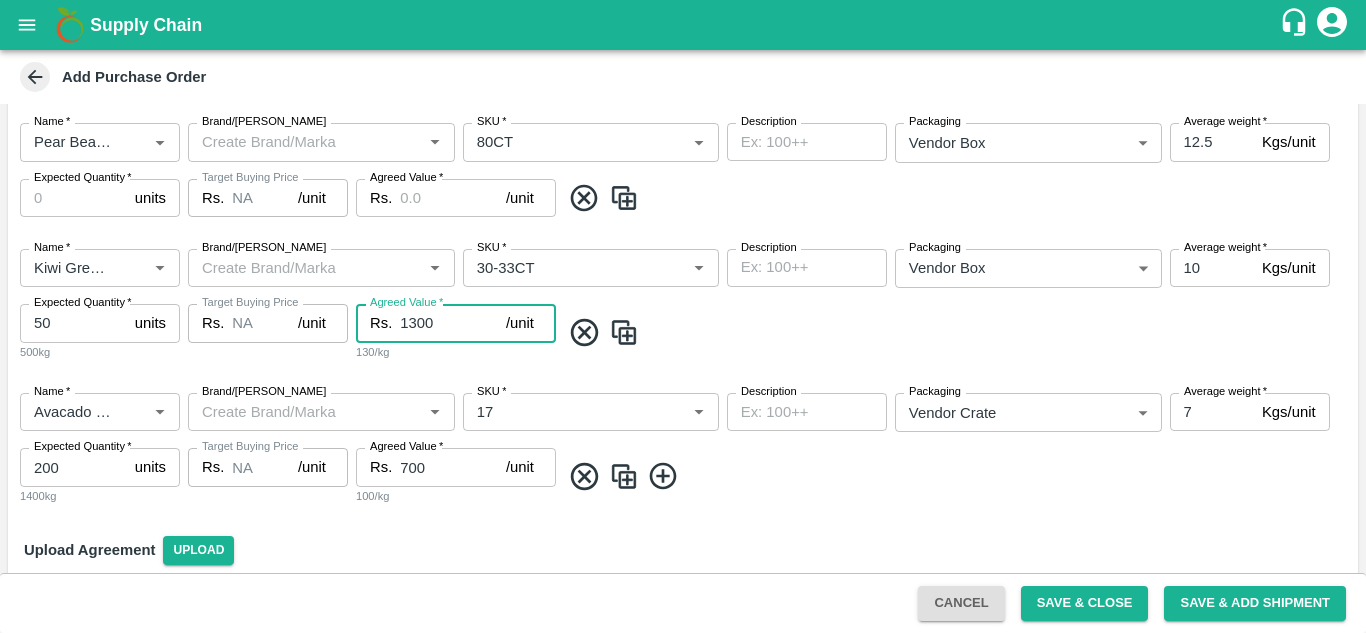 type on "1300" 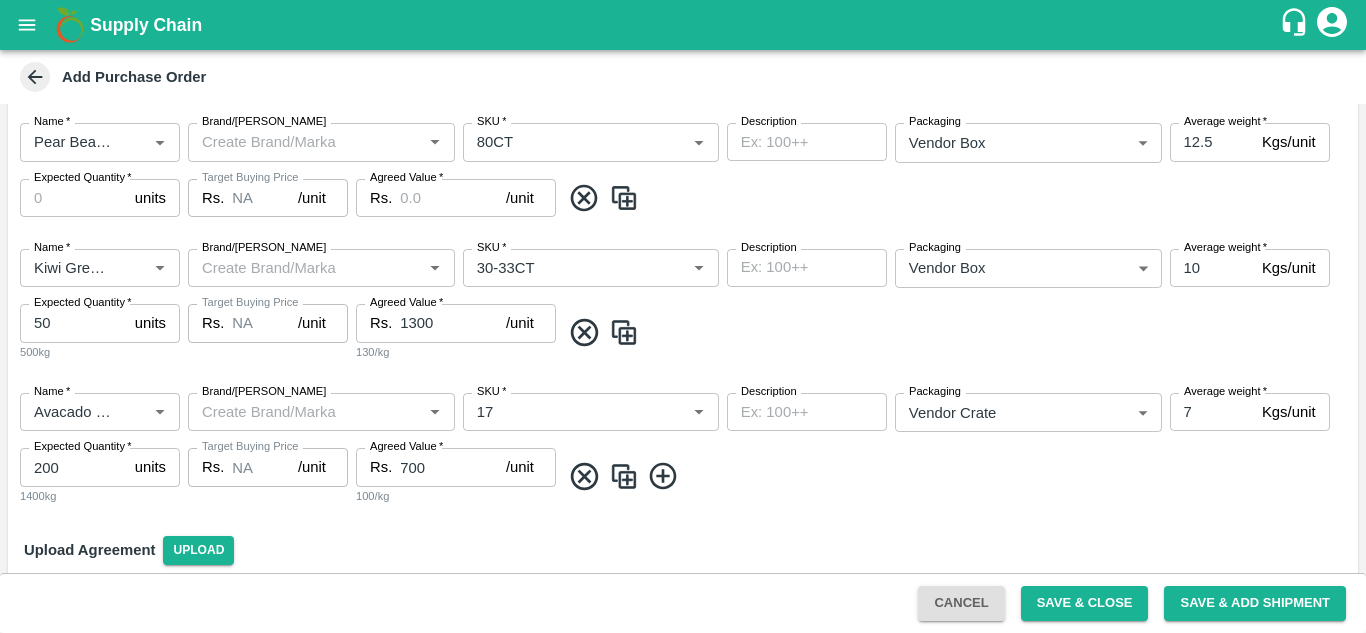click at bounding box center [955, 332] 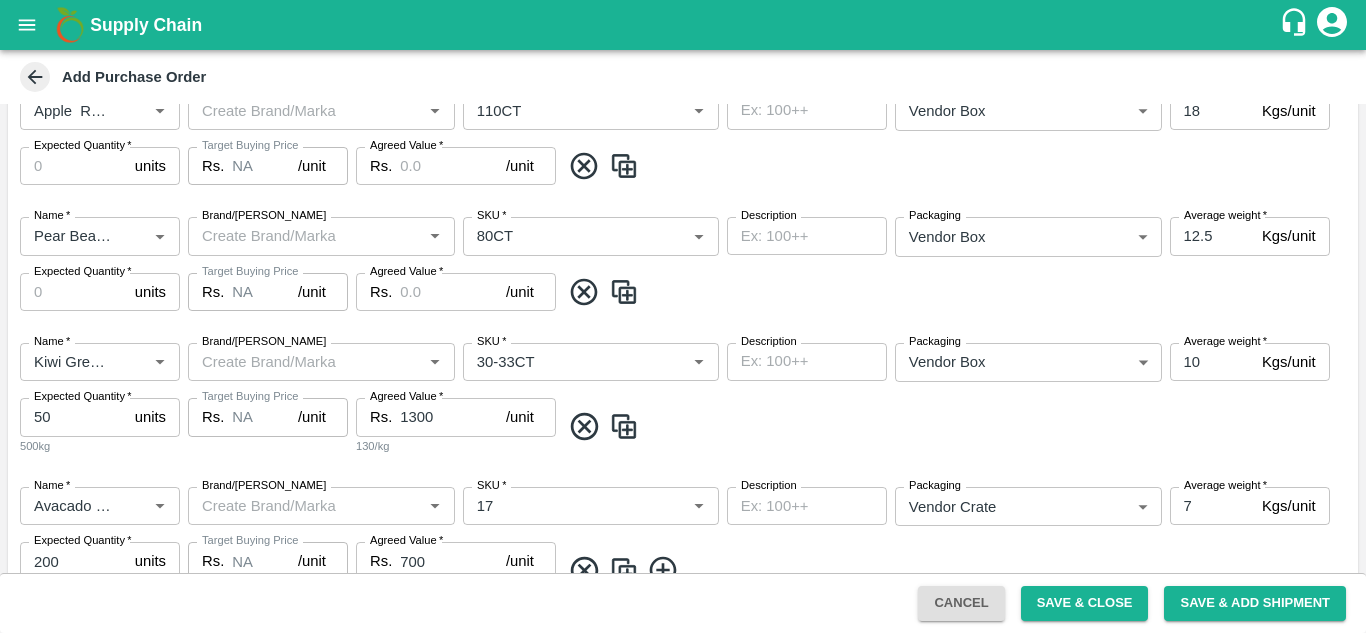 scroll, scrollTop: 536, scrollLeft: 0, axis: vertical 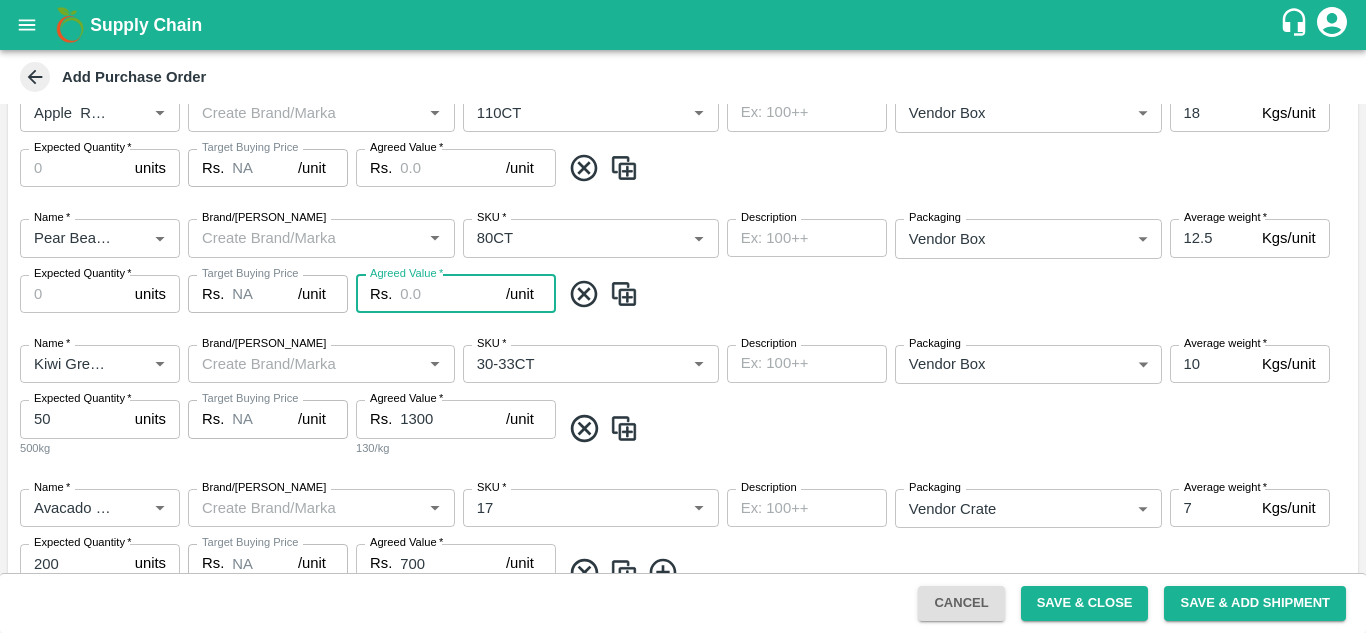 click on "Agreed Value   *" at bounding box center (453, 294) 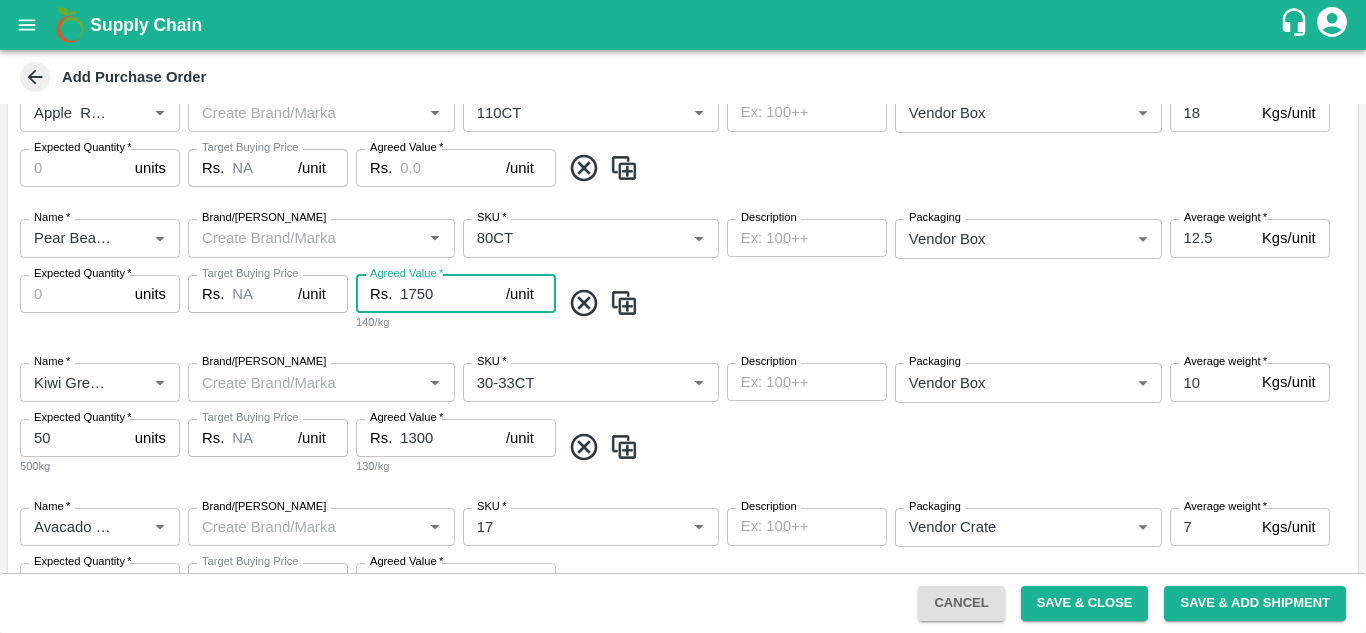 type on "1750" 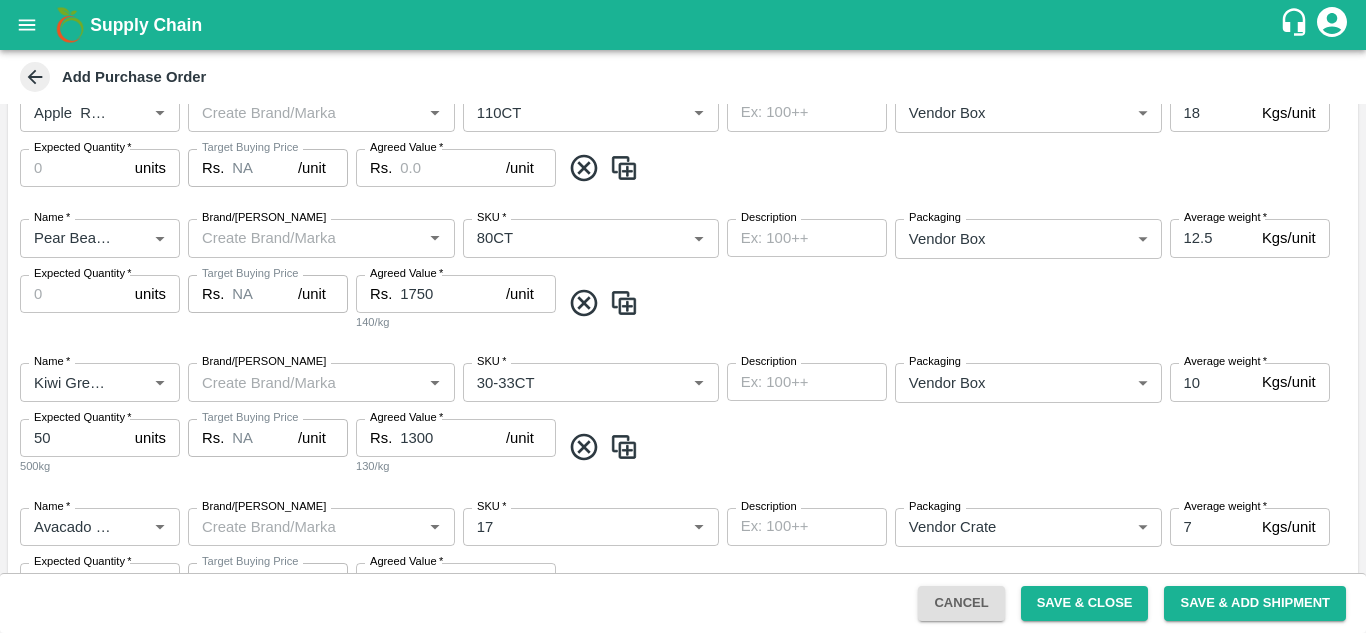 click at bounding box center (955, 303) 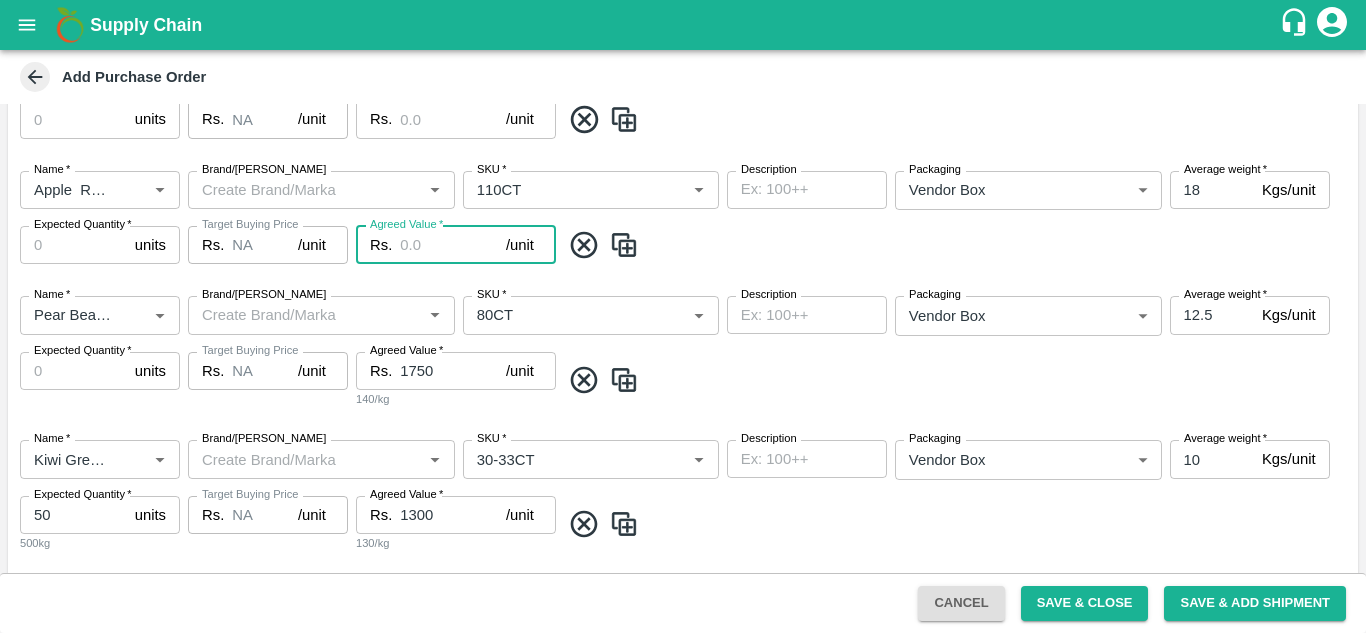 click on "Agreed Value   *" at bounding box center (453, 245) 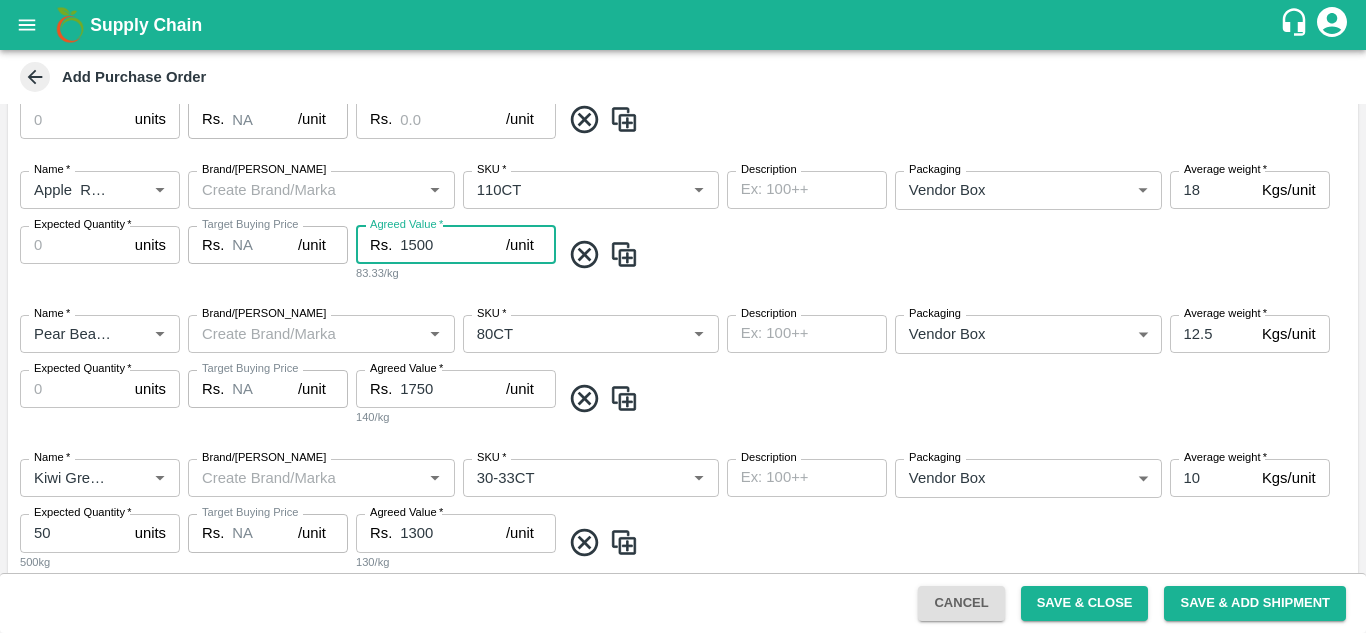 type on "1500" 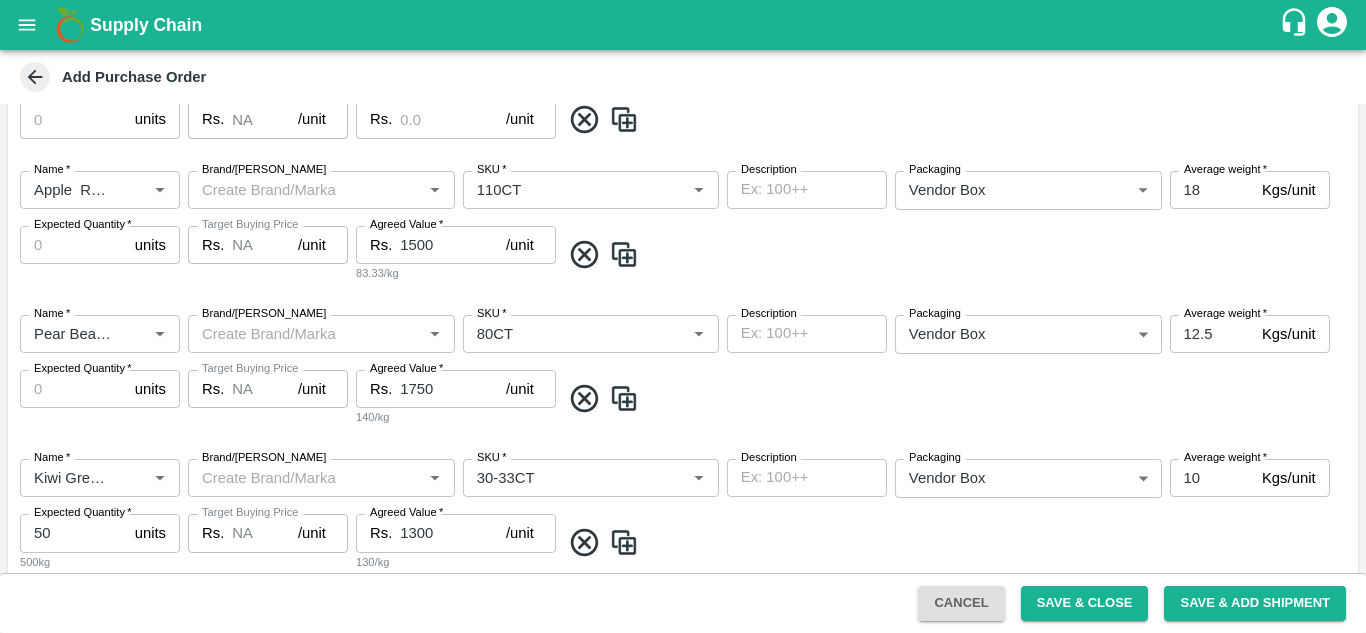 click on "Name   * Name   * Brand/Marka Brand/Marka SKU   * SKU   * Description x Description Packaging Vendor Box 276 Packaging Average weight   * 12.5 Kgs/unit Average weight Expected Quantity   * units Expected Quantity Target Buying Price Rs. NA /unit Target Buying Price Agreed Value   * Rs. 1750 /unit Agreed Value 140/kg" at bounding box center (683, 371) 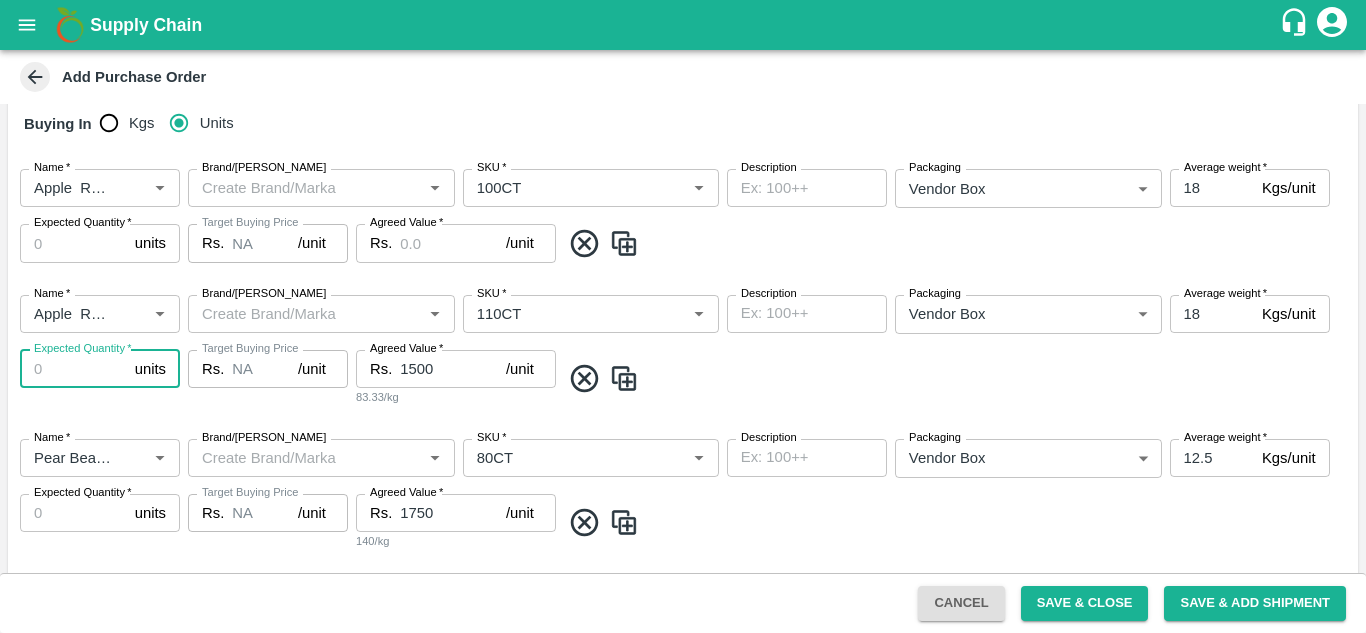 click on "Expected Quantity   *" at bounding box center (73, 369) 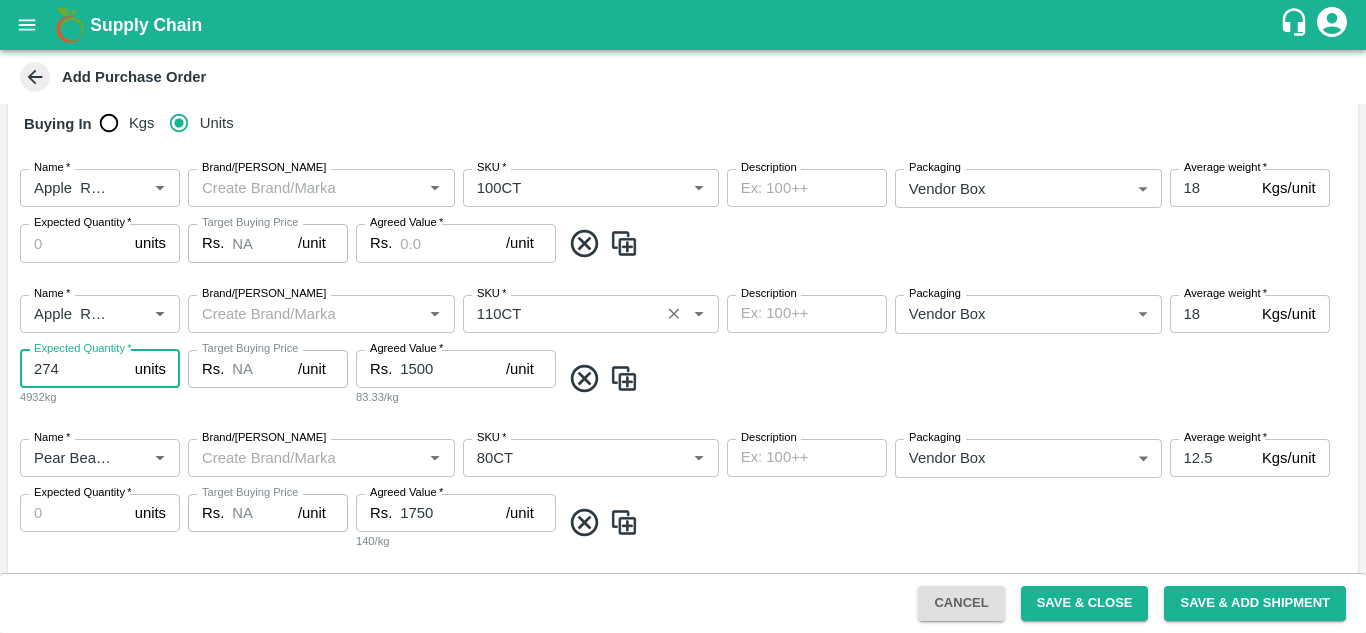 type on "274" 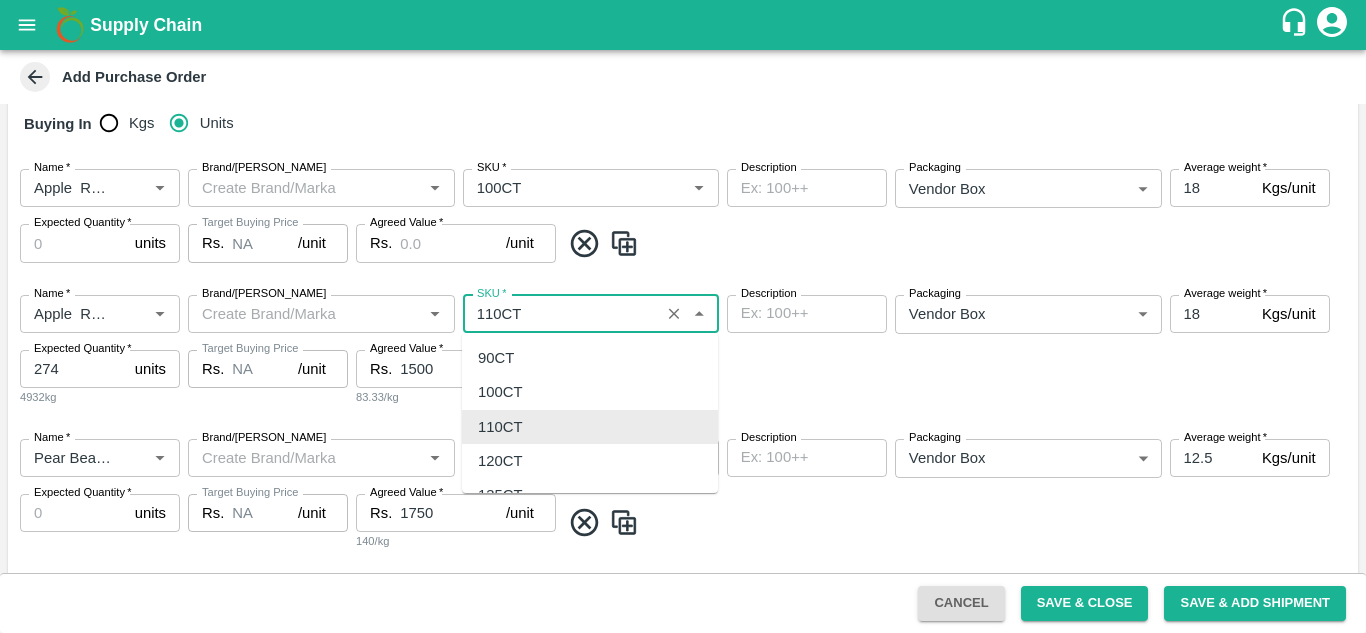 click on "SKU   *" at bounding box center [561, 314] 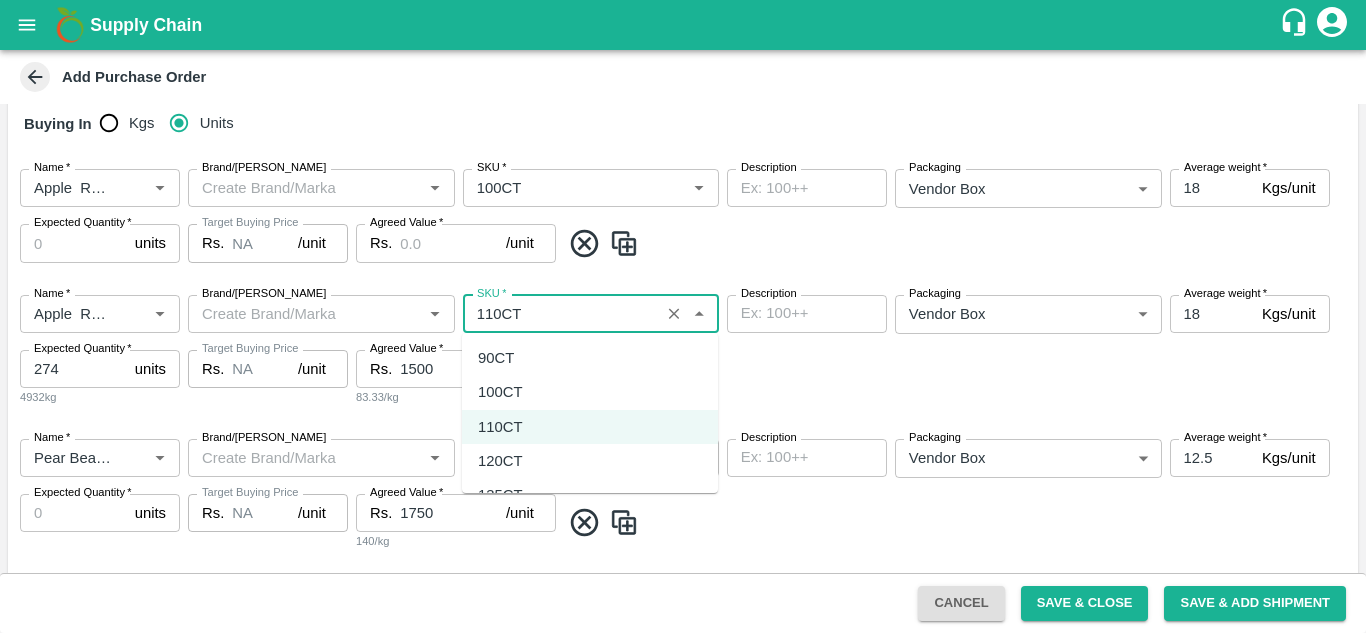 click on "90CT" at bounding box center (590, 358) 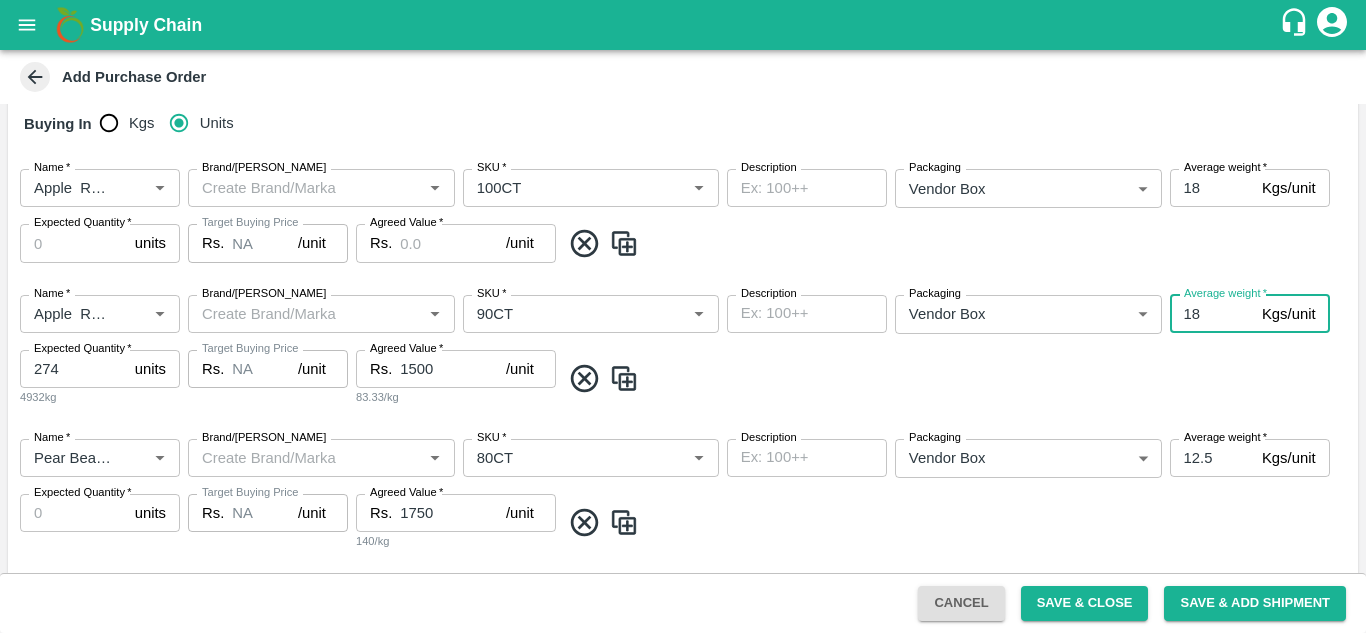 click on "18" at bounding box center (1212, 314) 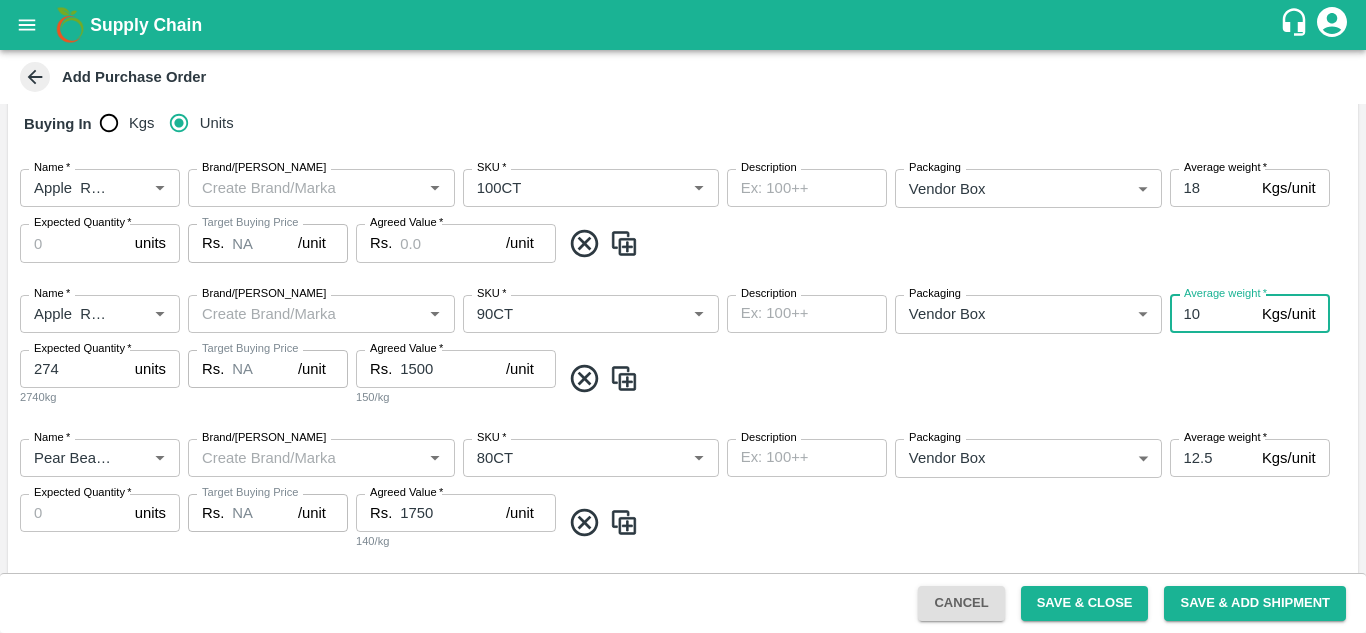 type on "10" 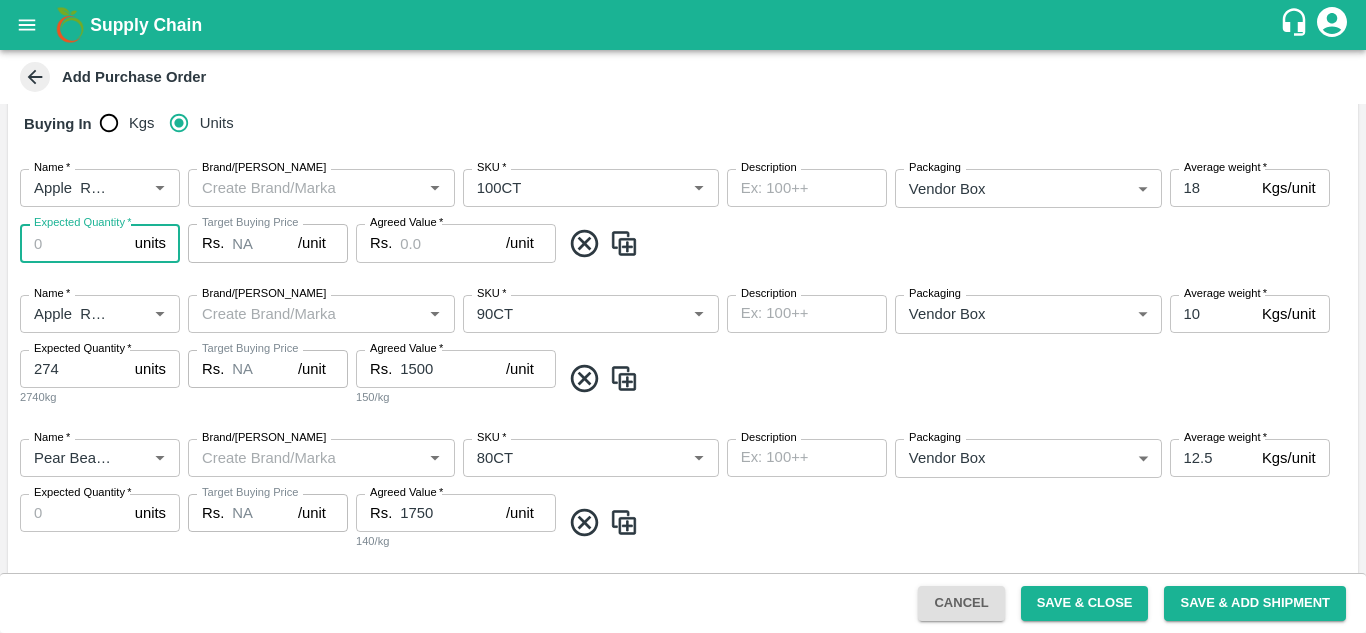 click on "Expected Quantity   *" at bounding box center [73, 243] 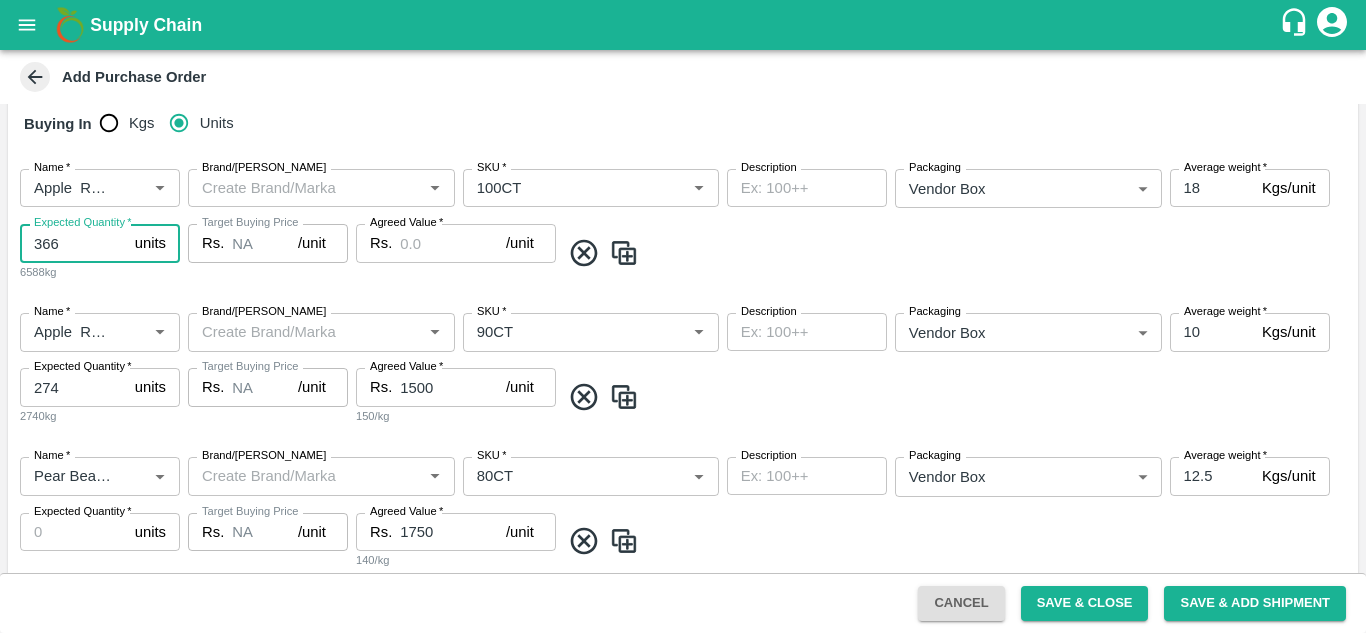 type on "366" 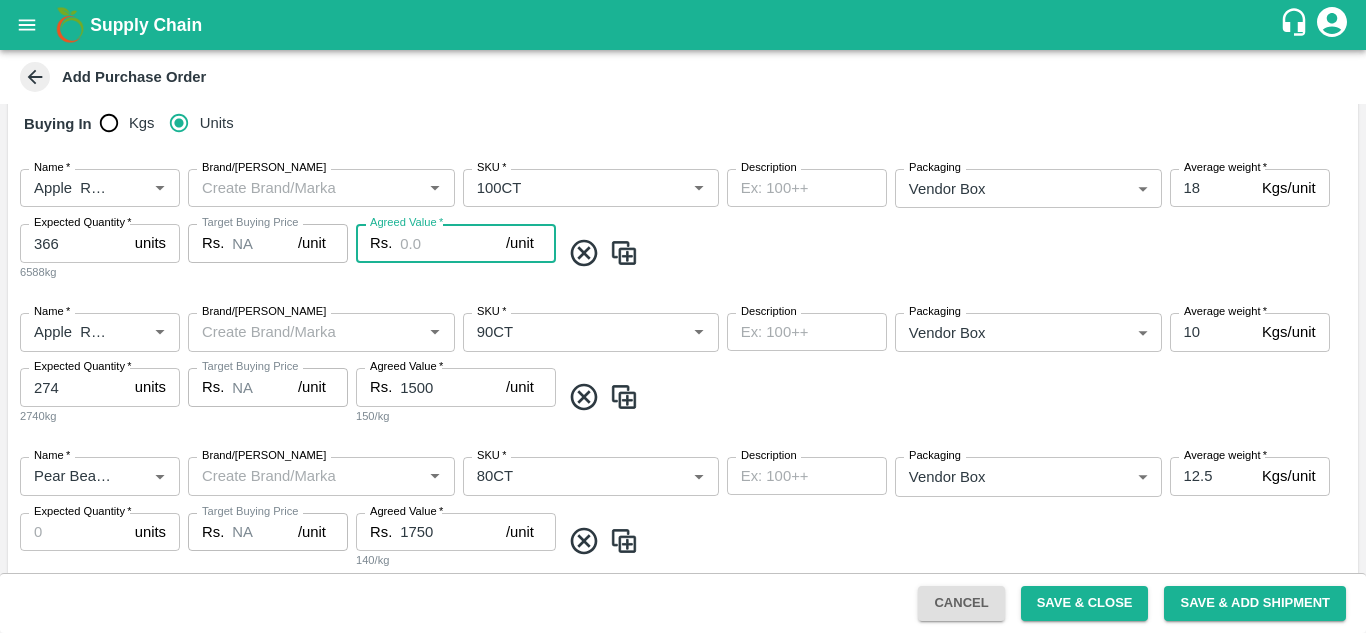 click on "Agreed Value   *" at bounding box center [453, 243] 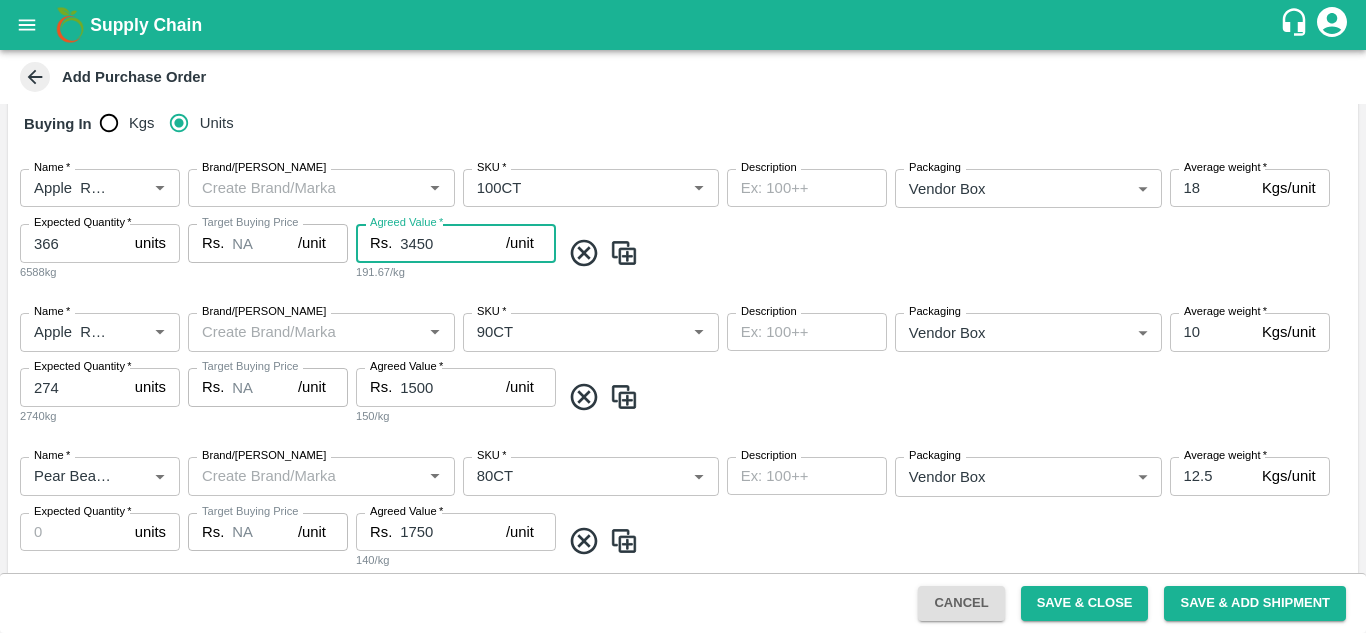 type on "3450" 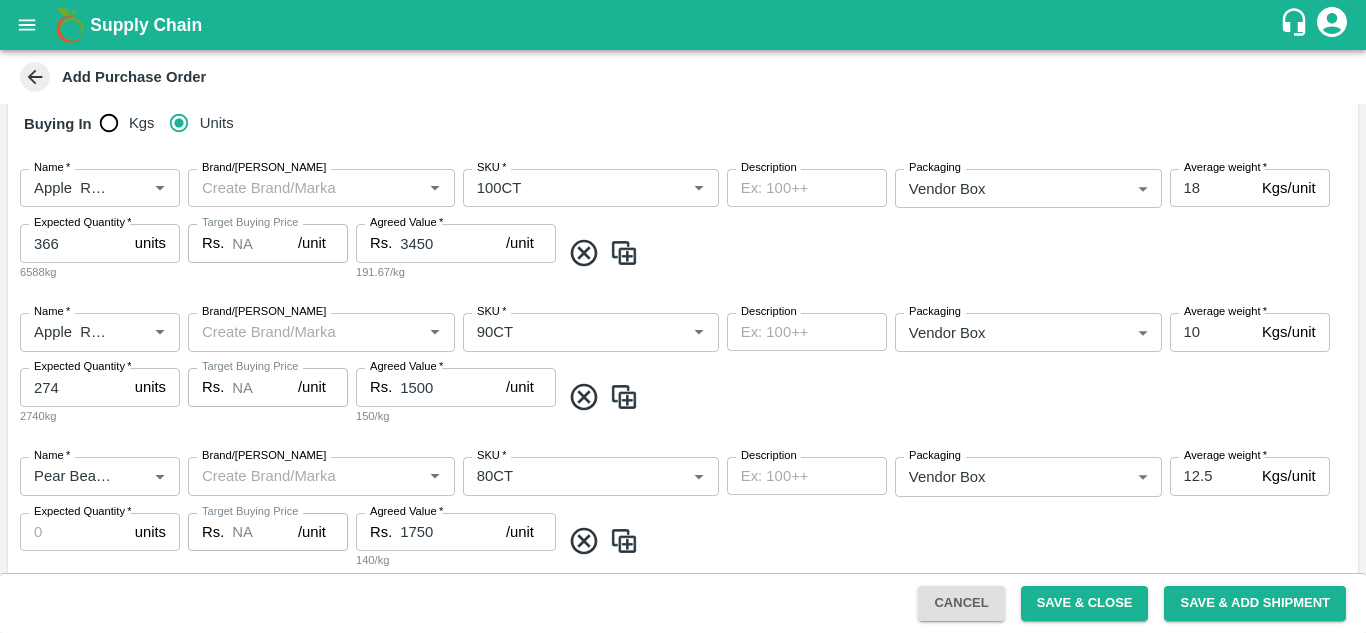 click on "Name   * Name   * Brand/Marka Brand/Marka SKU   * SKU   * Description x Description Packaging Vendor Box 276 Packaging Average weight   * 12.5 Kgs/unit Average weight Expected Quantity   * units Expected Quantity Target Buying Price Rs. NA /unit Target Buying Price Agreed Value   * Rs. 1750 /unit Agreed Value 140/kg" at bounding box center (683, 513) 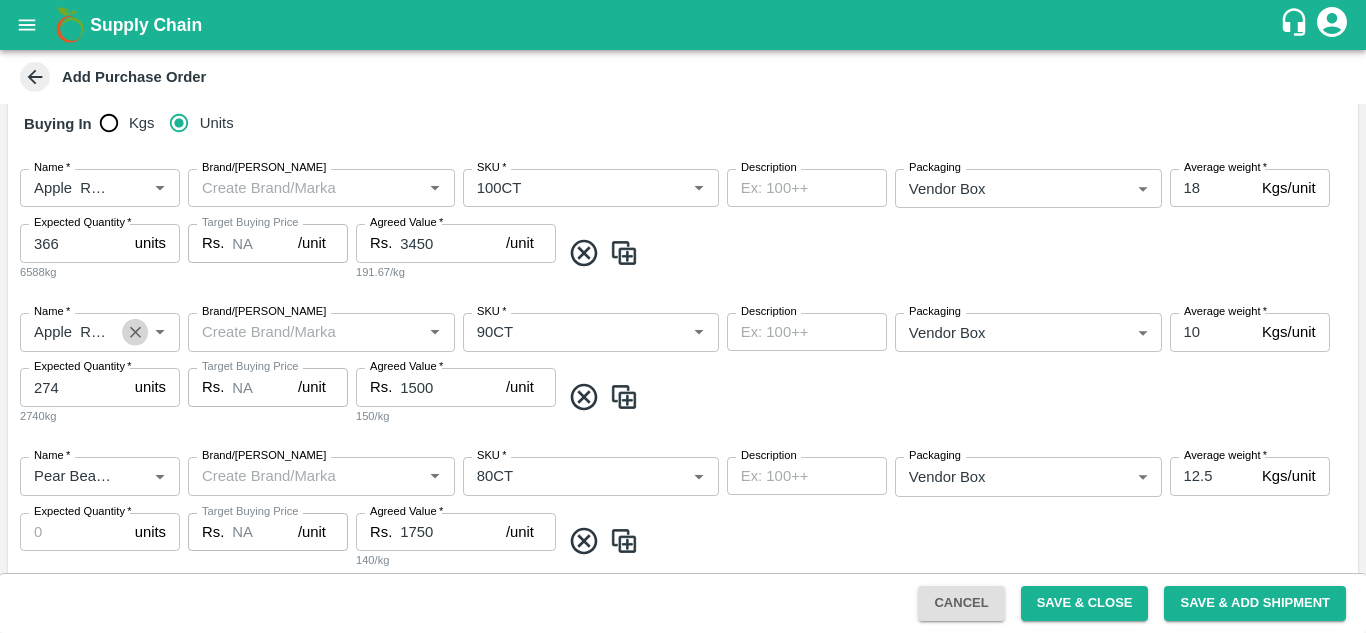 click 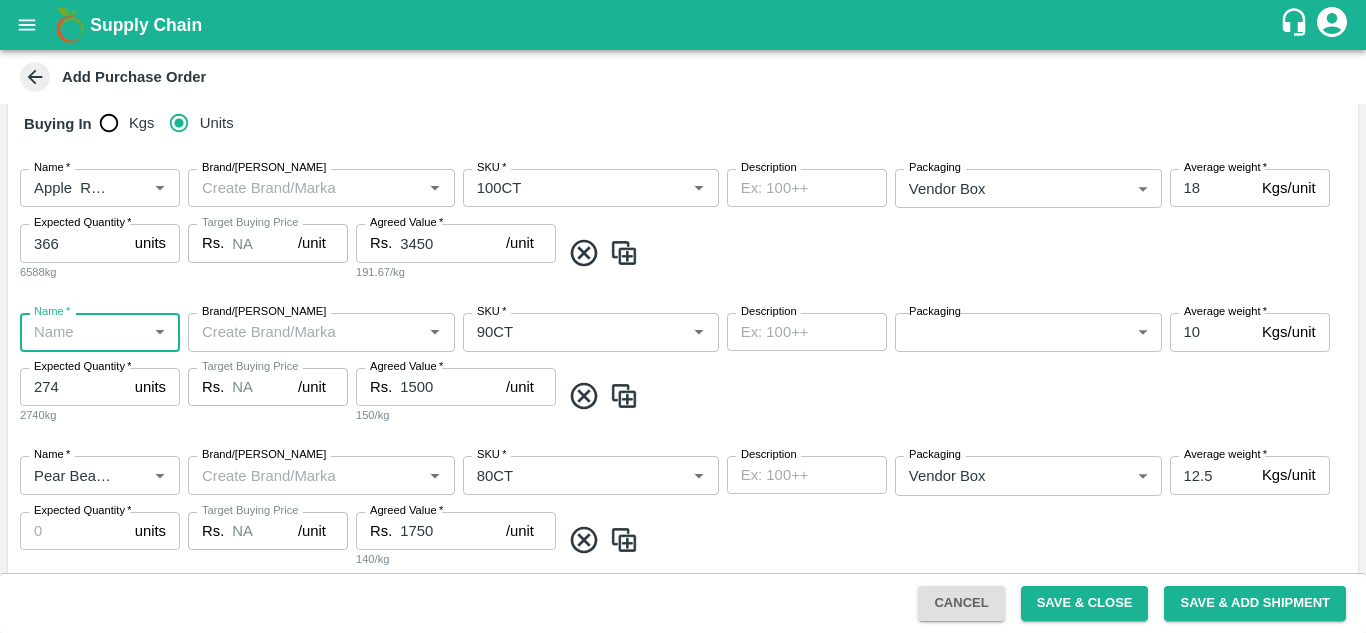 type 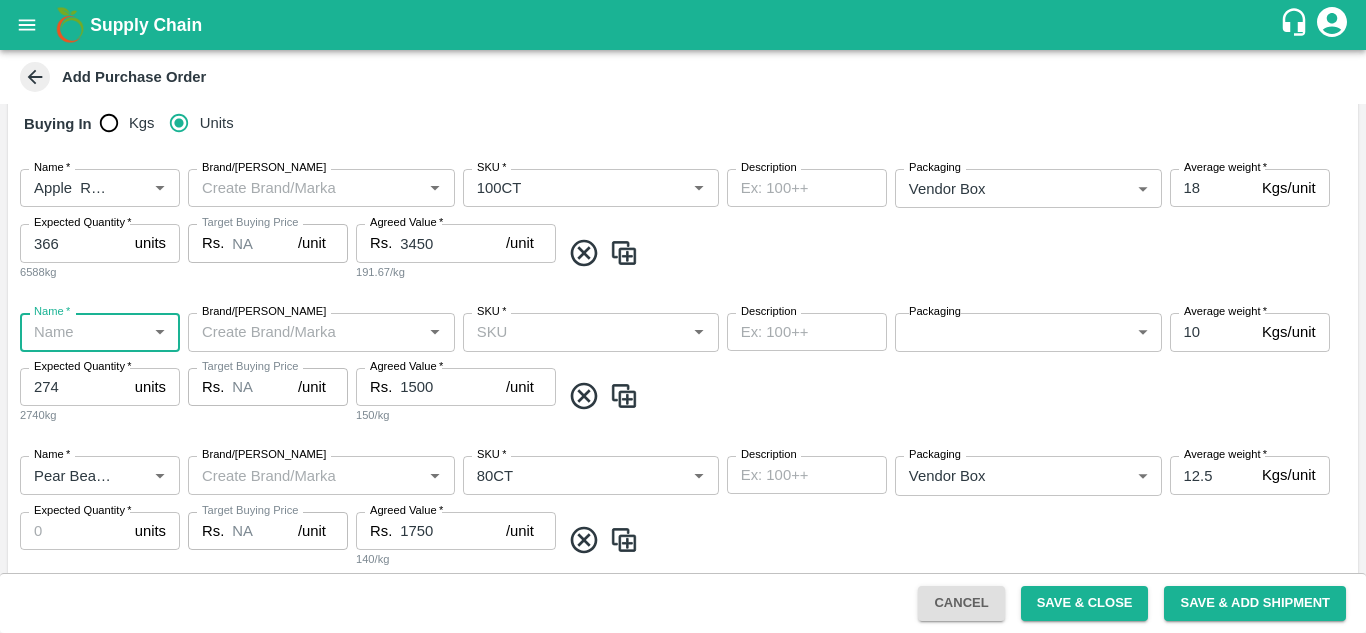 scroll, scrollTop: 0, scrollLeft: 0, axis: both 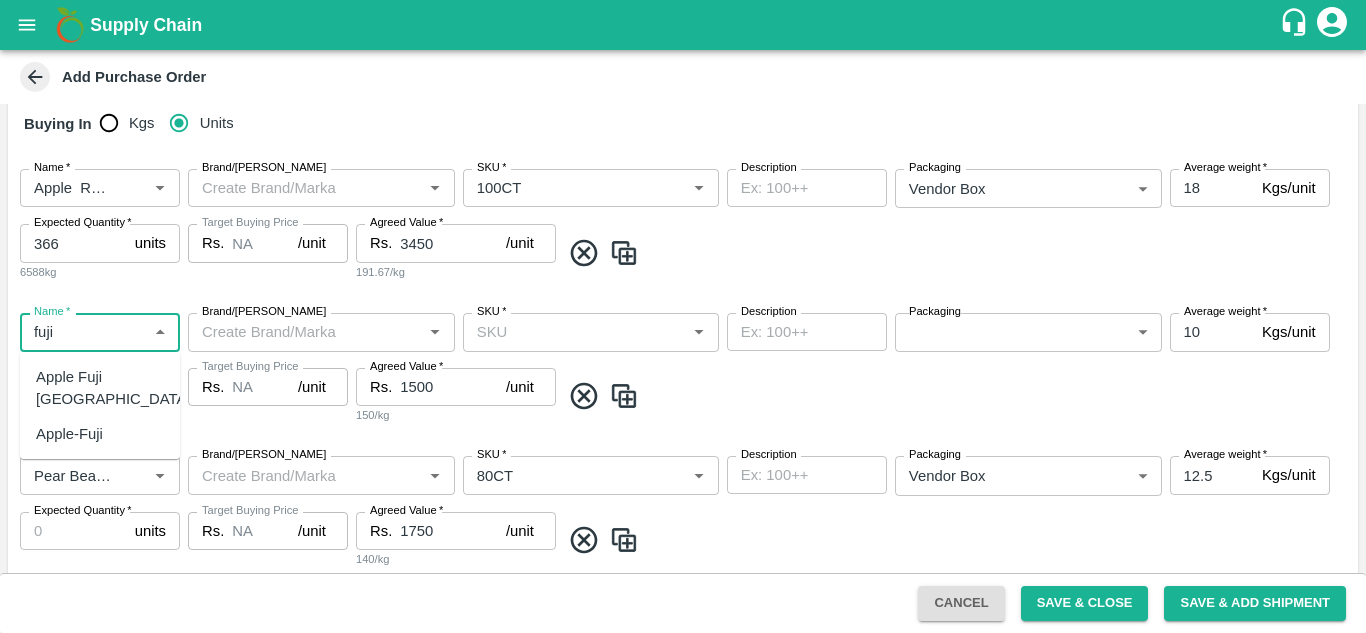 click on "Apple-Fuji" at bounding box center (69, 434) 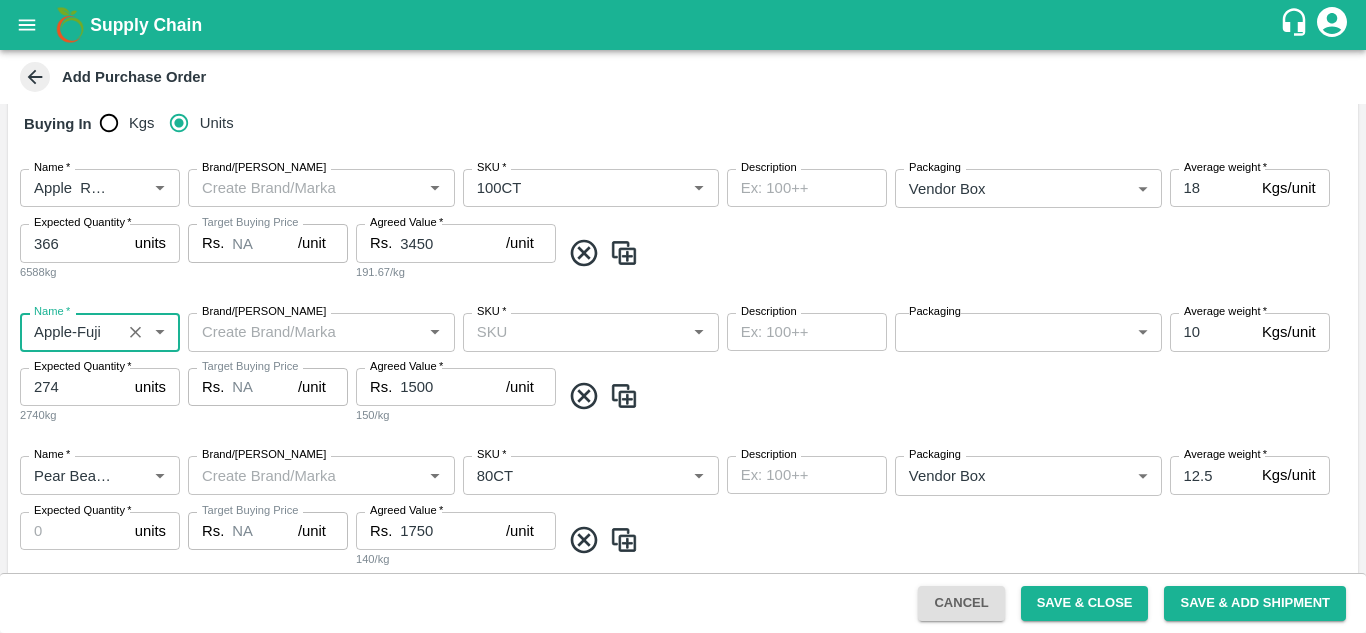 type on "Apple-Fuji" 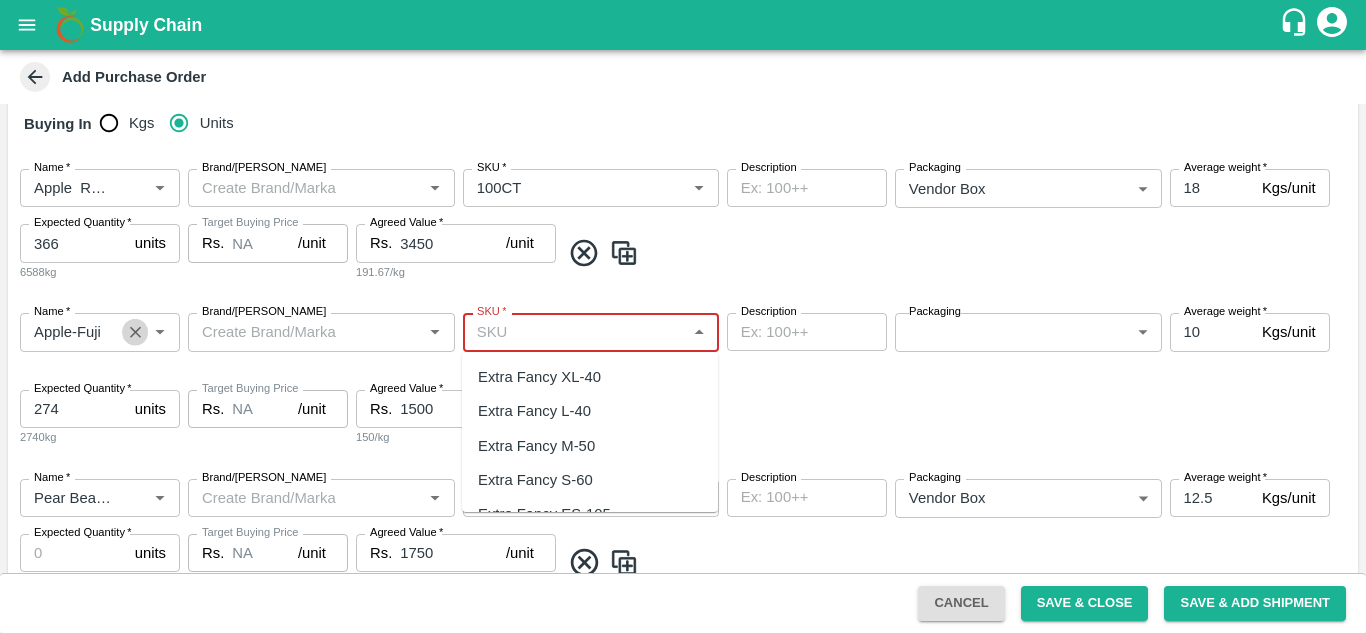 click 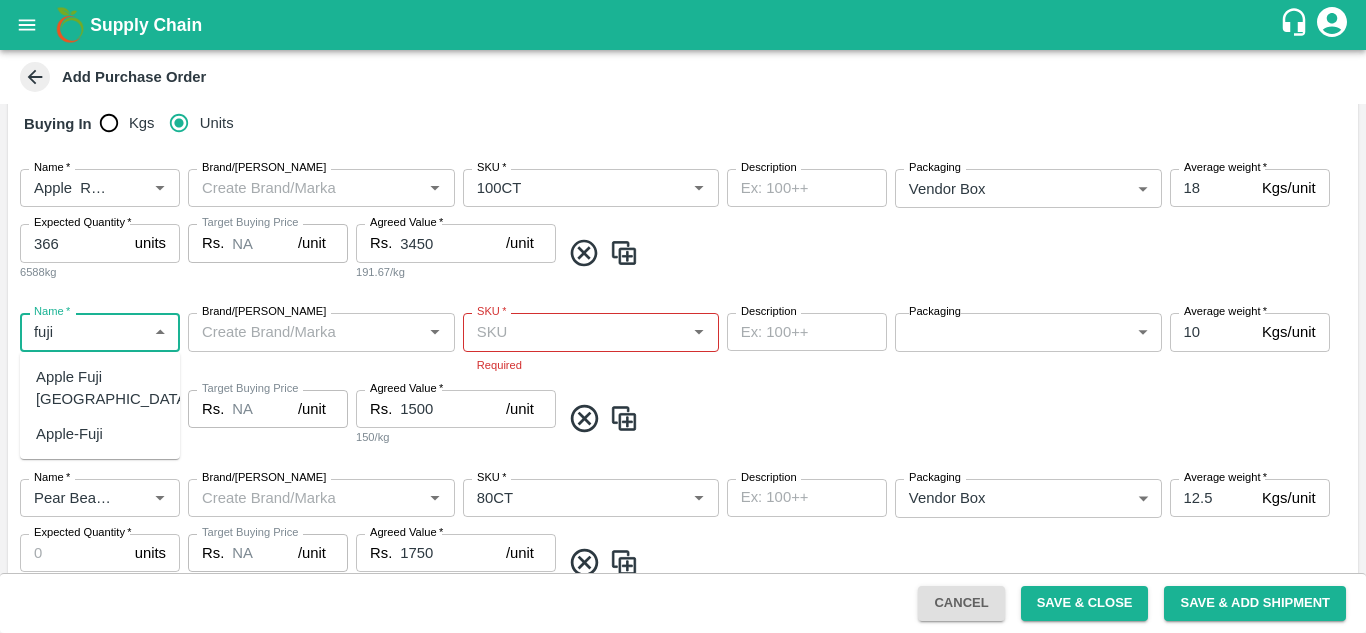 click on "Apple Fuji Italy" at bounding box center [113, 388] 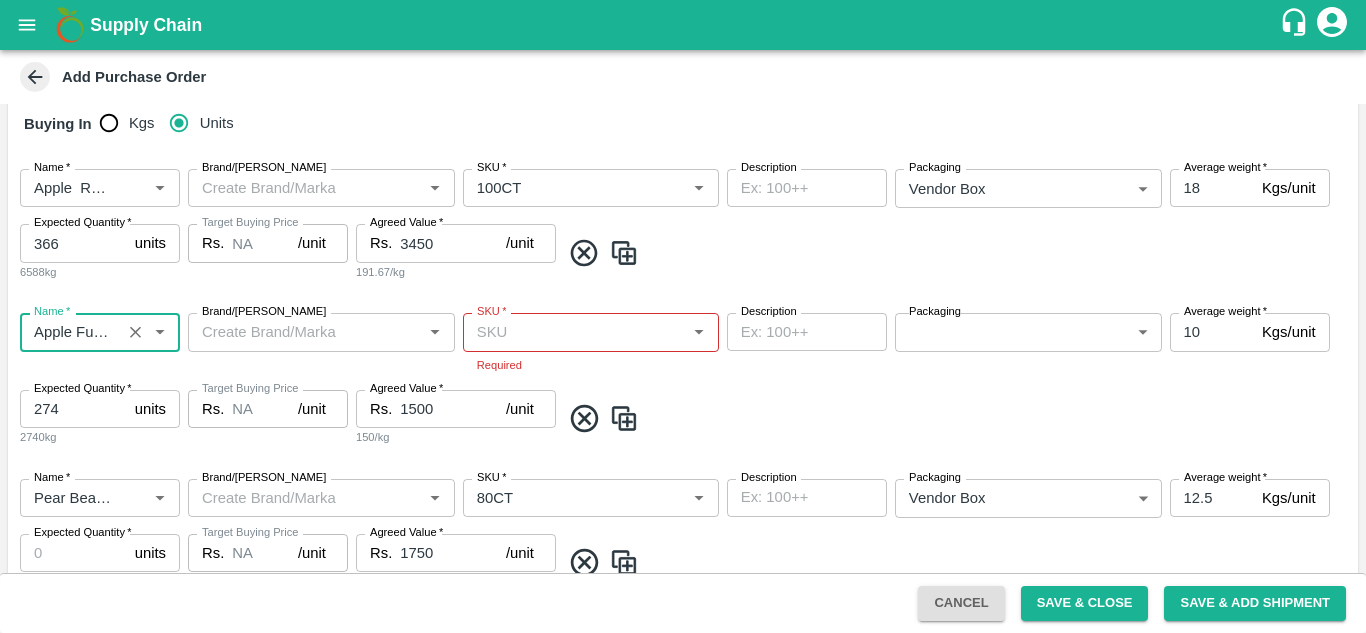 type on "Apple Fuji Italy" 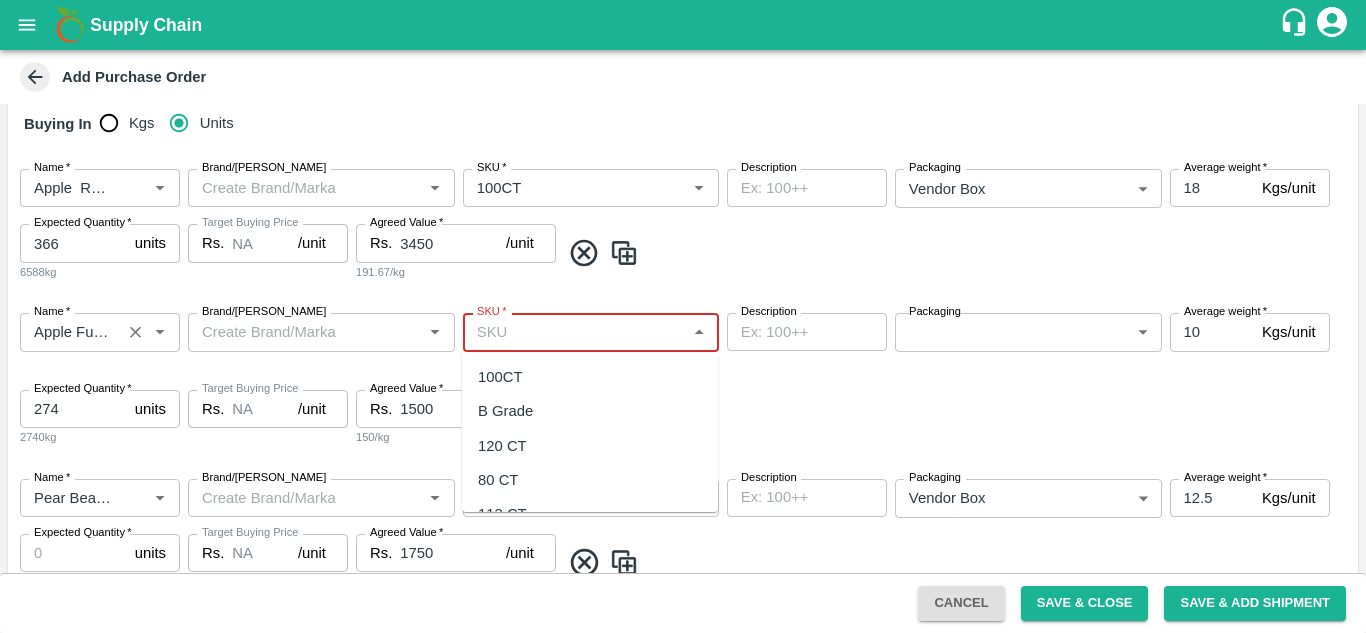 click on "100CT" at bounding box center [500, 377] 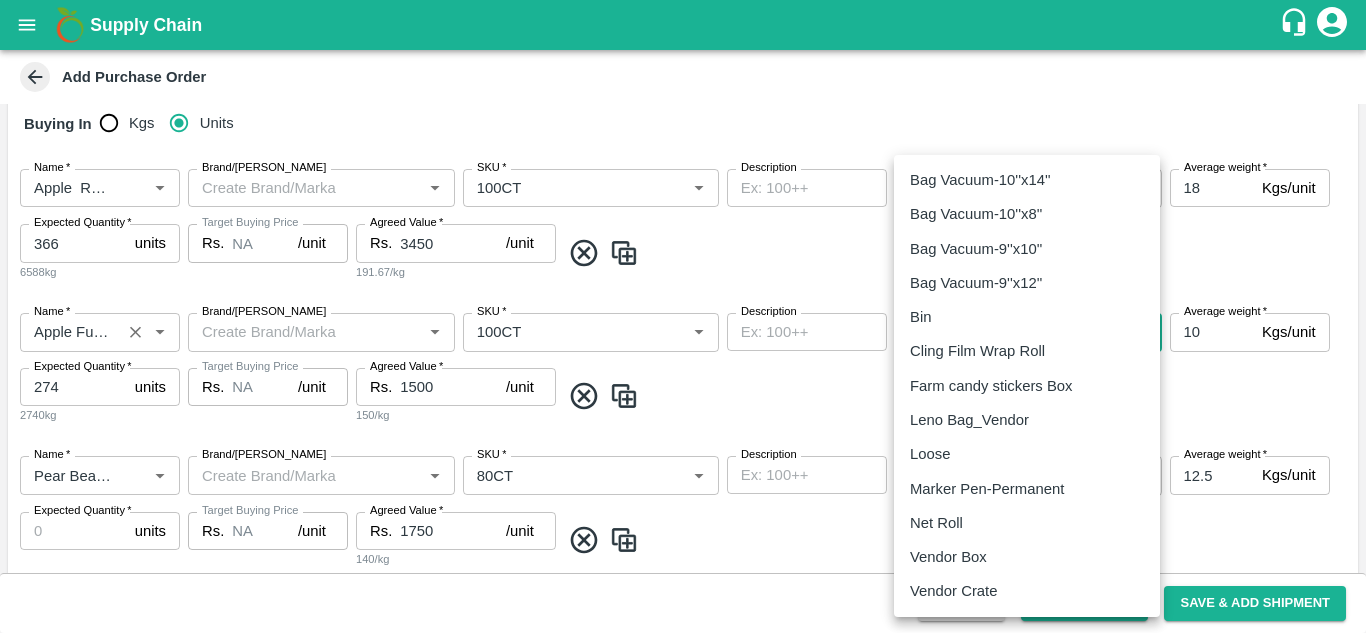 click on "Supply Chain Add Purchase Order PO Type   * Vendor Purchase 2 PO Type Buyers   * Neeti Jain  Buyers   * Supplier   * Supplier   * Add Vendor Add Farmer Address   * , Mumbai, , Maharashtra Address Micropocket   * Micropocket   * Purchase Date   * 10/07/2025 Purchase Date Incharge Field Executive   * Nanda Kumar L Incharge Field Executive   * Model   * Fixed Fixed Model Vendor Type ​ Vendor Type Velens Assessment ID FA Velens Assessment ID Expected Purchase Items Buying In Kgs Units Name   * Name   * Brand/Marka Brand/Marka SKU   * SKU   * Description x Description Packaging Vendor Box 276 Packaging Average weight   * 18 Kgs/unit Average weight Expected Quantity   * 366 units Expected Quantity 6588kg Target Buying Price Rs. NA /unit Target Buying Price Agreed Value   * Rs. 3450 /unit Agreed Value 191.67/kg Name   * Name   * Brand/Marka Brand/Marka SKU   * SKU   * Description x Description Packaging ​ Packaging Average weight   * 10 Kgs/unit Average weight" at bounding box center (683, 316) 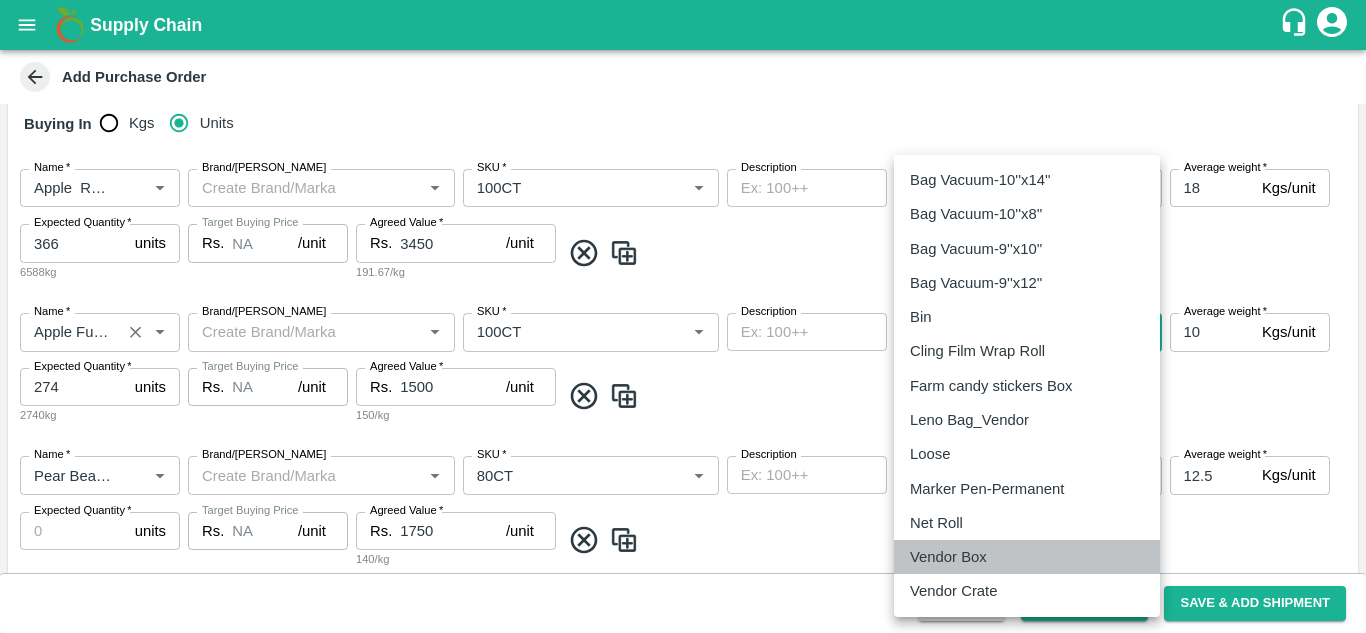 click on "Vendor Box" at bounding box center [1027, 557] 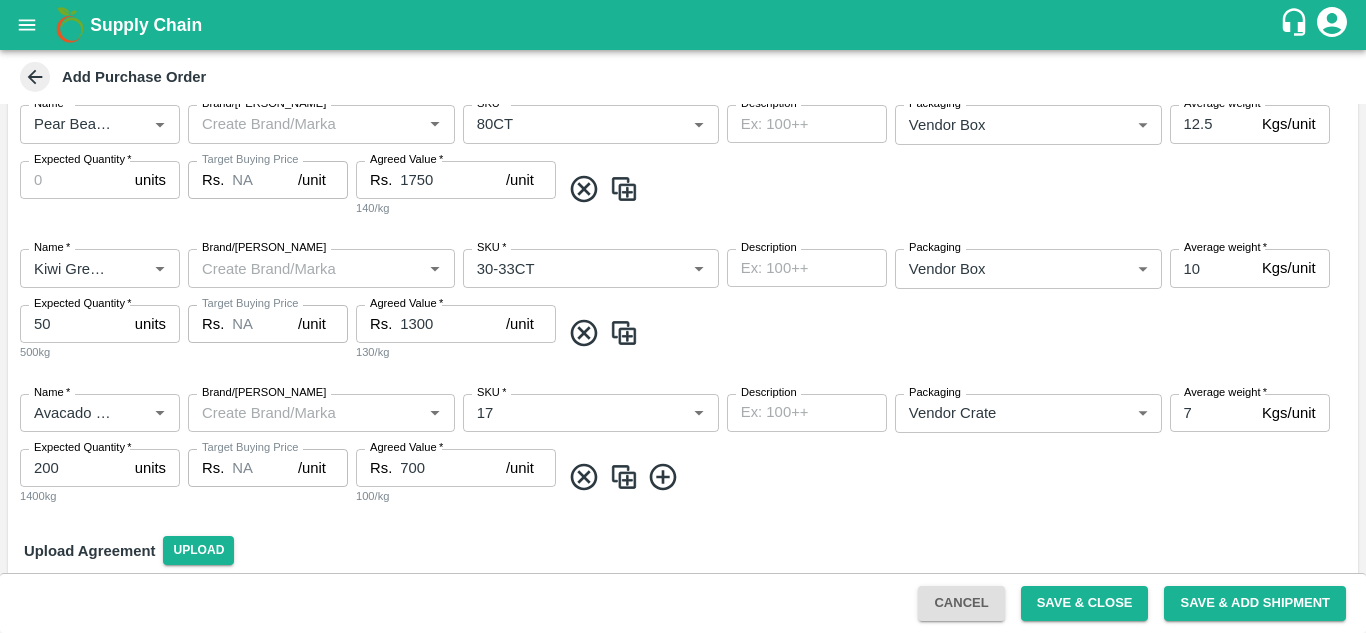 scroll, scrollTop: 772, scrollLeft: 0, axis: vertical 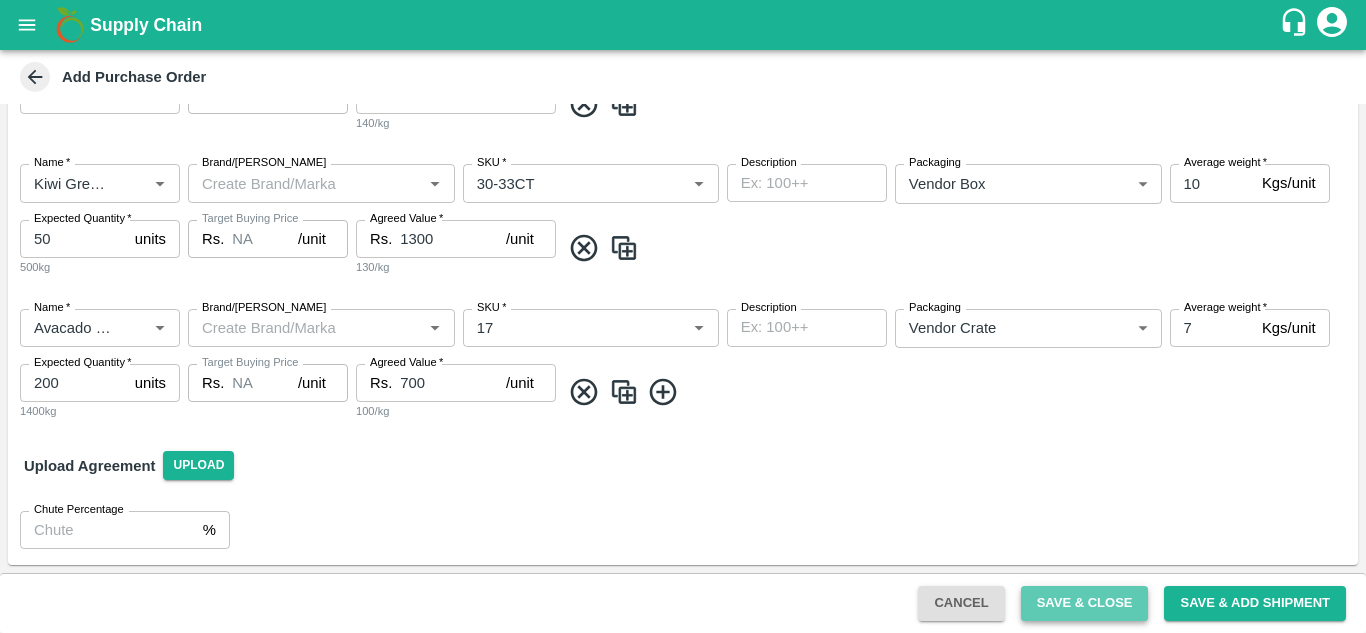 click on "Save & Close" at bounding box center [1085, 603] 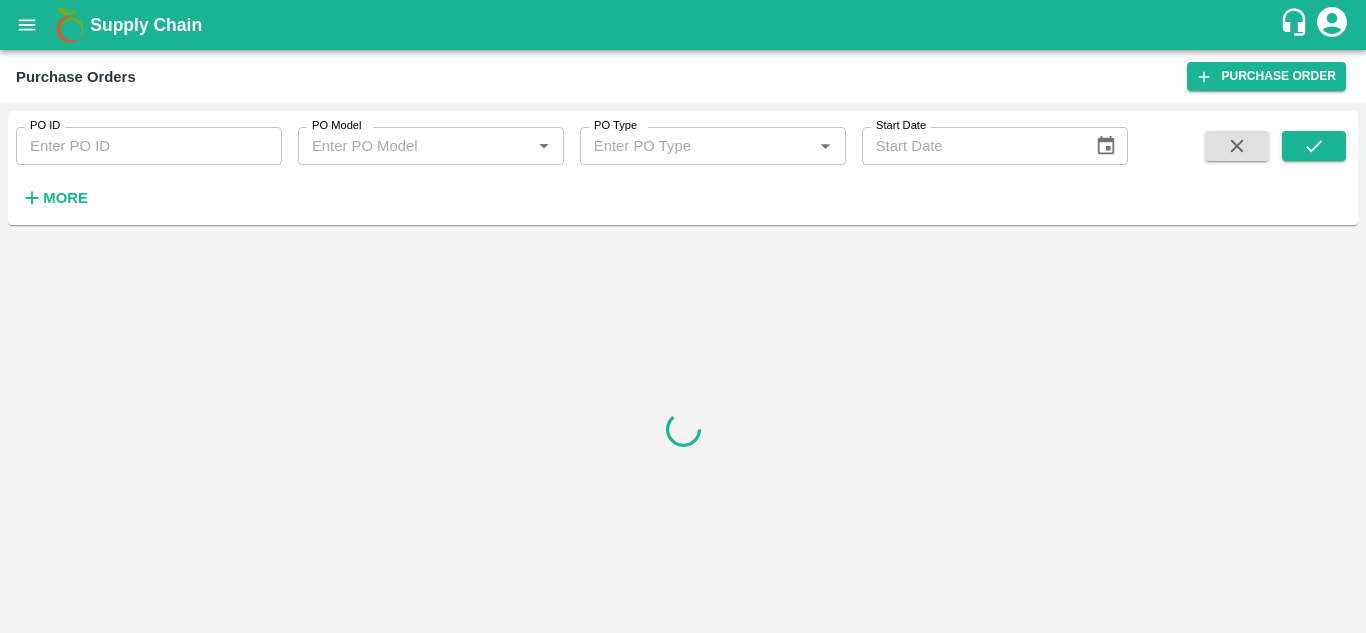 scroll, scrollTop: 0, scrollLeft: 0, axis: both 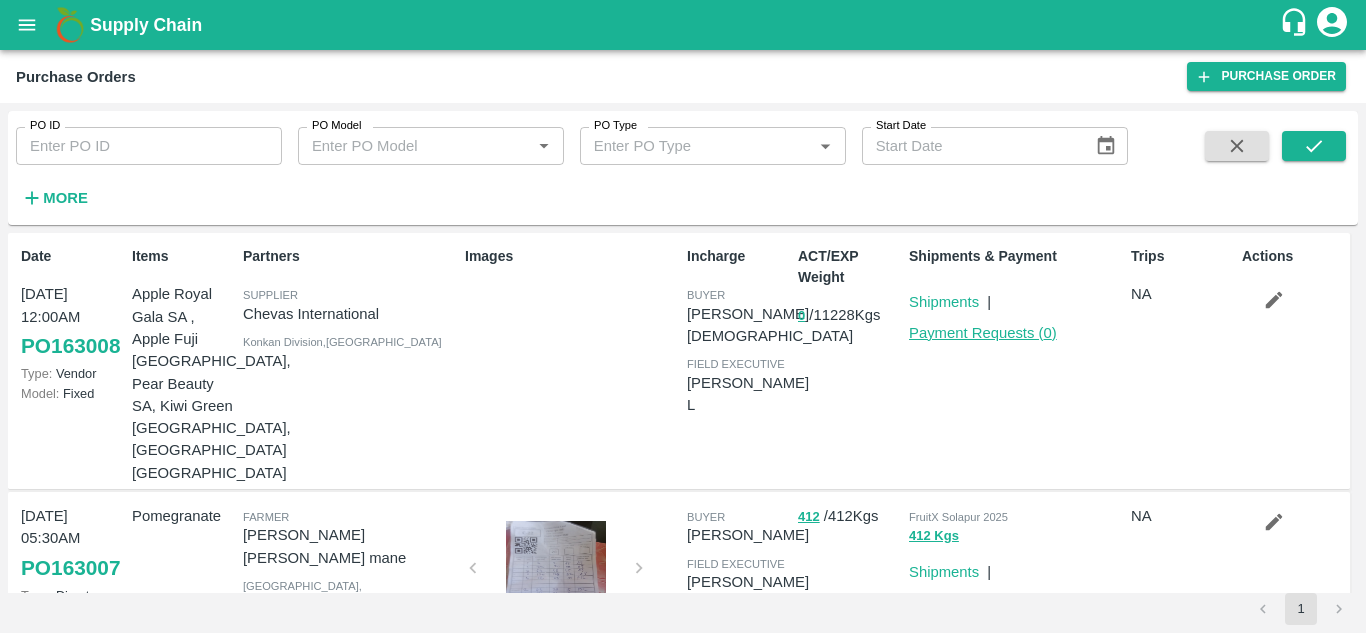 click on "Payment Requests ( 0 )" at bounding box center (983, 333) 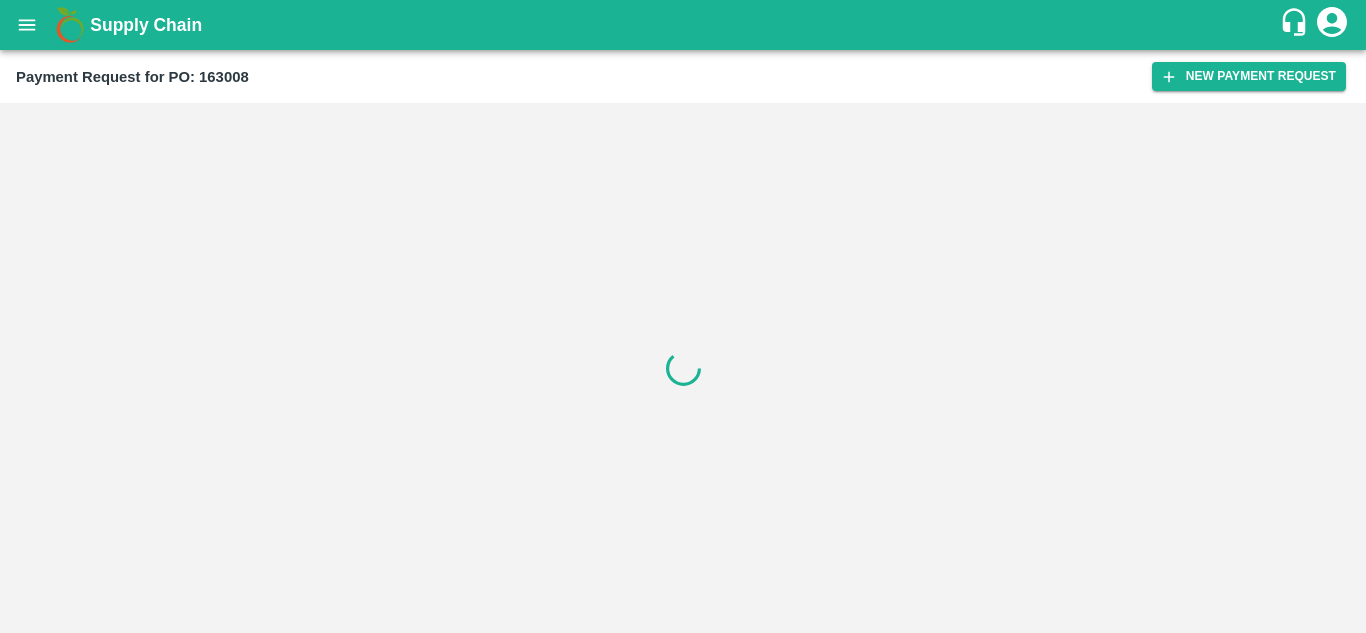 scroll, scrollTop: 0, scrollLeft: 0, axis: both 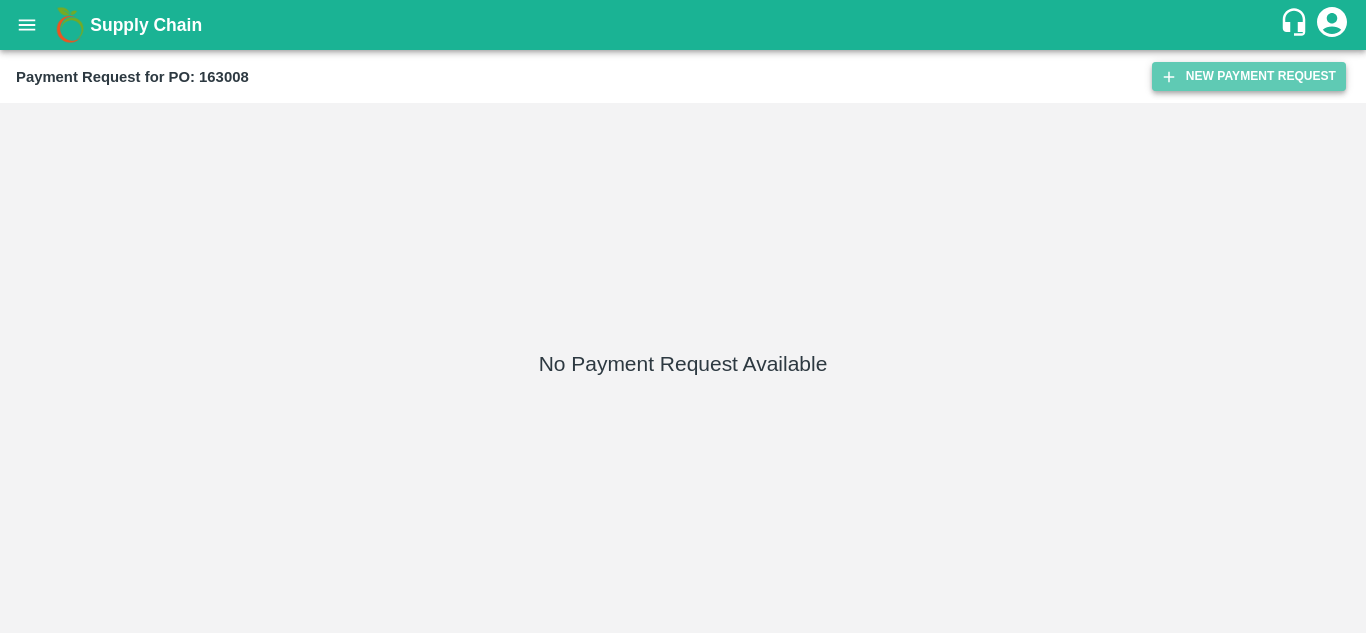 click on "New Payment Request" at bounding box center [1249, 76] 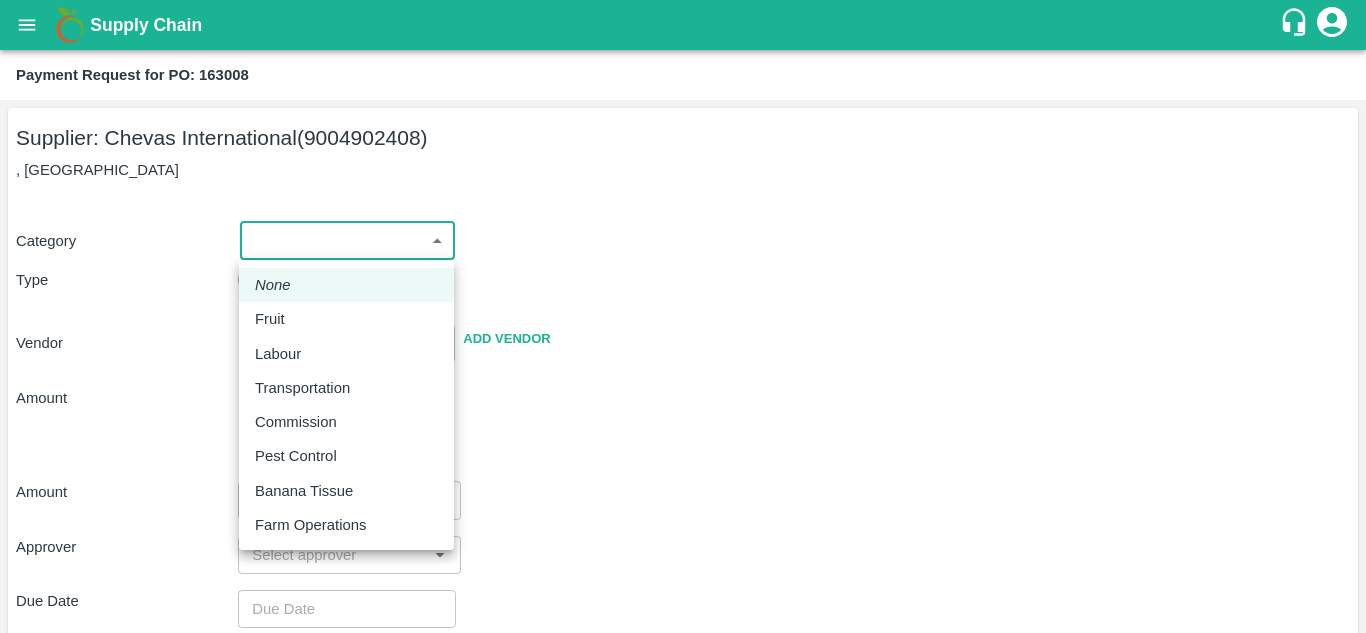 click on "Supply Chain Payment Request for PO: 163008 Supplier:    Chevas International  (9004902408) , Mumbai Category ​ ​ Type Advance Bill Vendor ​ Add Vendor Amount Total value Per Kg ​ Amount ​ Approver ​ Due Date ​  Priority  Low  High Comment x ​ Attach bill Cancel Save Mumbai Imported DC Bangalore Imported DC - Safal Market Delhi Imported DC MDC Bhubaneswar Bangalore DC MDC Cochin Modern Trade Bangalore DC Ahmedabad virtual imported DC Chennai DC Hyderabad DC B2R Bangalore  FruitX Delhi Direct Customer Hanshu Sharma Logout None Fruit Labour Transportation Commission Pest Control Banana Tissue Farm Operations" at bounding box center [683, 316] 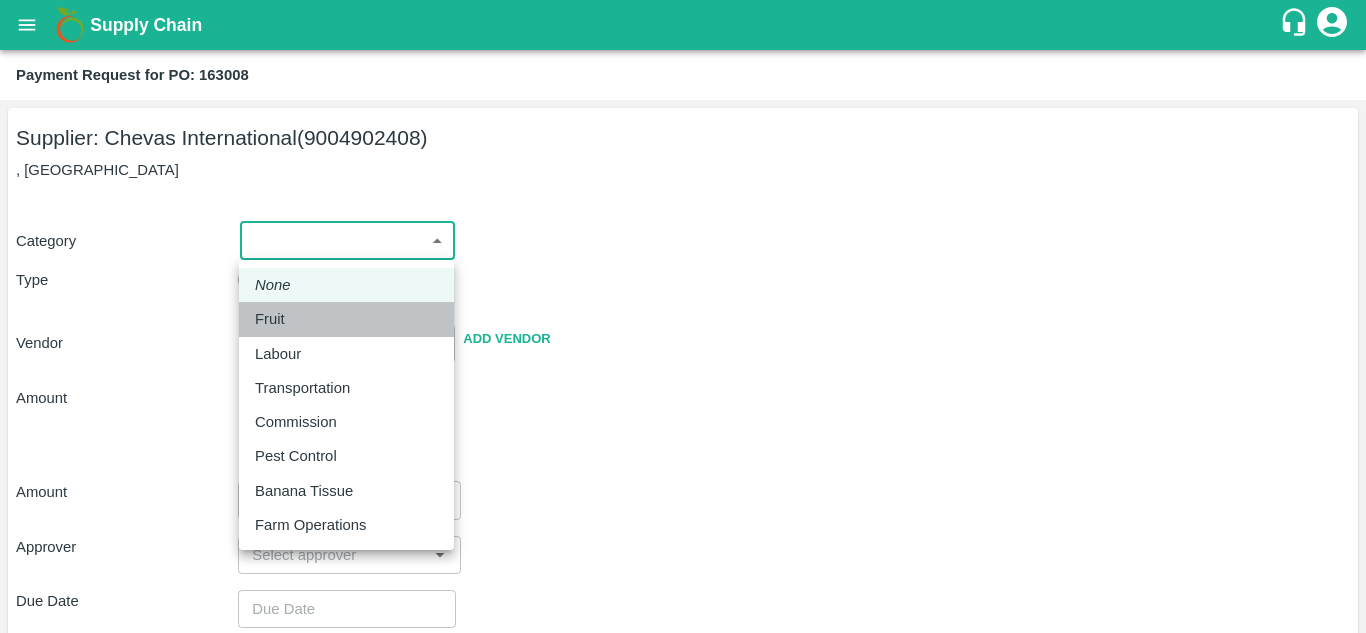 click on "Fruit" at bounding box center (270, 319) 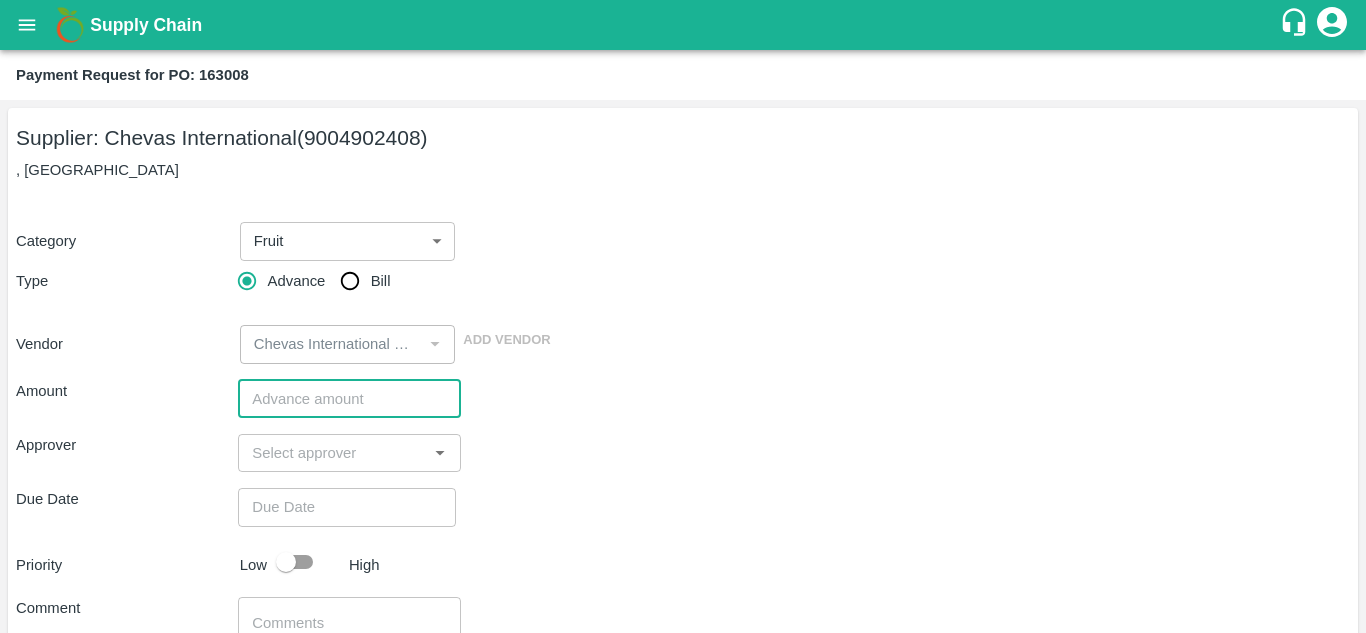 click at bounding box center (349, 399) 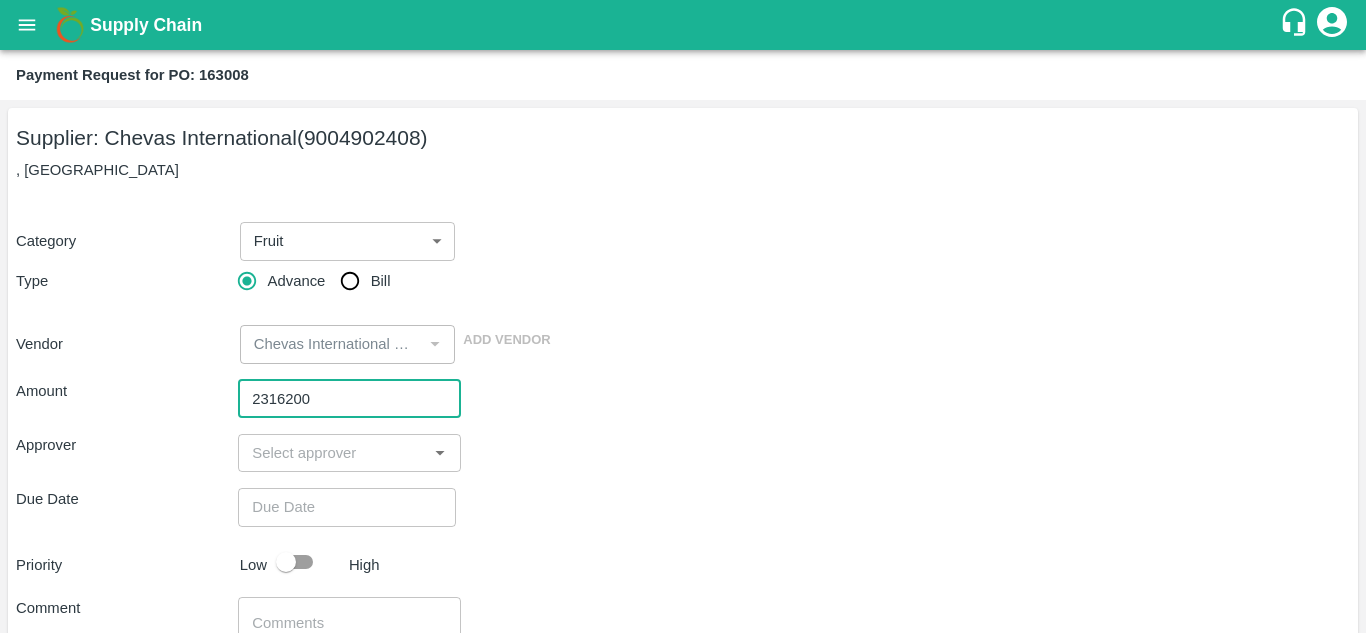 type on "2316200" 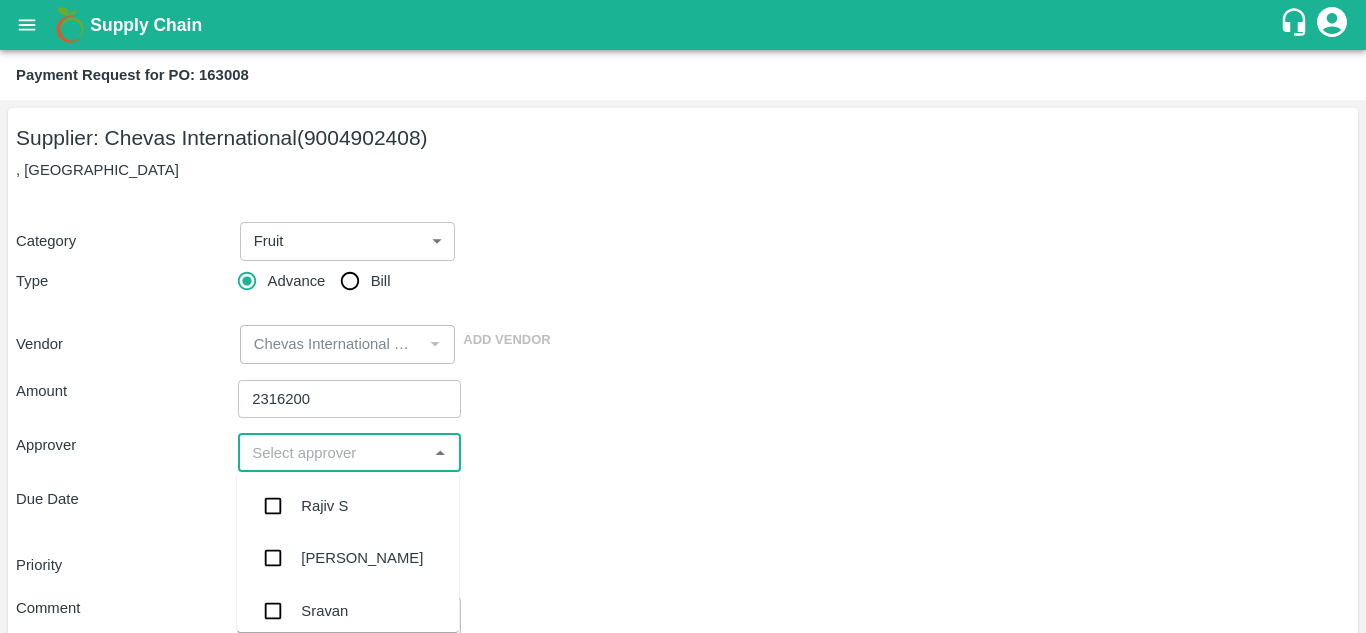click at bounding box center [332, 453] 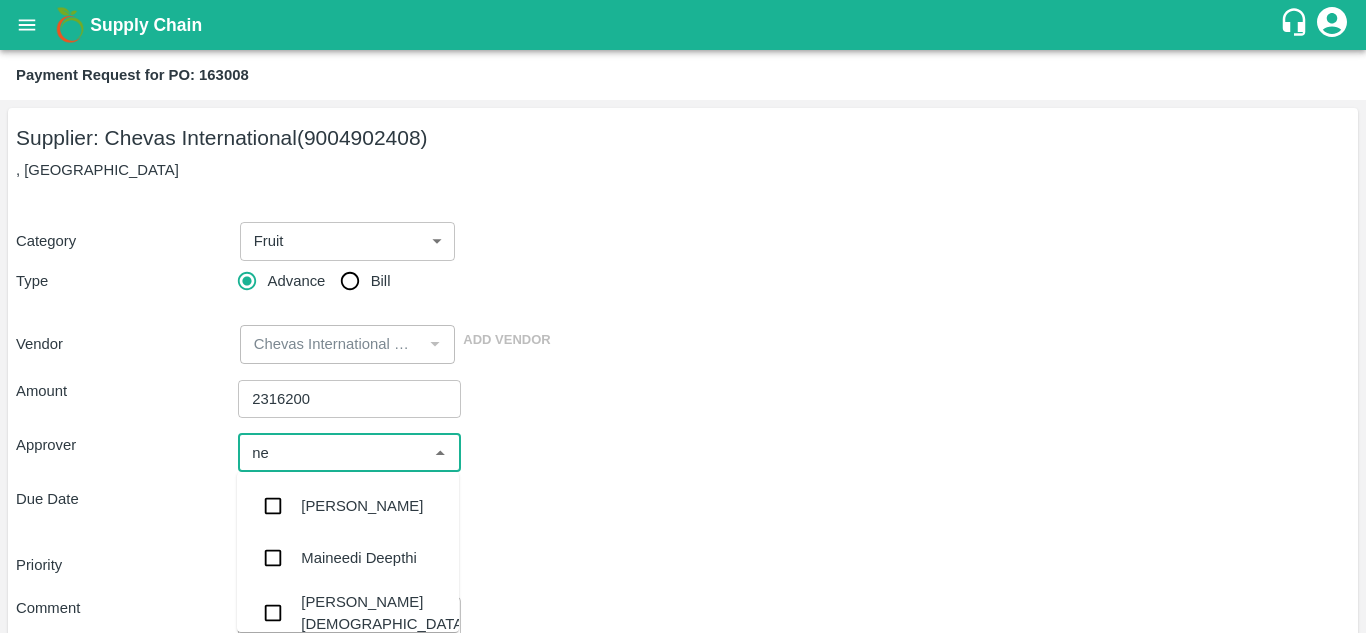 type on "nee" 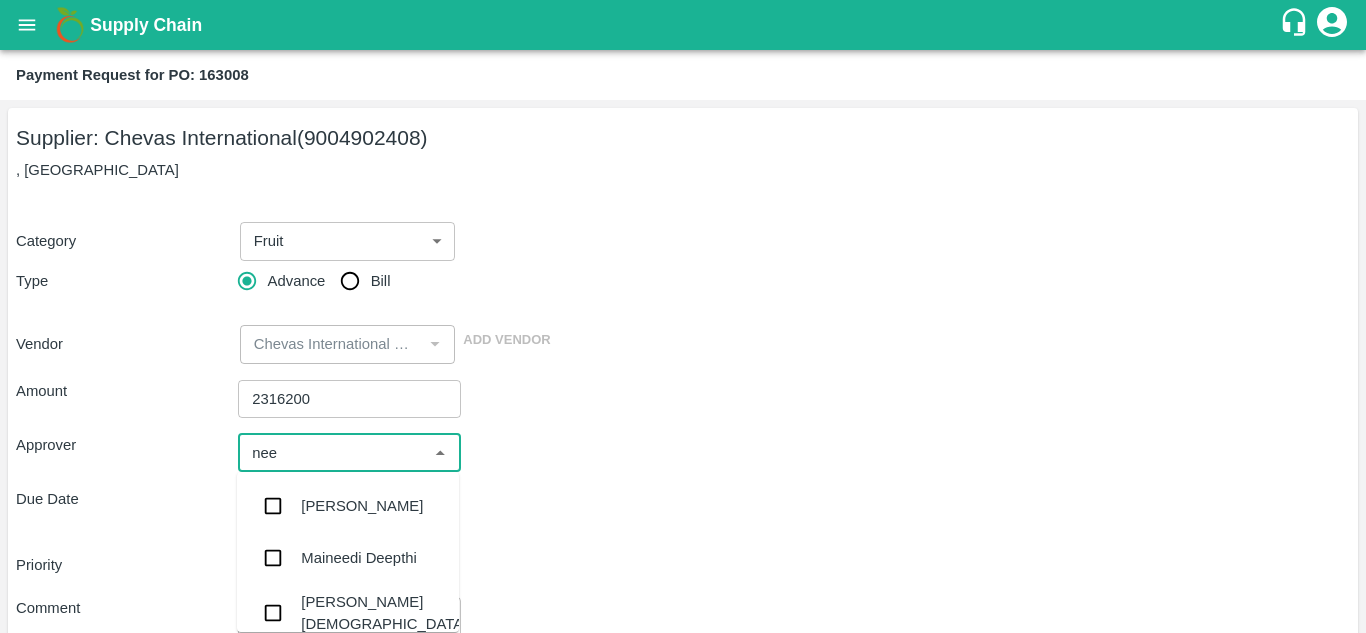 click on "[PERSON_NAME][DEMOGRAPHIC_DATA]" at bounding box center (384, 613) 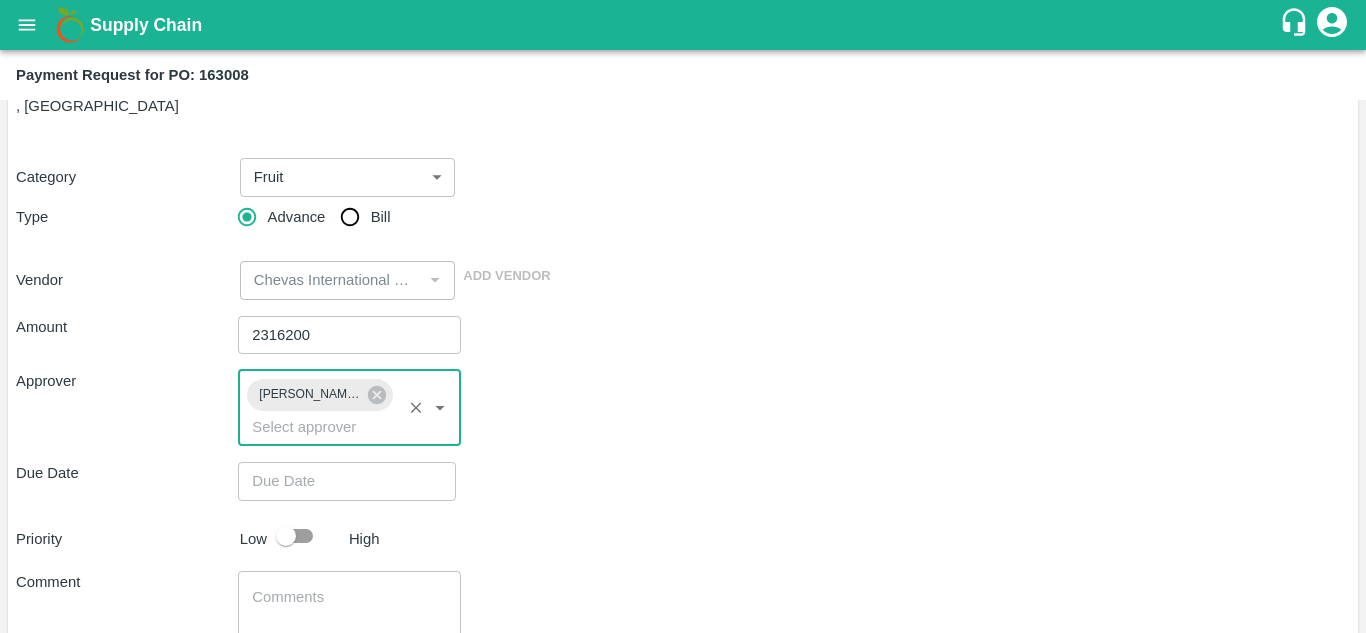 scroll, scrollTop: 65, scrollLeft: 0, axis: vertical 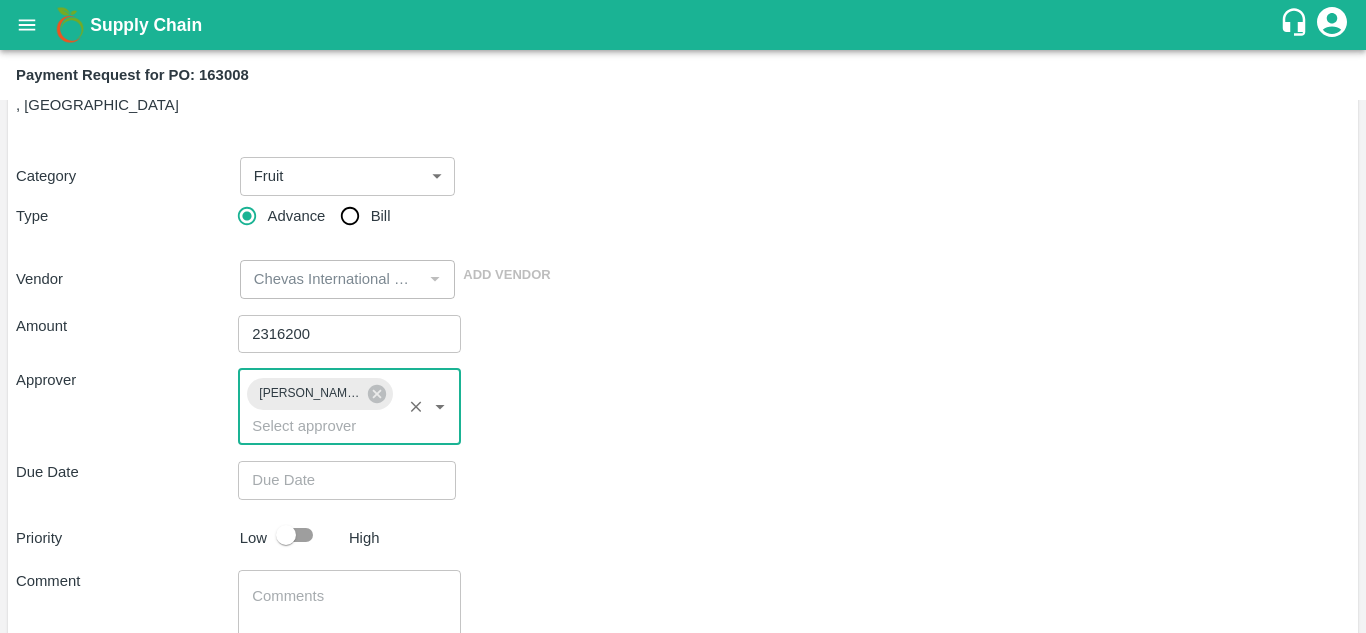 type on "DD/MM/YYYY hh:mm aa" 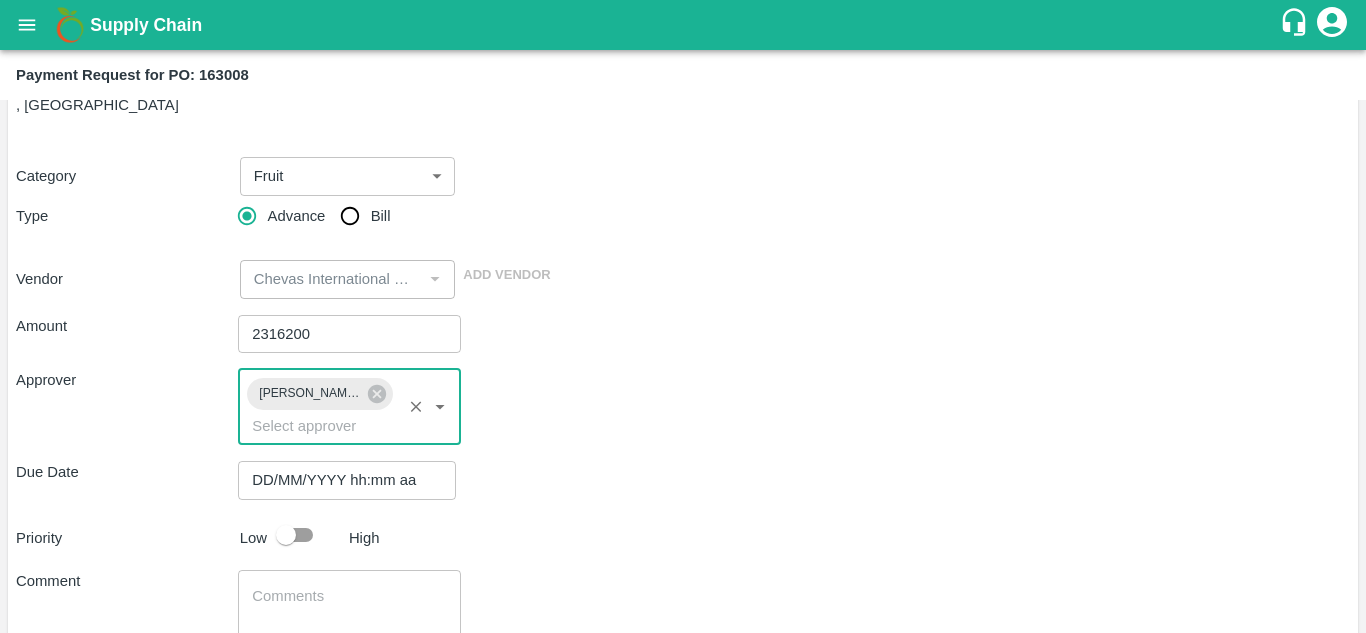 click on "DD/MM/YYYY hh:mm aa" at bounding box center (340, 480) 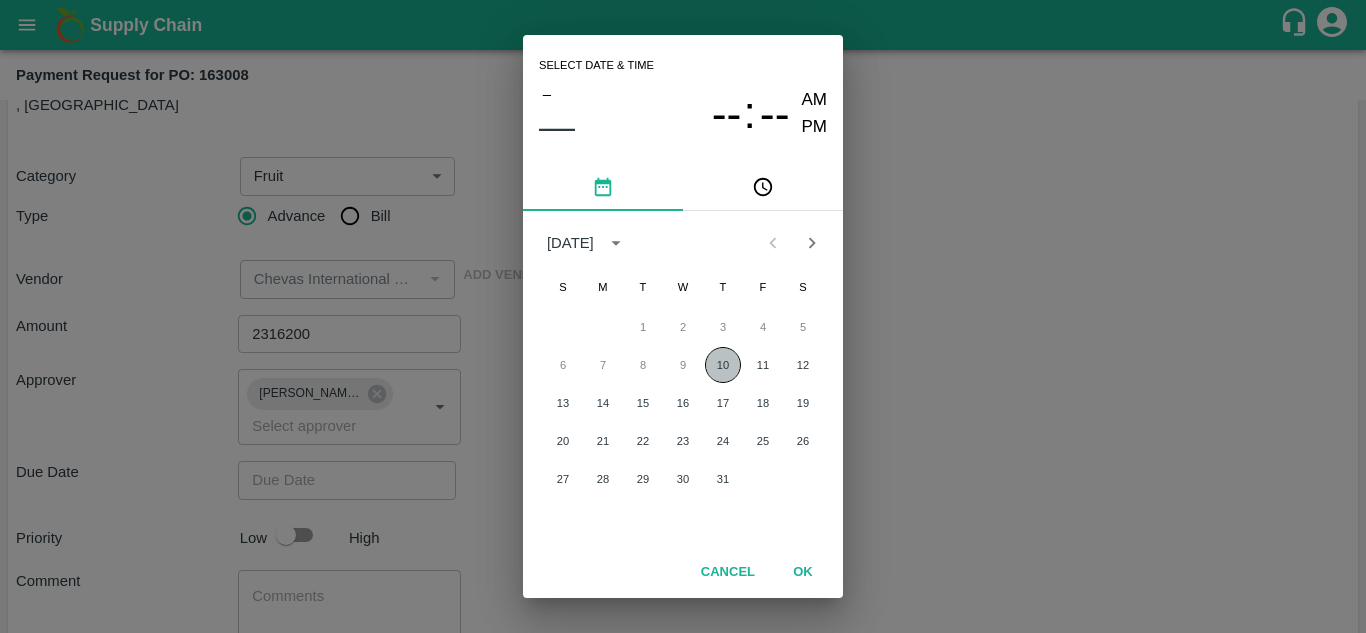 click on "10" at bounding box center (723, 365) 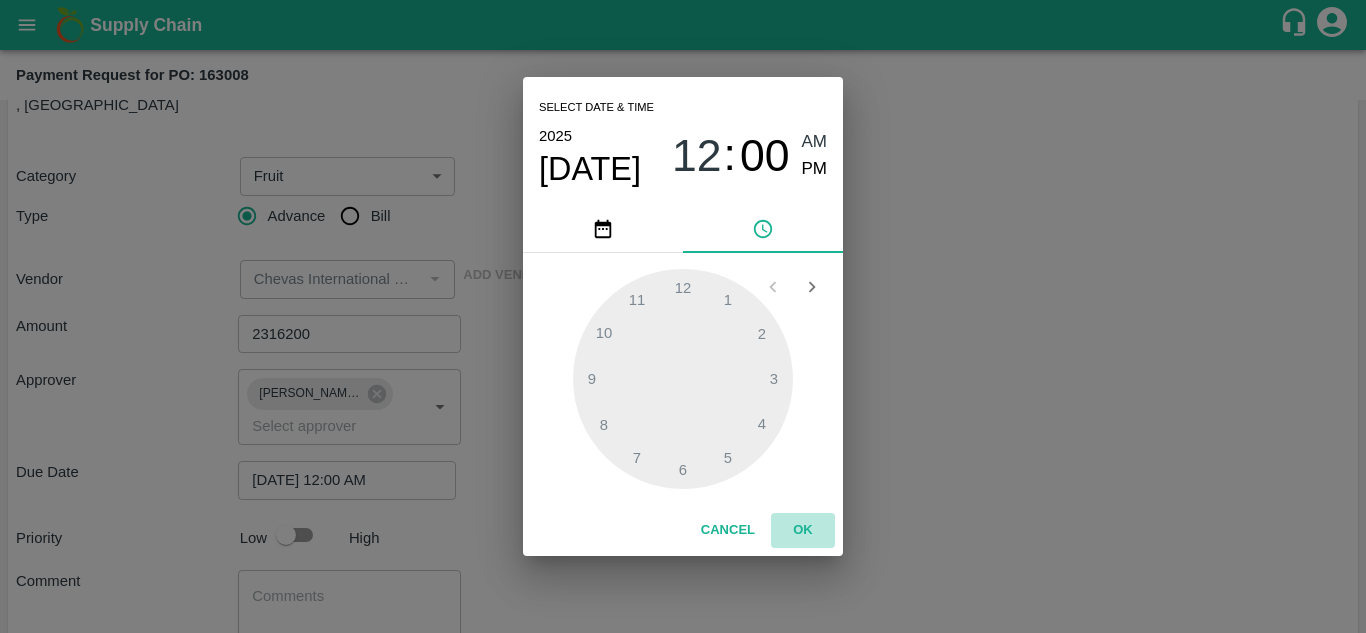 click on "OK" at bounding box center [803, 530] 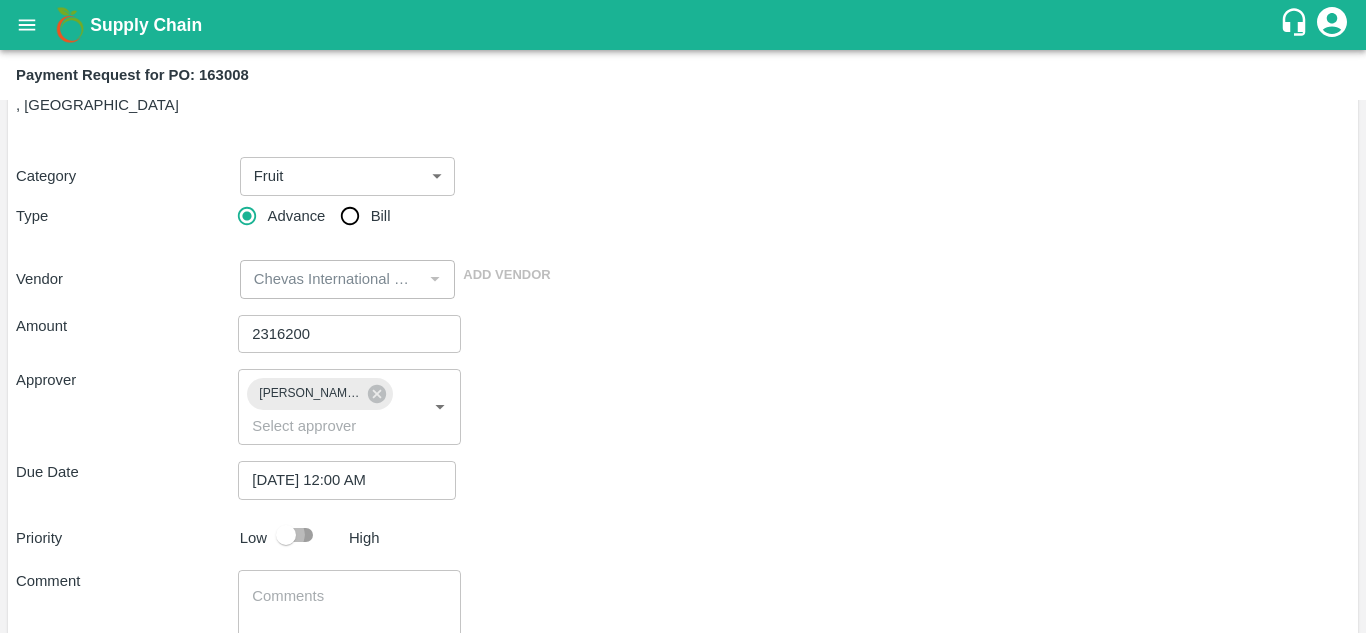click at bounding box center (286, 535) 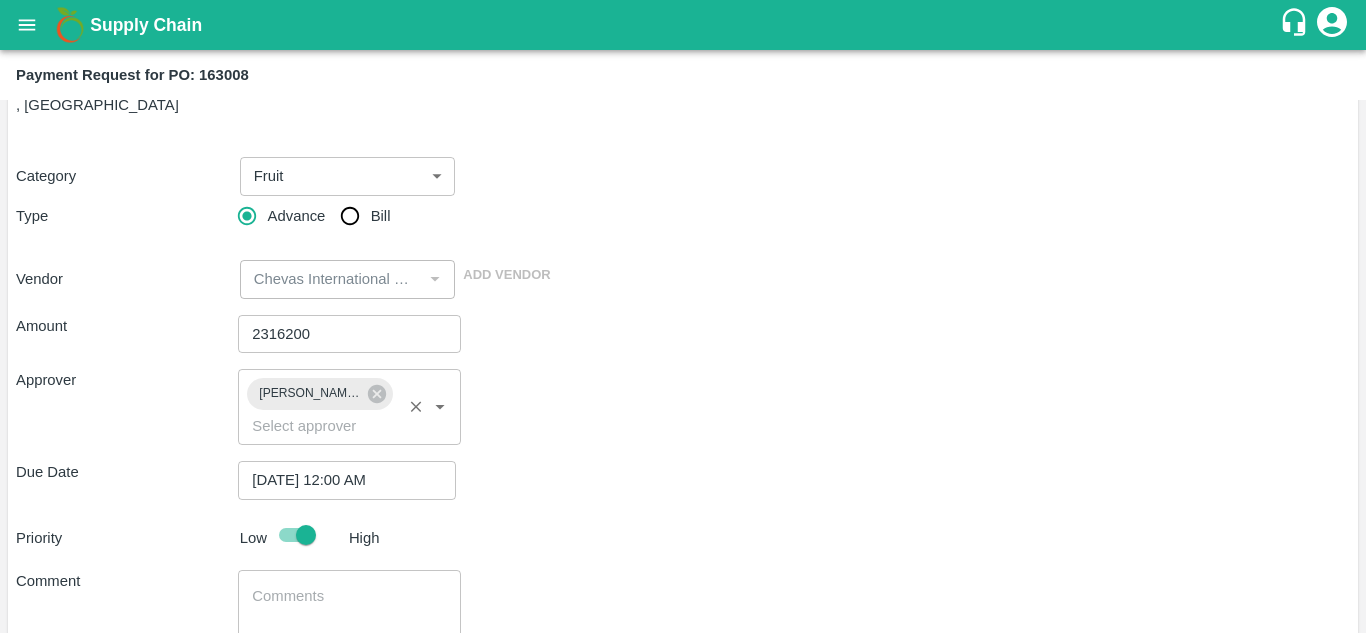 scroll, scrollTop: 176, scrollLeft: 0, axis: vertical 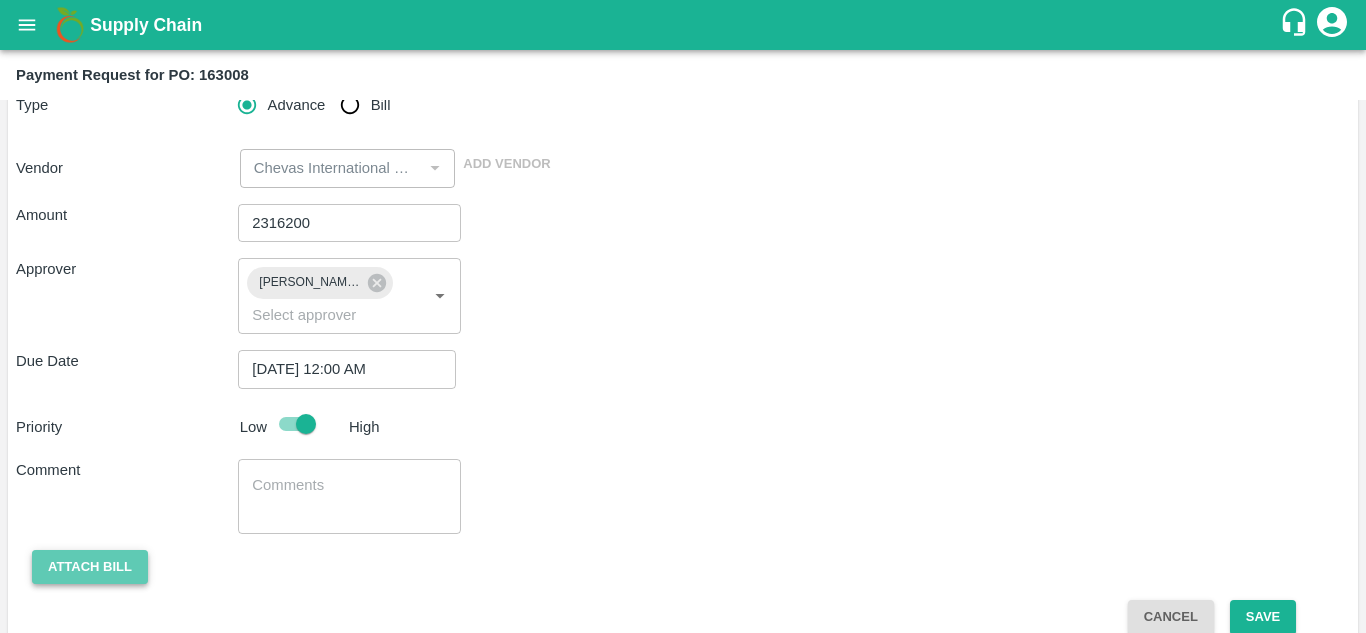 click on "Attach bill" at bounding box center (90, 567) 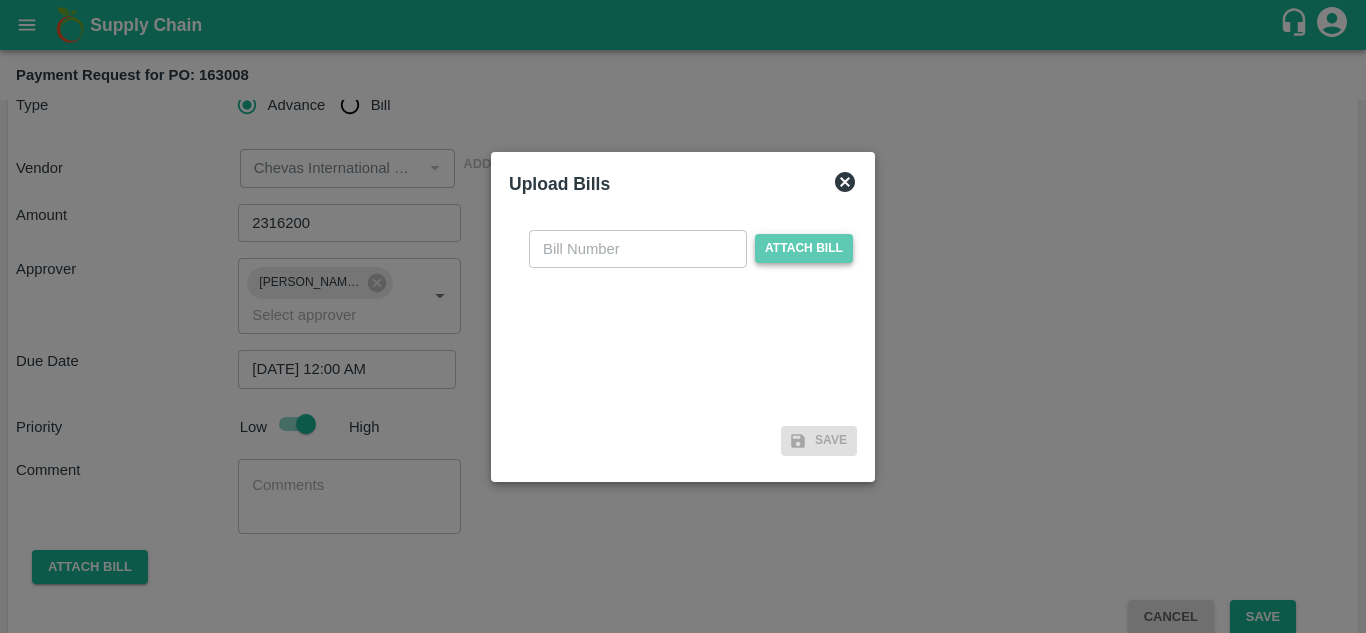 click on "Attach bill" at bounding box center (804, 248) 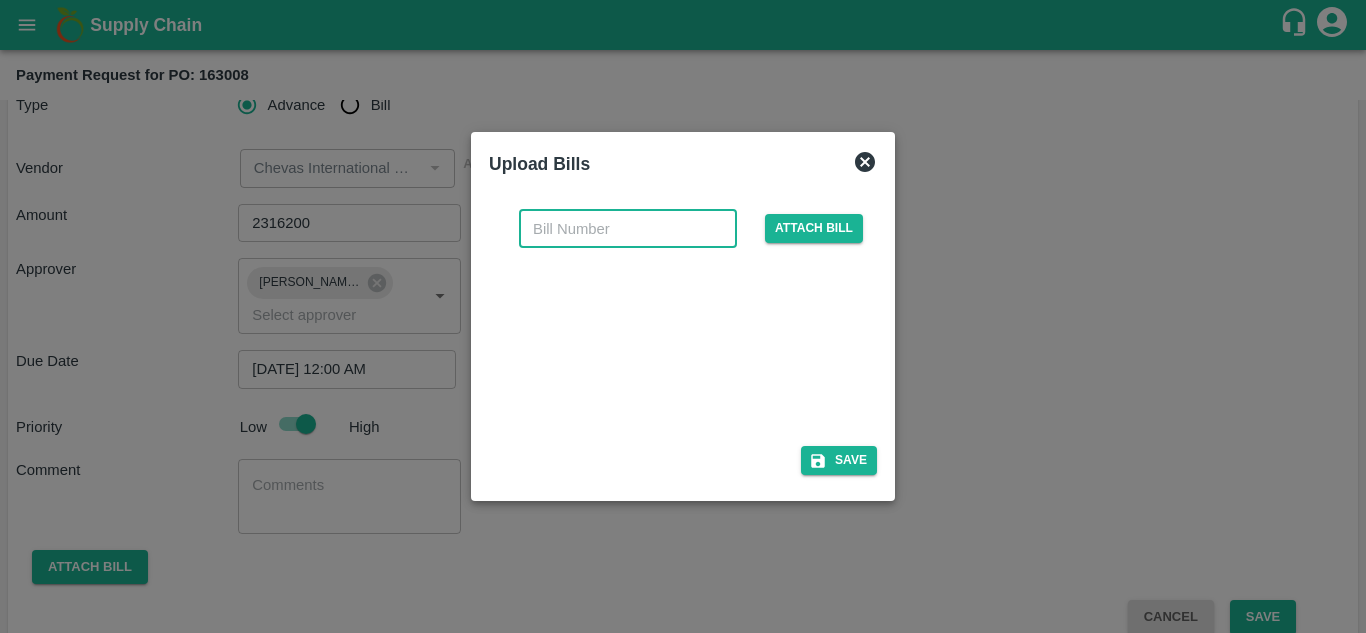 click at bounding box center (628, 229) 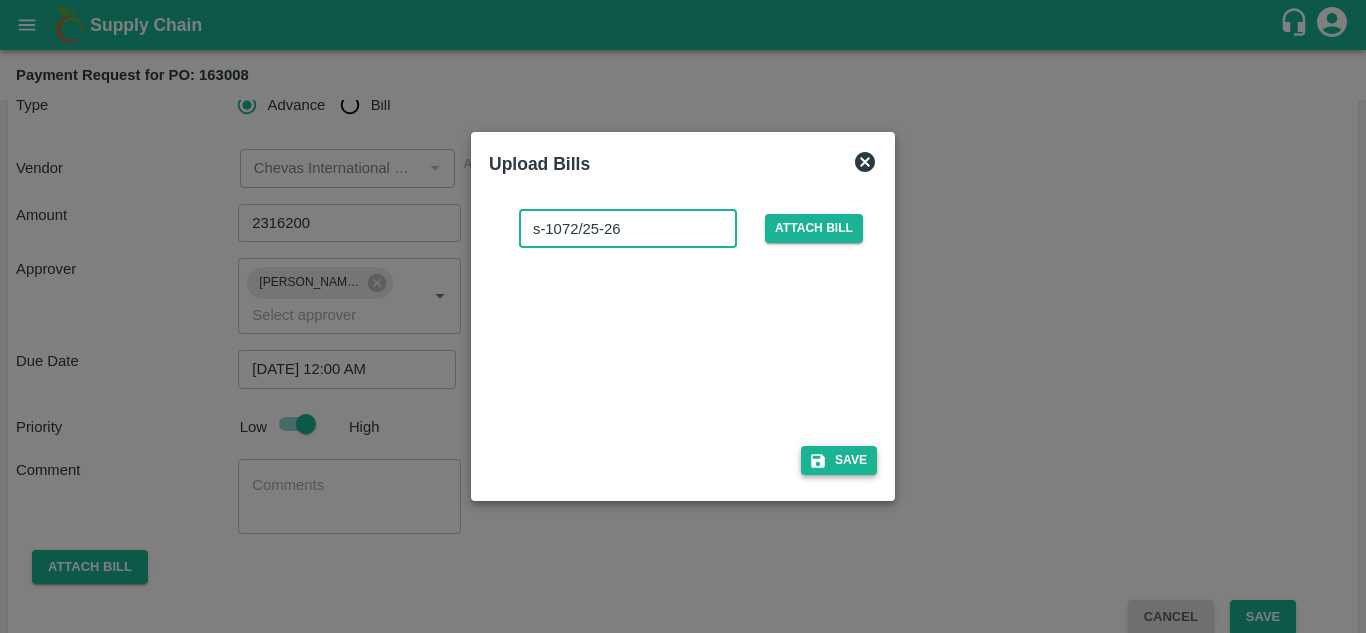 type on "s-1072/25-26" 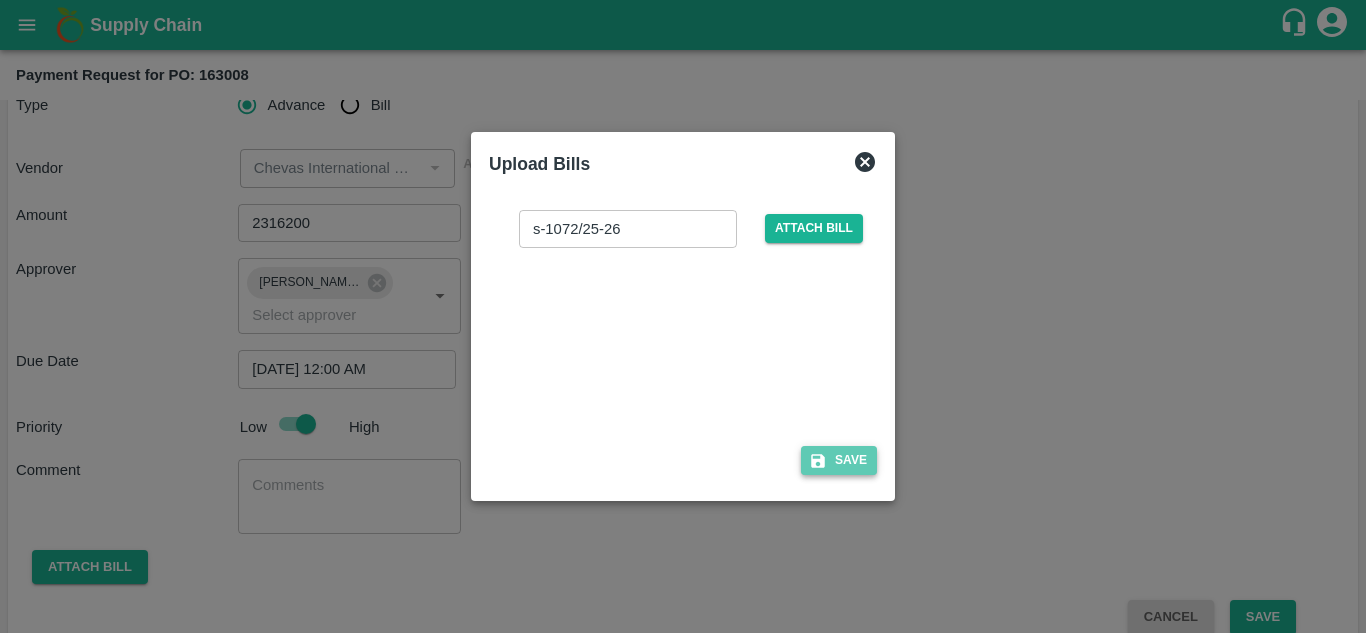 click on "Save" at bounding box center (839, 460) 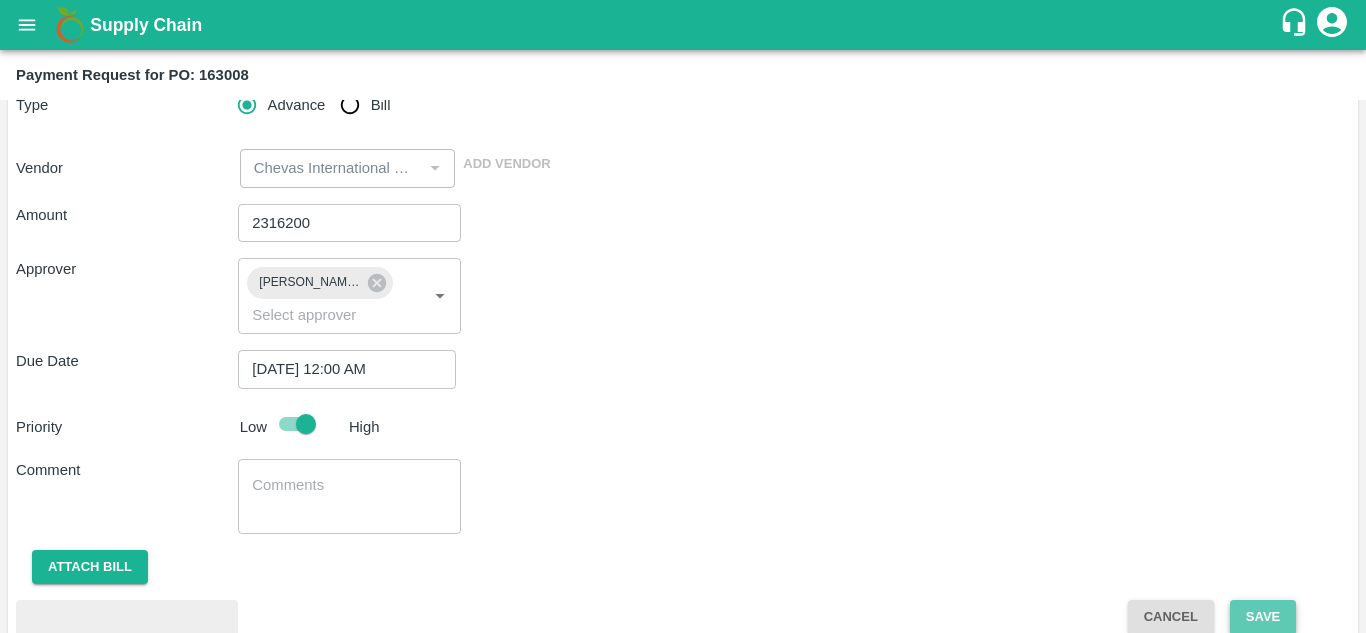 click on "Save" at bounding box center [1263, 617] 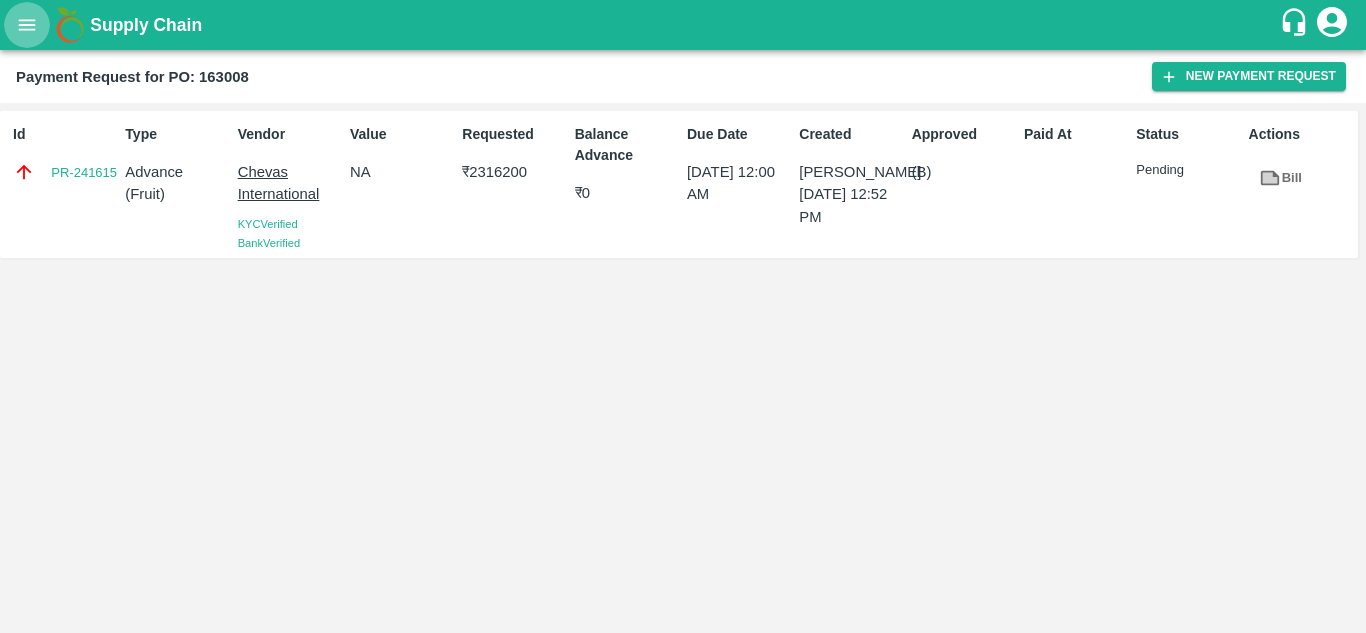 click 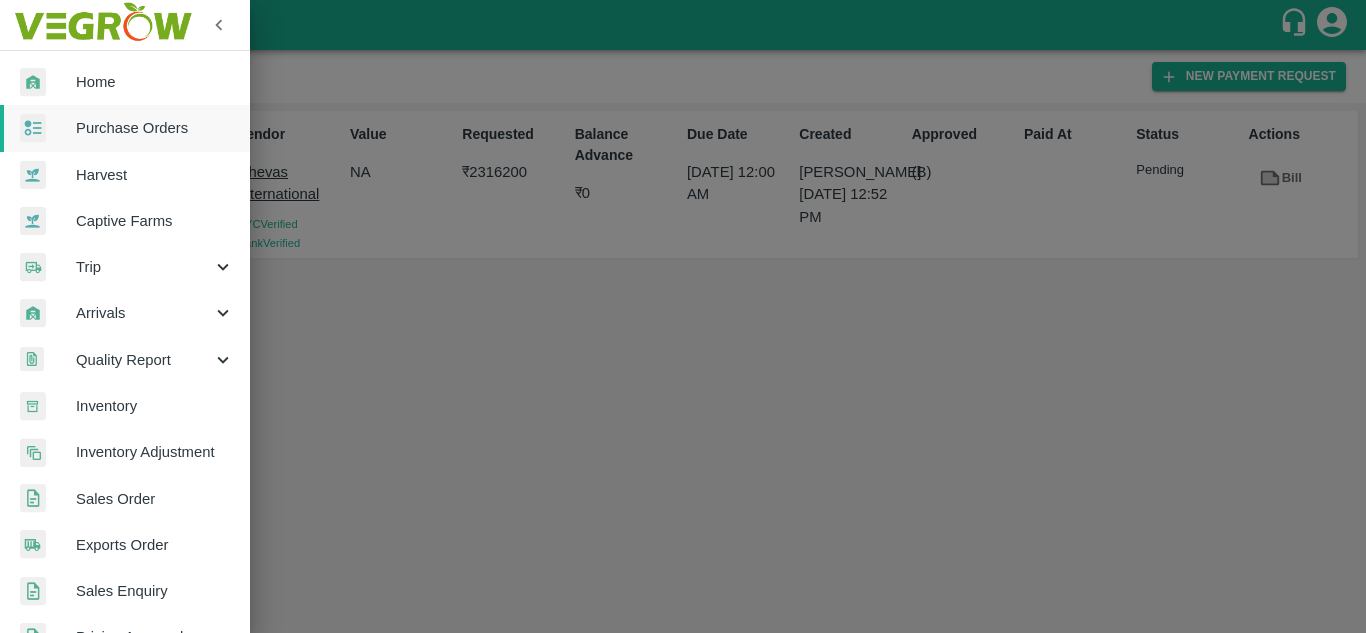 click on "Sales Order" at bounding box center (155, 499) 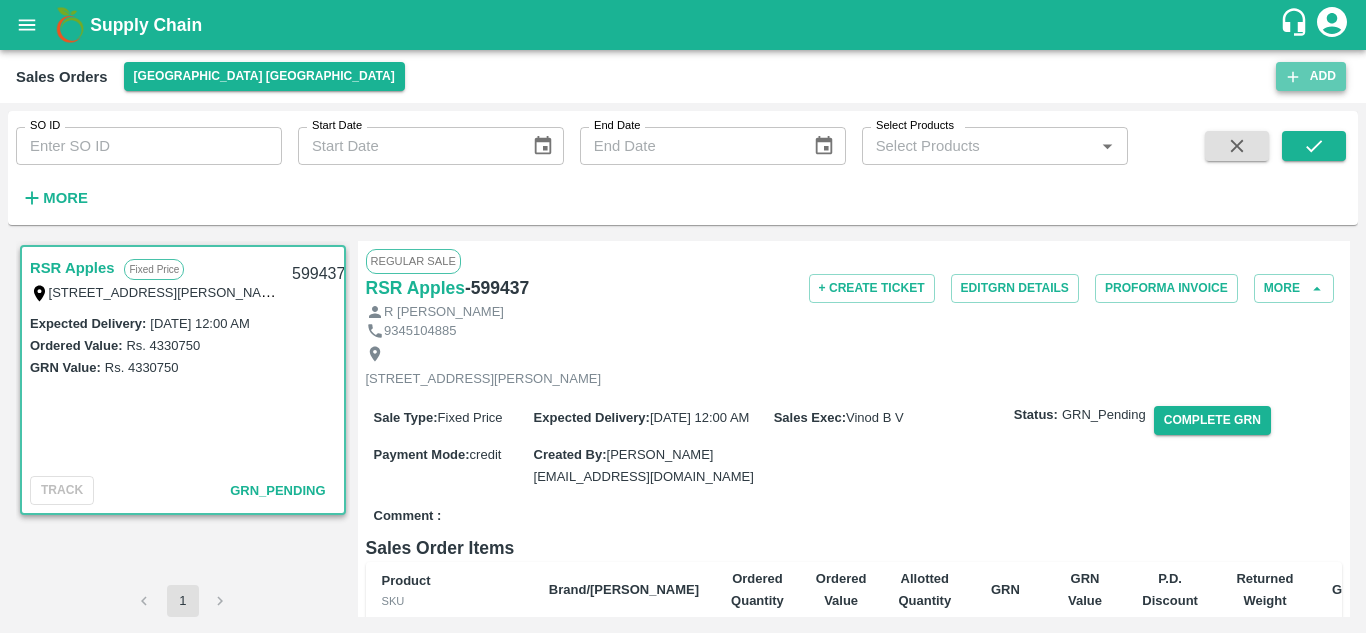 click on "Add" at bounding box center (1311, 76) 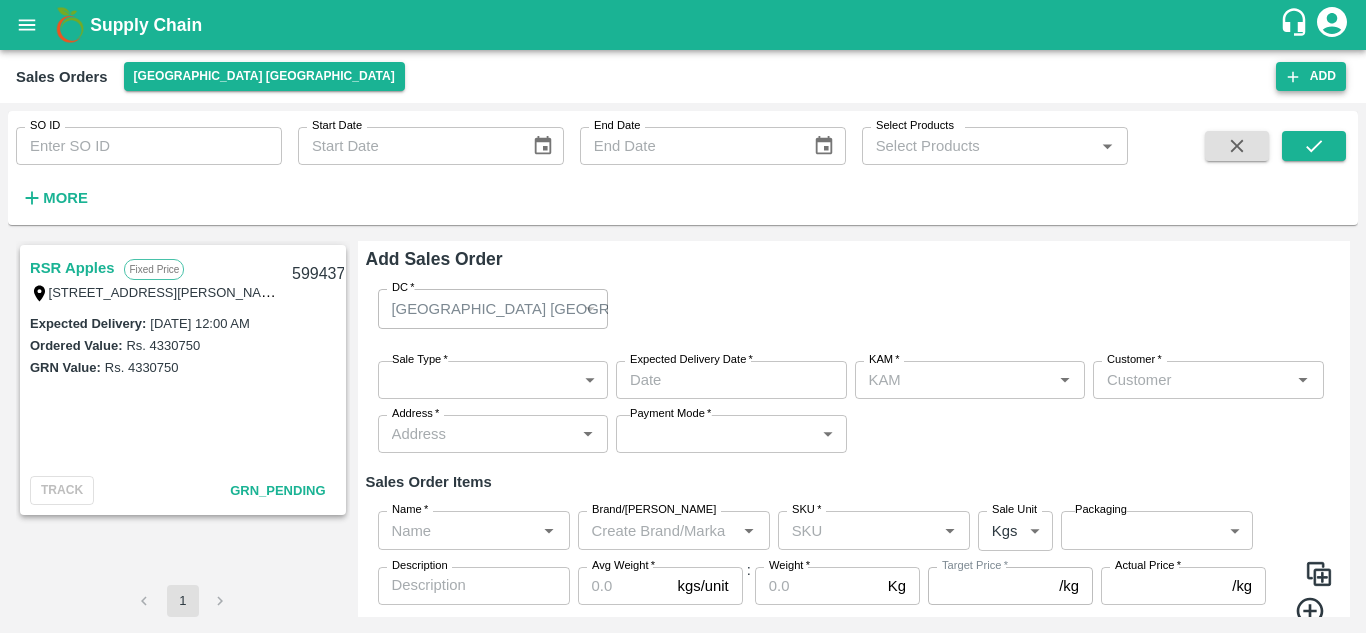type on "[PERSON_NAME]" 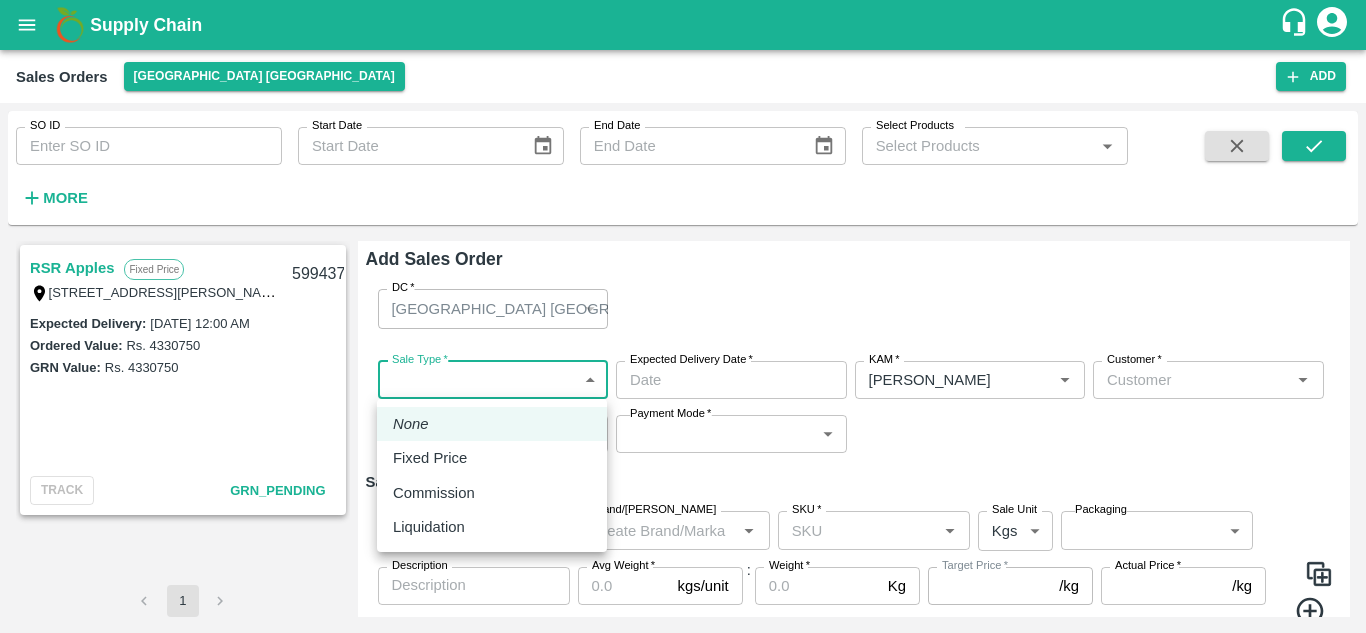 click on "Supply Chain Sales Orders Chennai DC Add SO ID SO ID Start Date Start Date End Date End Date Select Products Select Products   * More RSR Apples Fixed Price T/F 68, Koyambedu Anna fruit market, Chennai , Chennai, Tamil Nadu, 600092, India 599437 Expected Delivery : 10 Jul 2025, 12:00 AM Ordered Value: Rs.   4330750 GRN Value: Rs.   4330750 TRACK GRN_Pending 1 Add Sales Order DC   * Chennai DC 23 DC Sale Type   * ​ Sale Type Expected Delivery Date   * Expected Delivery Date KAM   * KAM   * Customer   * Customer   * Address   * Address   * Payment Mode   * ​ Payment Mode Sales Order Items Name   * Name   * Brand/Marka Brand/Marka SKU   * SKU   * Sale Unit Kgs 1 Sale Unit Packaging ​ Packaging Description x Description Avg Weight   * kgs/unit Avg Weight   :  Weight   * Kg Weight Target Price   * /kg Target Price Actual Price   * /kg Actual Price Cancel Save Mumbai Imported DC Bangalore Imported DC - Safal Market Delhi Imported DC MDC Bhubaneswar Bangalore DC MDC Cochin" at bounding box center (683, 316) 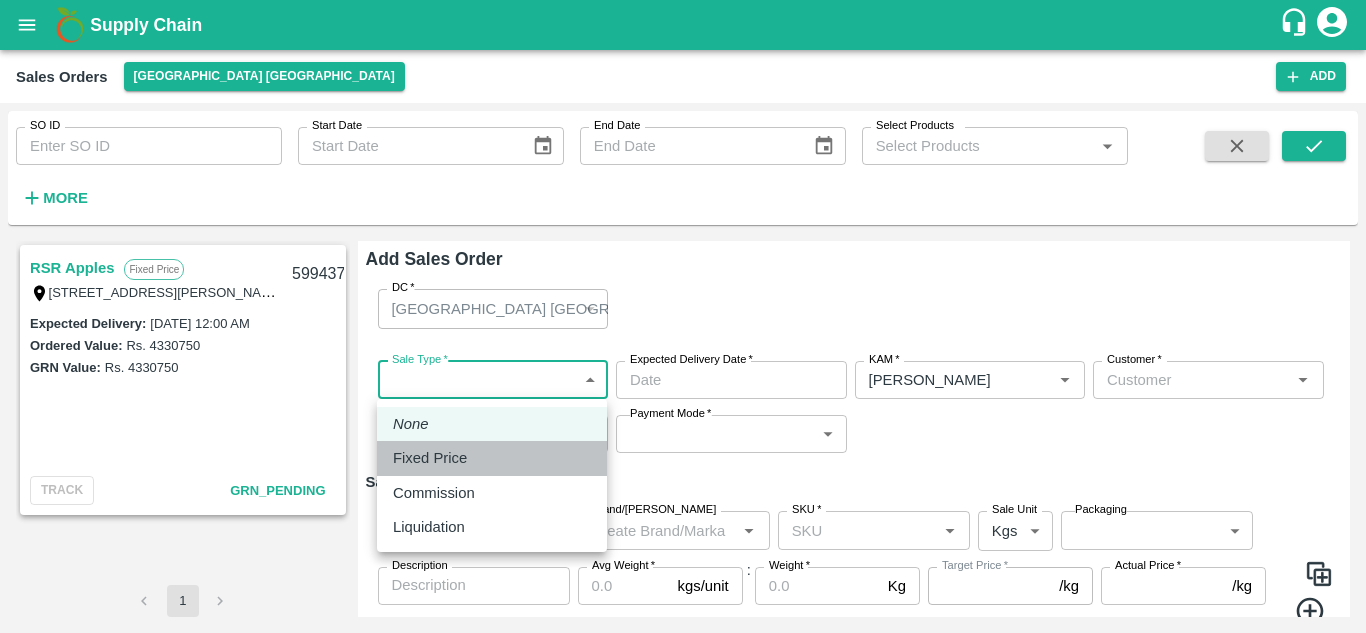 click on "Fixed Price" at bounding box center [430, 458] 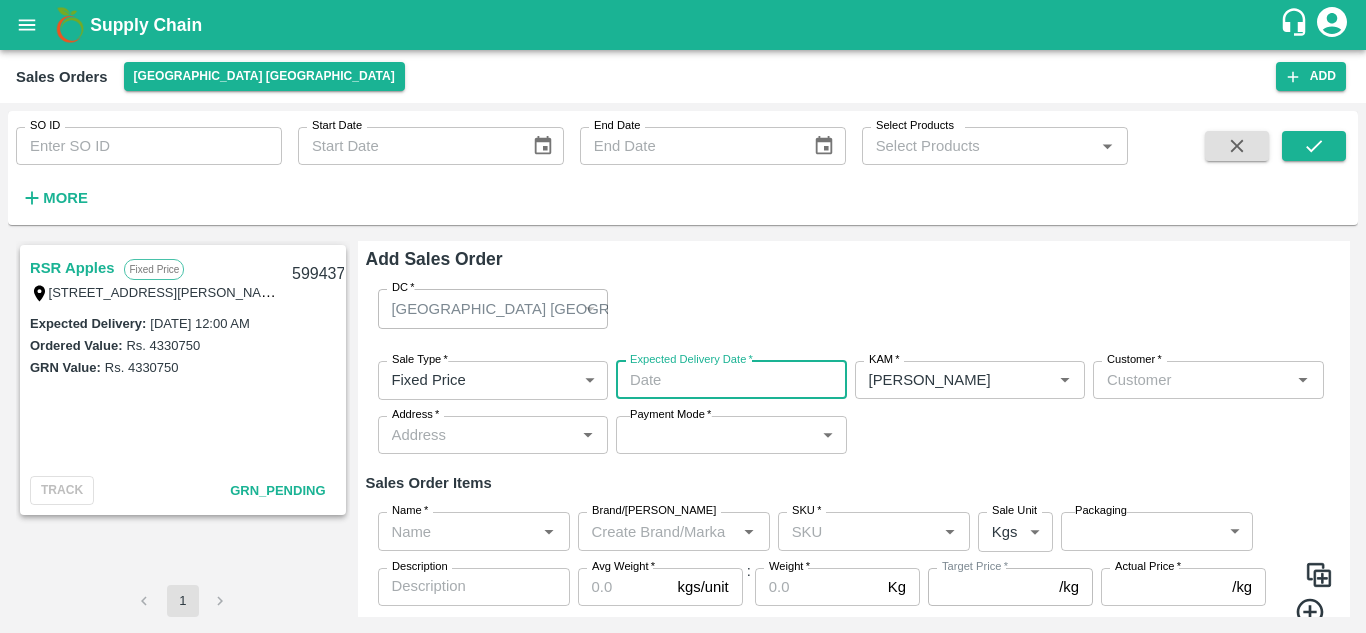 type on "DD/MM/YYYY hh:mm aa" 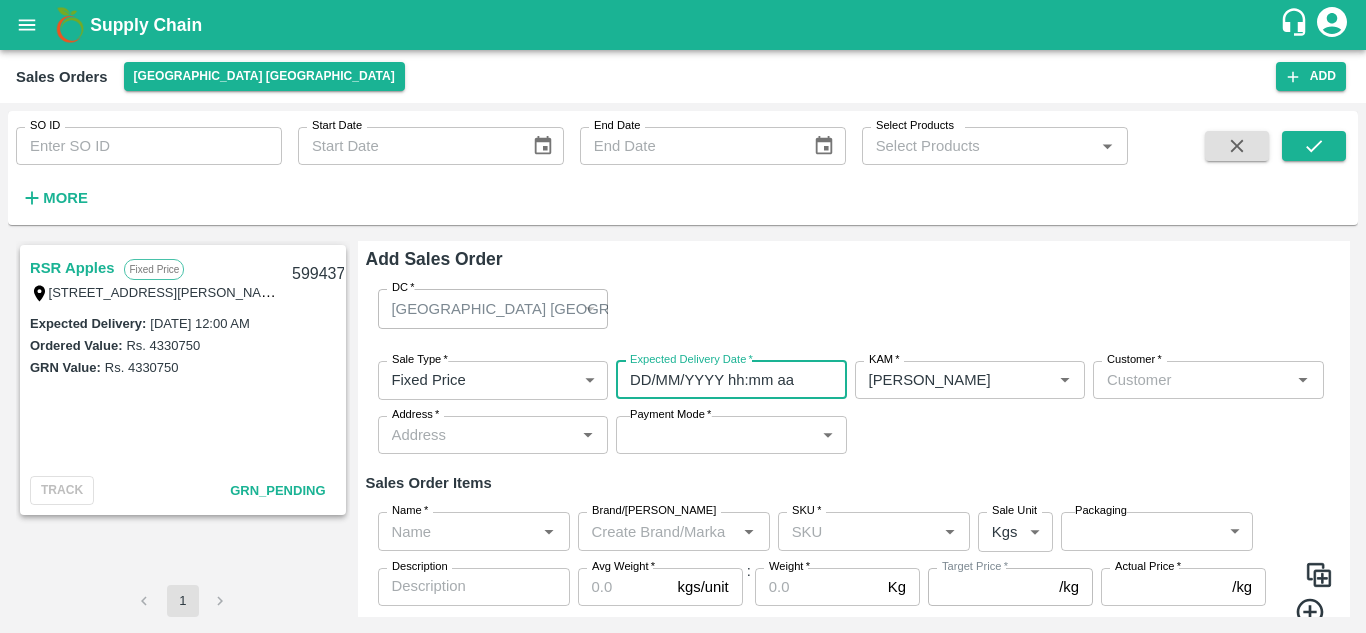 click on "DD/MM/YYYY hh:mm aa" at bounding box center (724, 380) 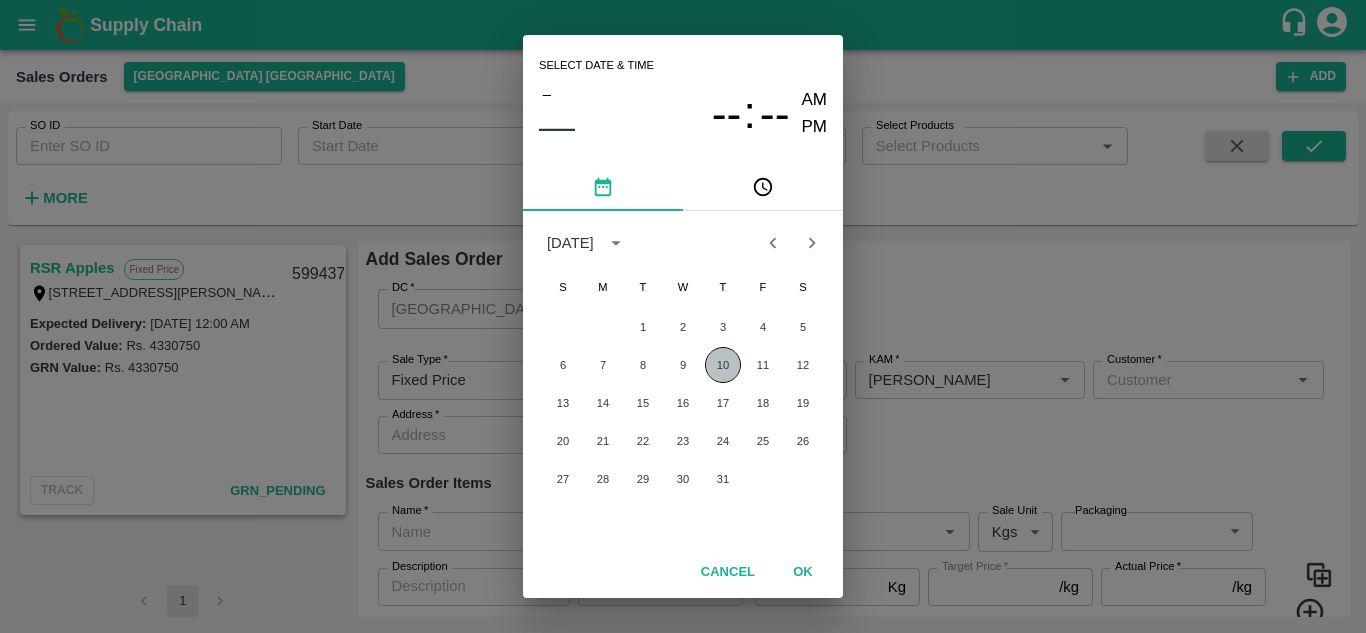 click on "10" at bounding box center [723, 365] 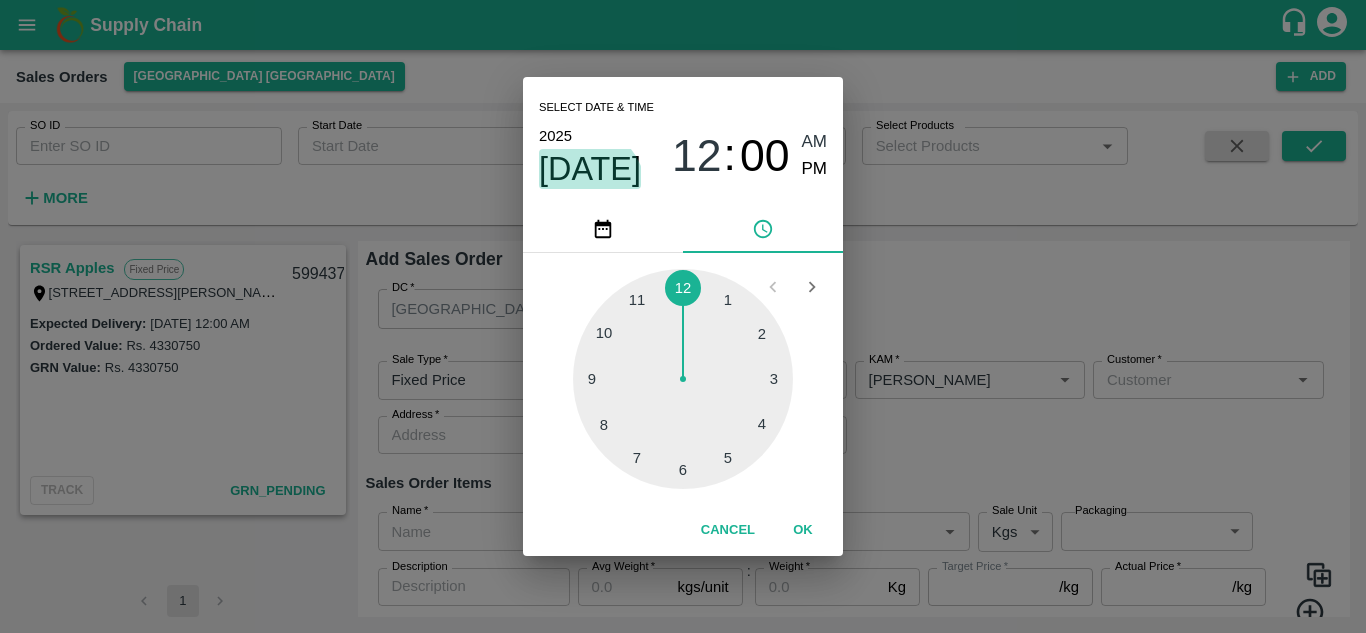 click on "Jul 10" at bounding box center [590, 169] 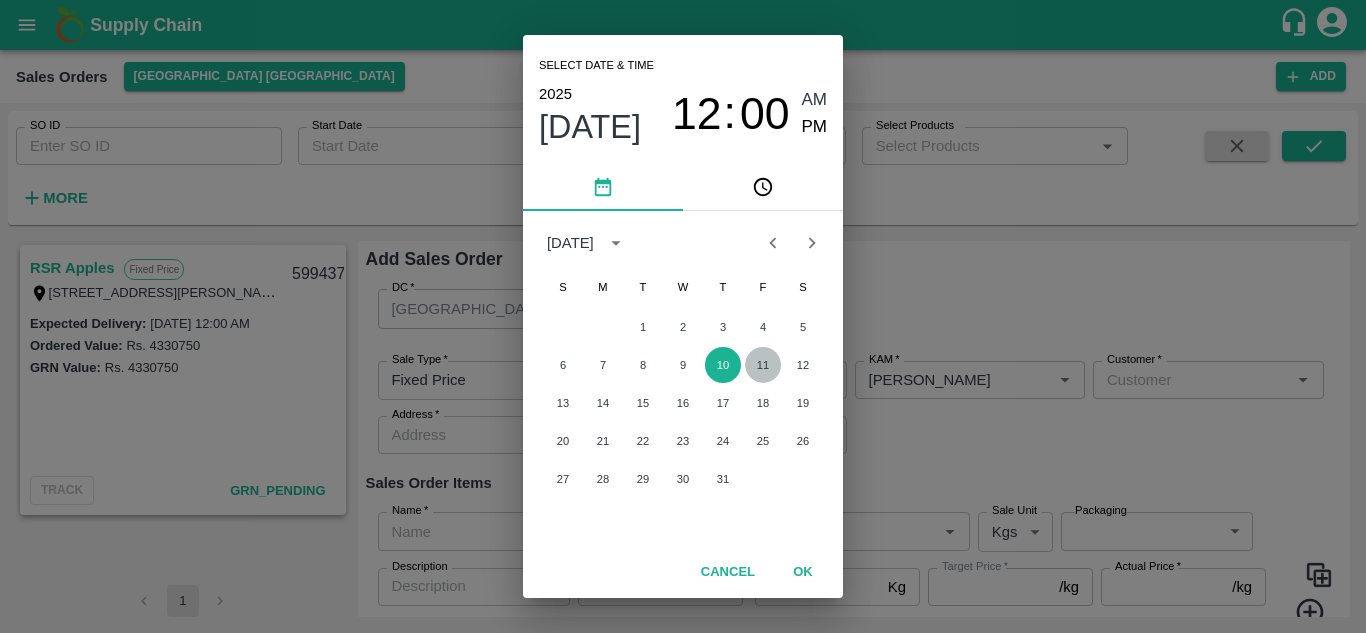 click on "11" at bounding box center [763, 365] 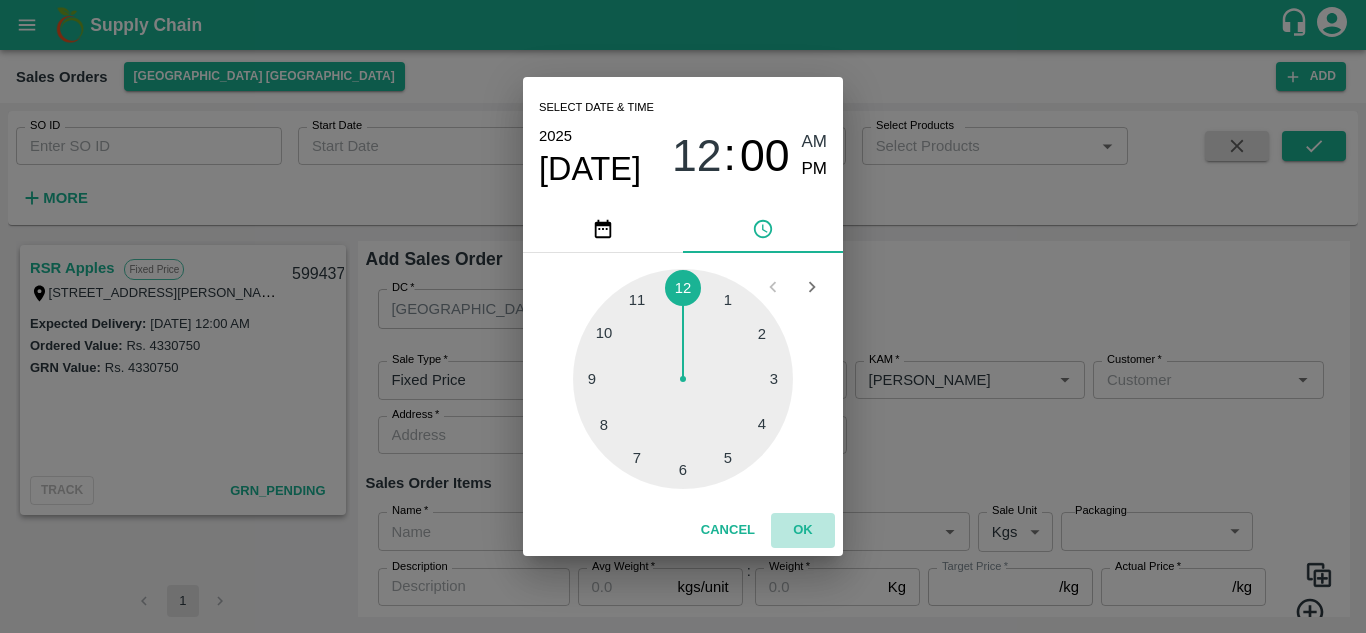 click on "OK" at bounding box center (803, 530) 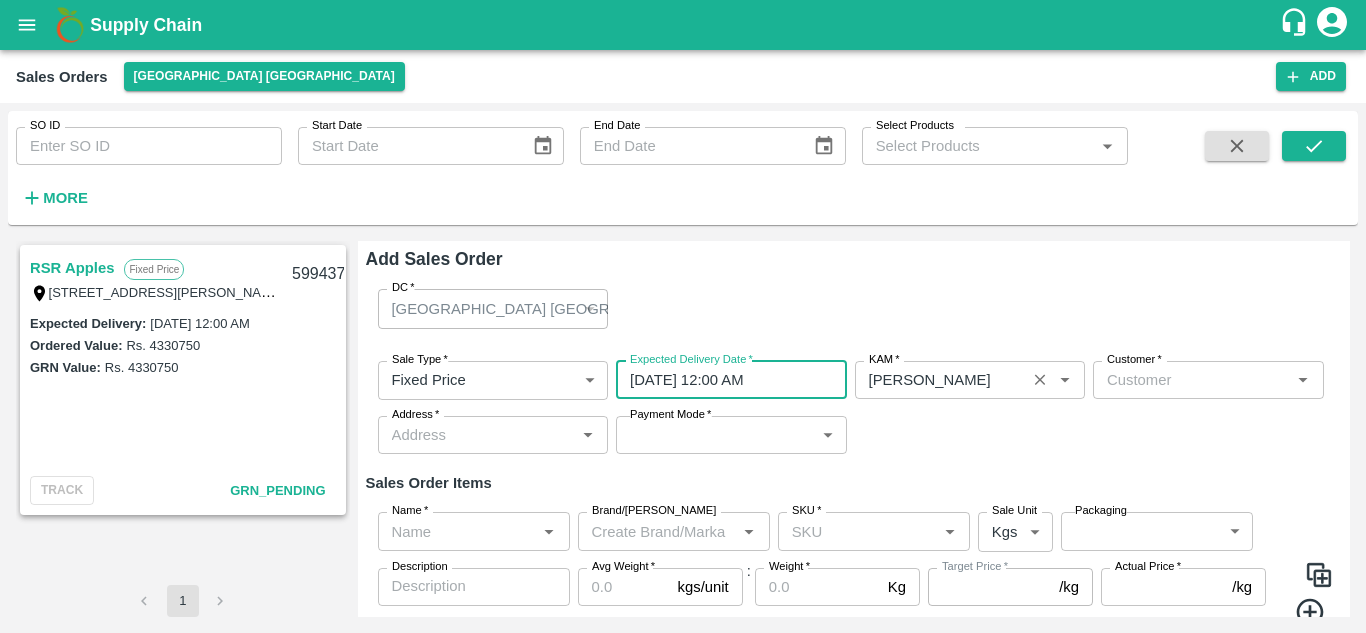 click 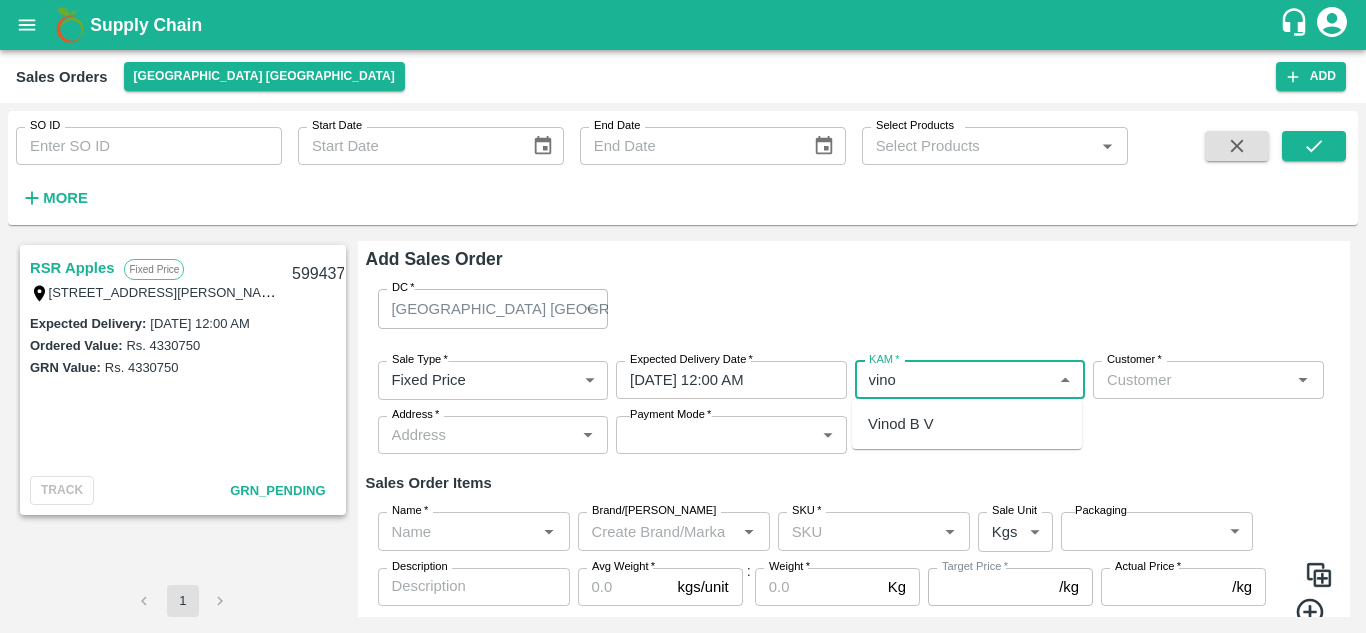 click on "Vinod B V" at bounding box center (901, 424) 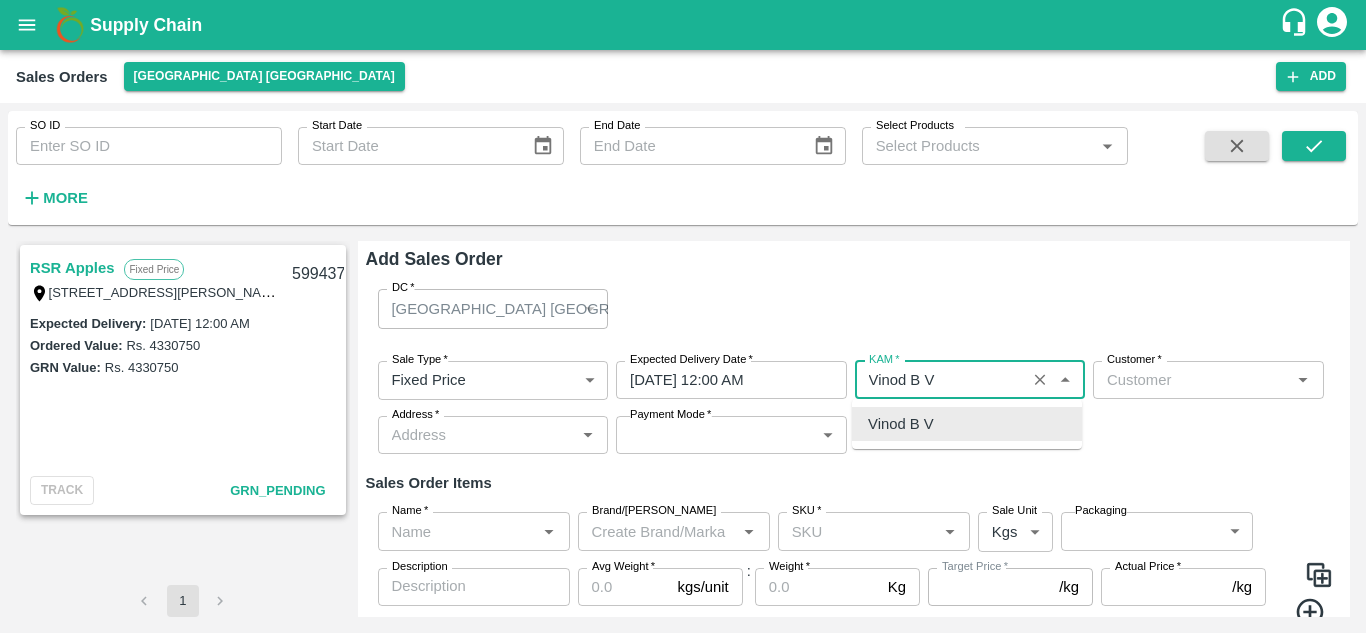 click on "Customer   *" at bounding box center (1208, 380) 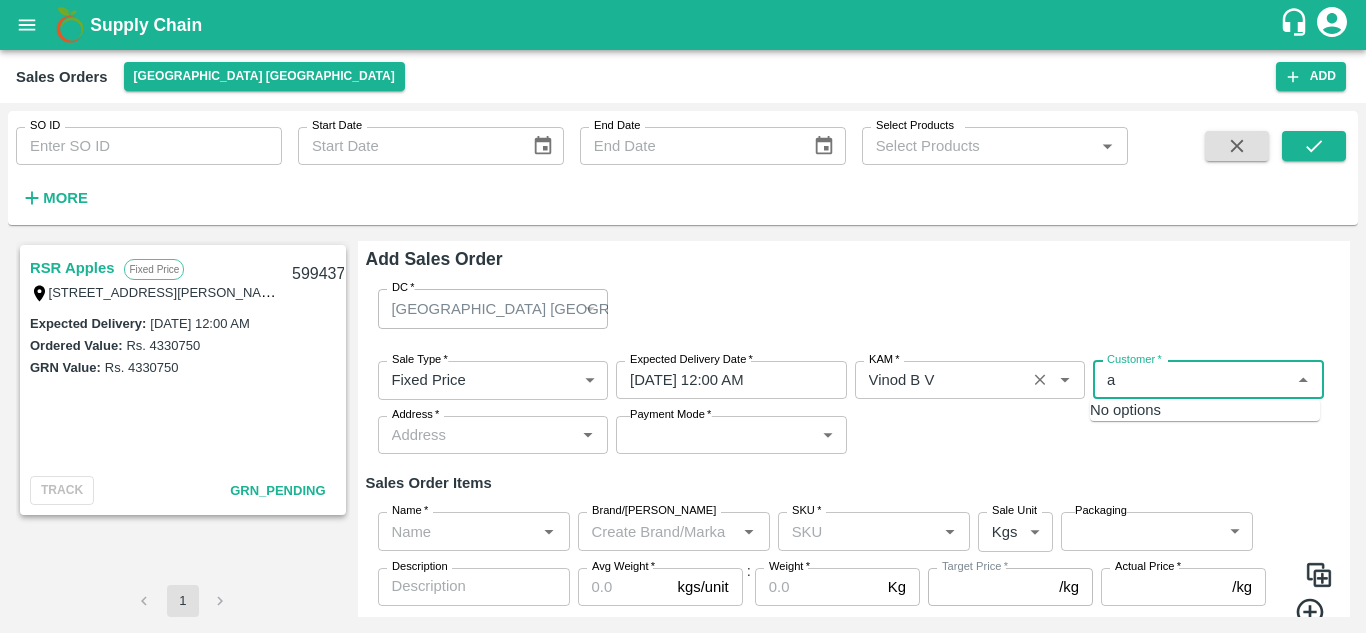 type on "a" 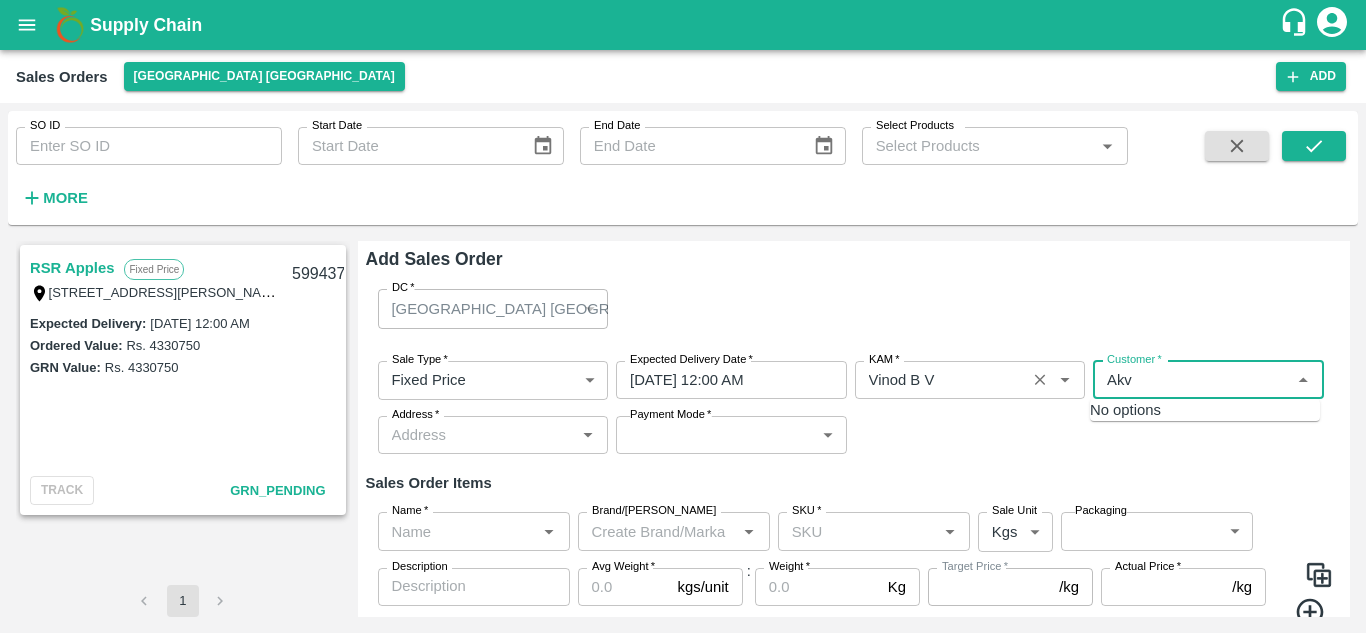 type on "Akv" 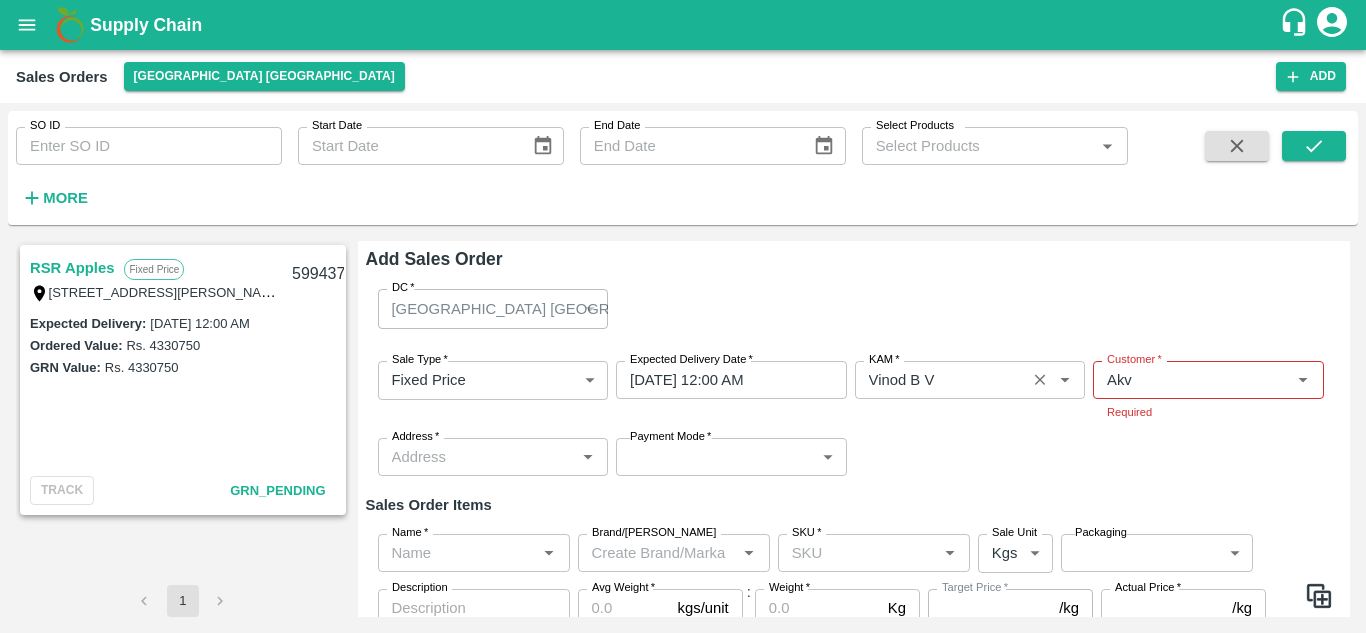 type 